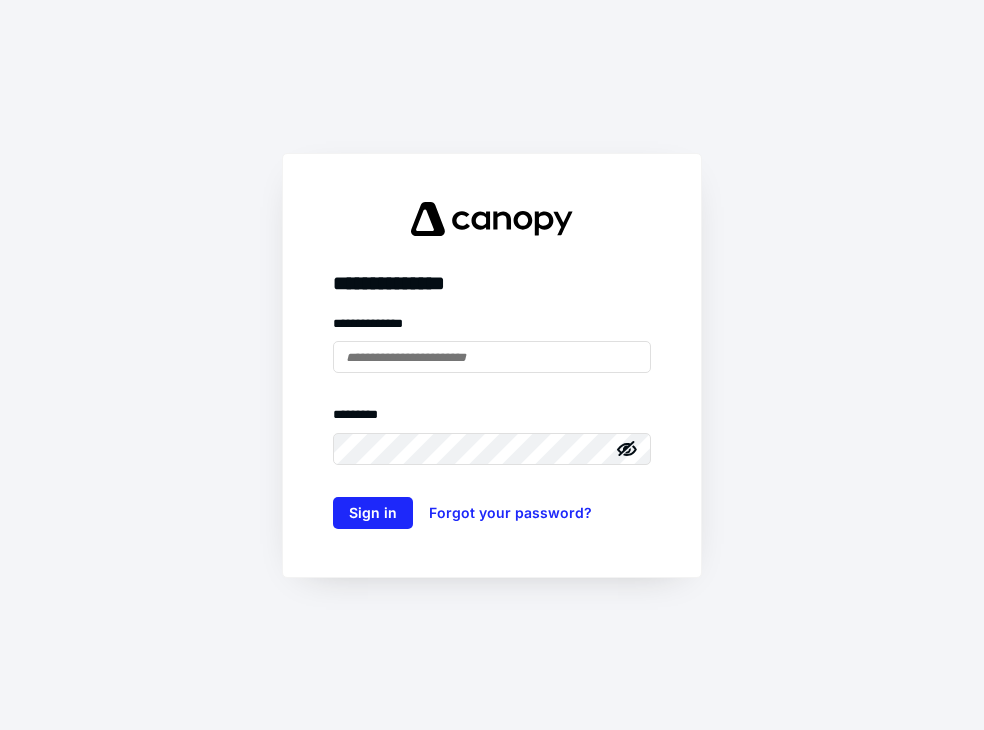 scroll, scrollTop: 0, scrollLeft: 0, axis: both 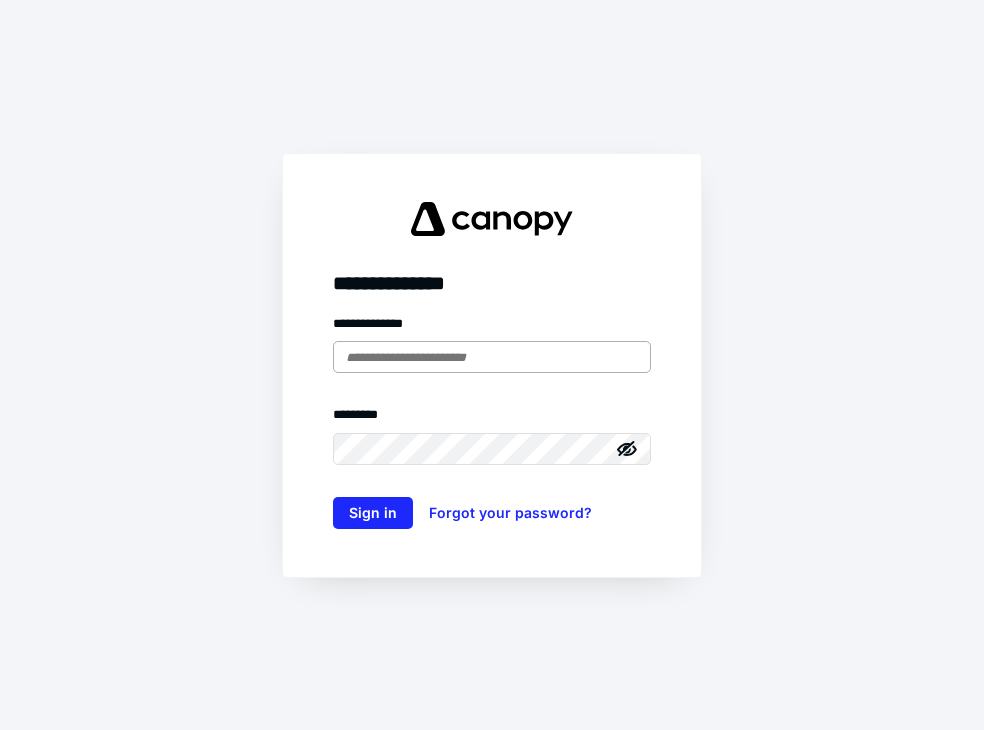 click at bounding box center [492, 357] 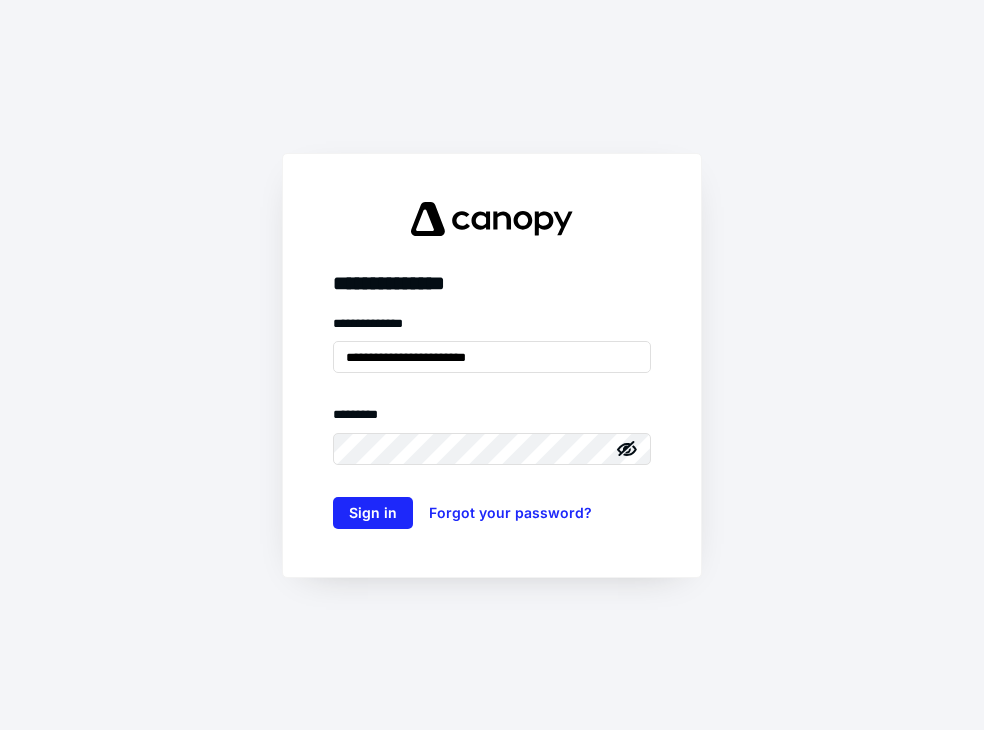 type on "**********" 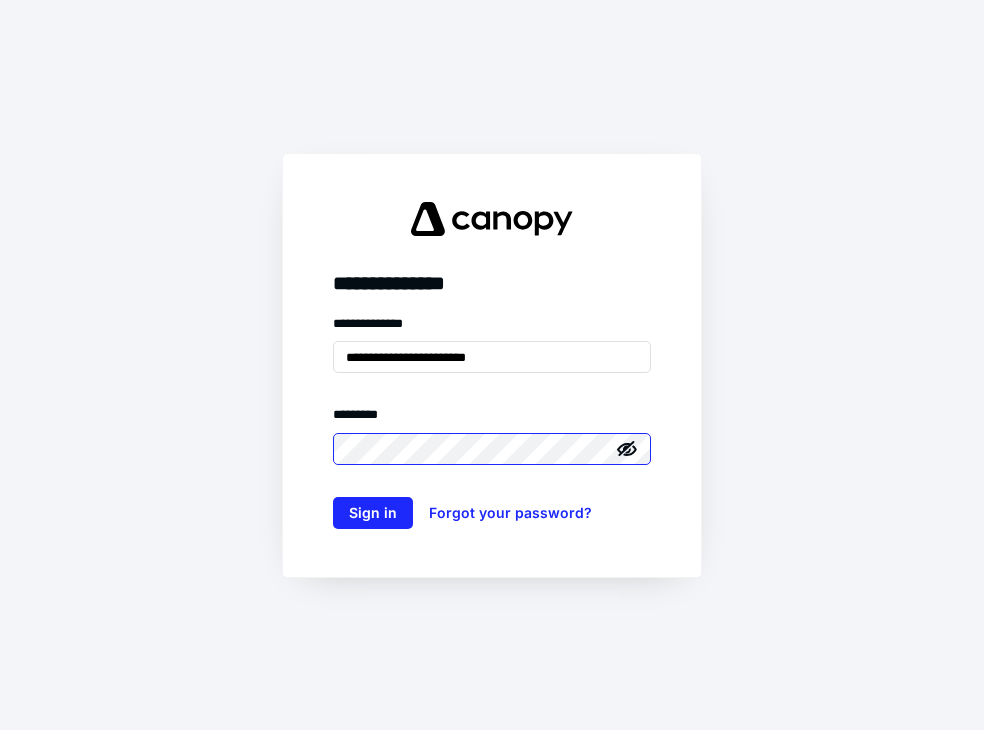 click on "Sign in" at bounding box center [373, 513] 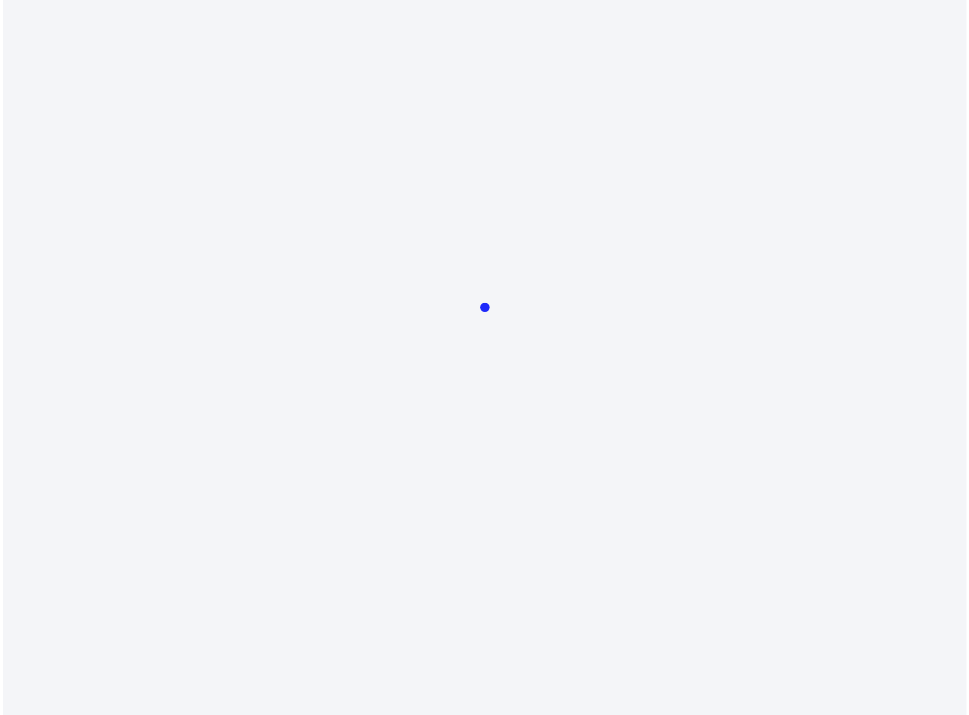 scroll, scrollTop: 0, scrollLeft: 0, axis: both 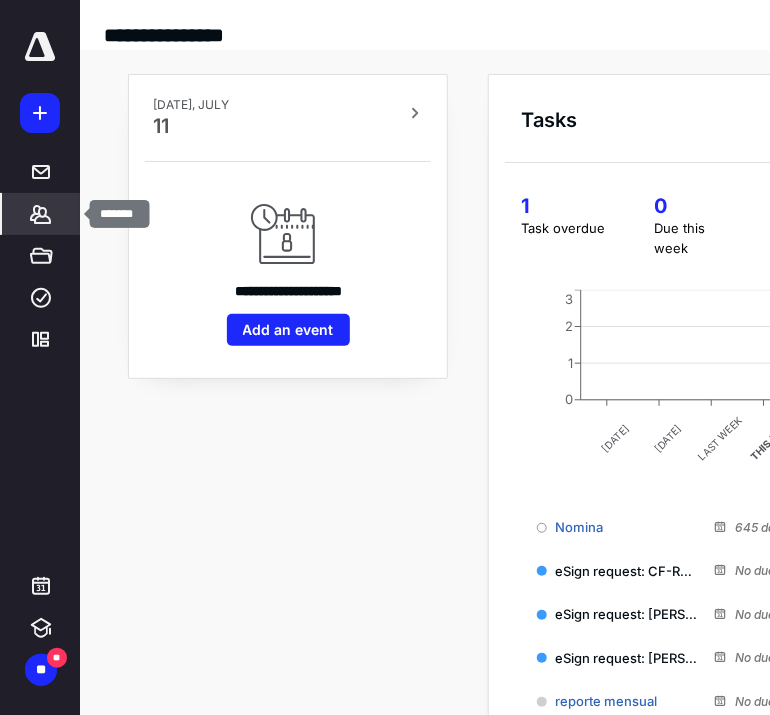 click 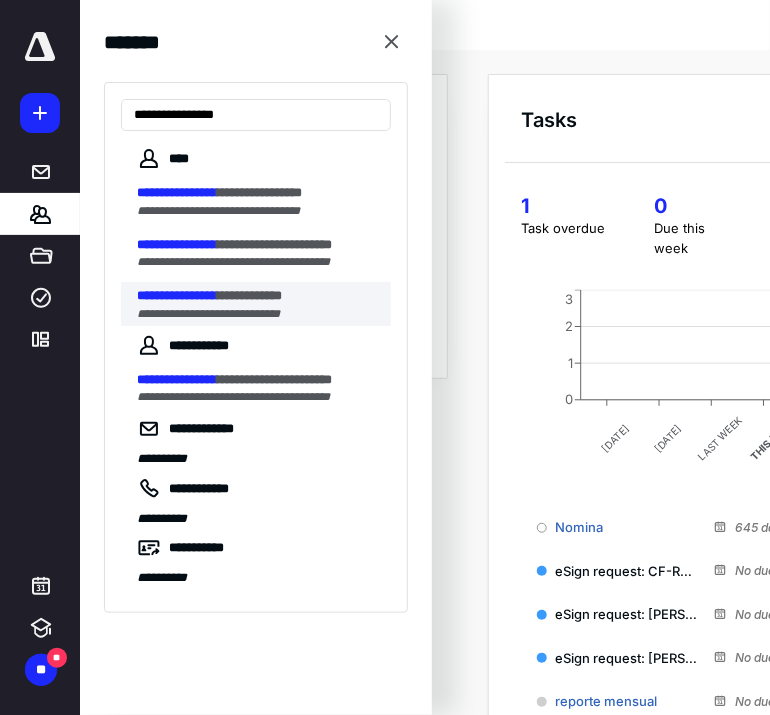 type on "**********" 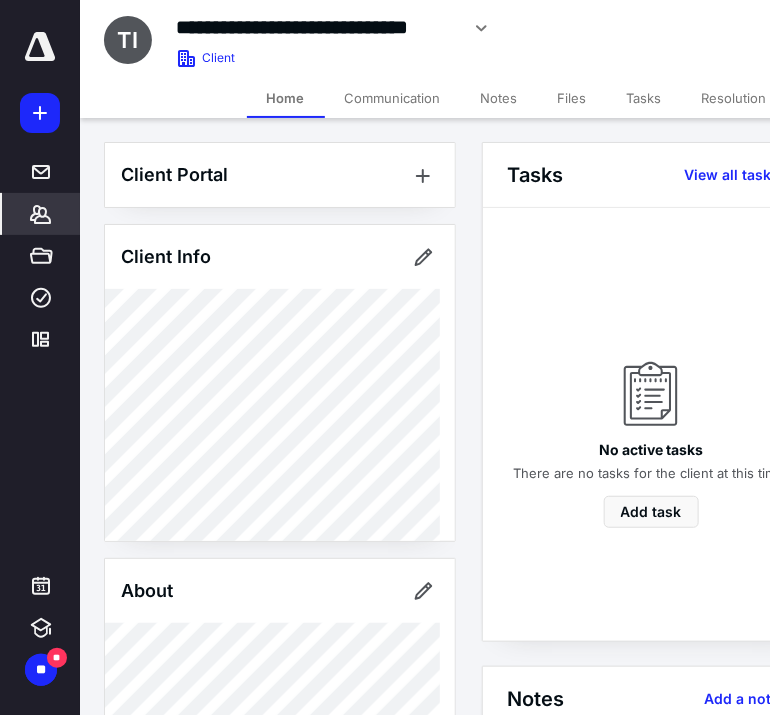 click on "Notes" at bounding box center [499, 98] 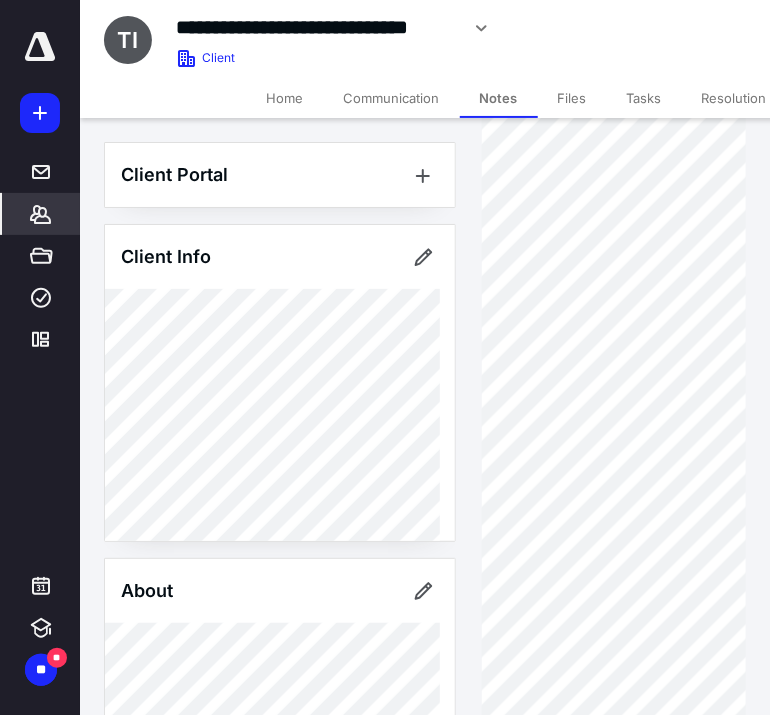 scroll, scrollTop: 583, scrollLeft: 0, axis: vertical 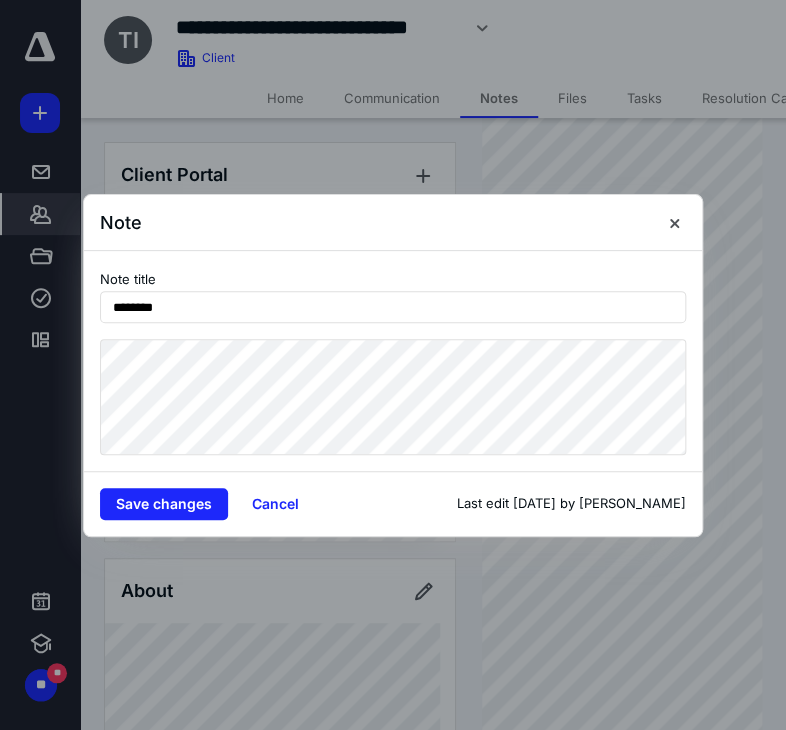 click on "Note Note title ******** Save changes Cancel Last edit [DATE] by [PERSON_NAME]" at bounding box center [393, 365] 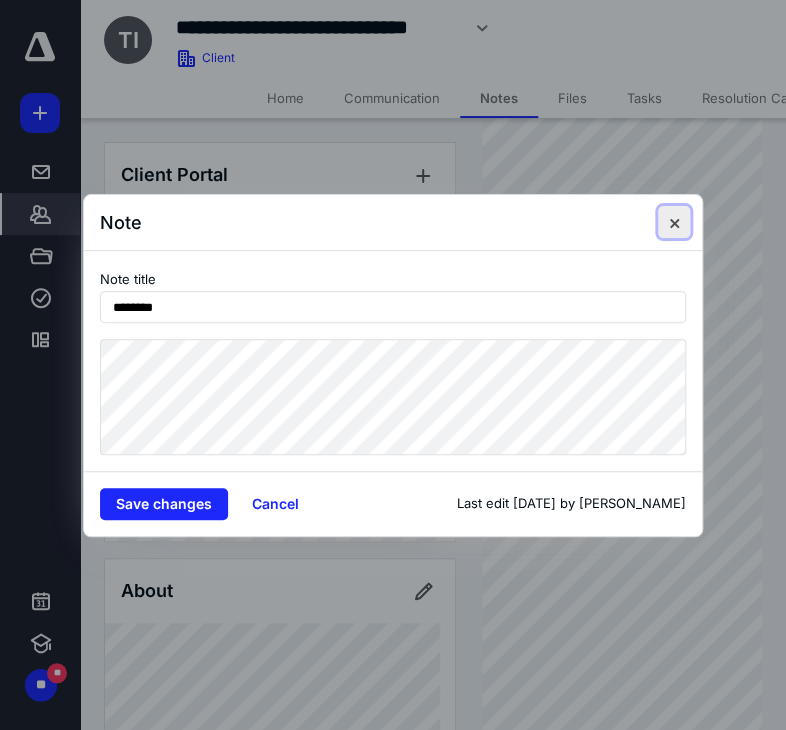 click at bounding box center (674, 222) 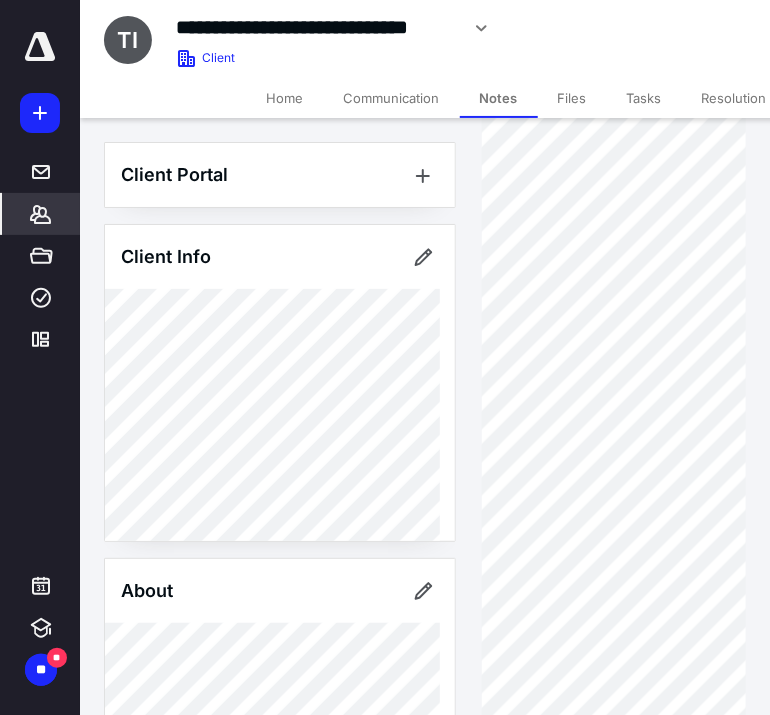 click on "Files" at bounding box center (572, 98) 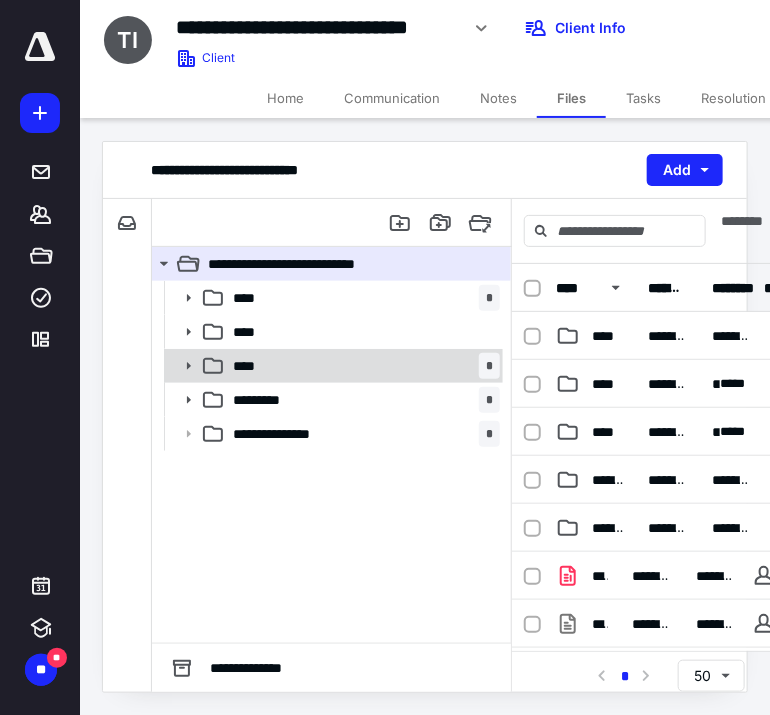 click on "**** *" at bounding box center (362, 366) 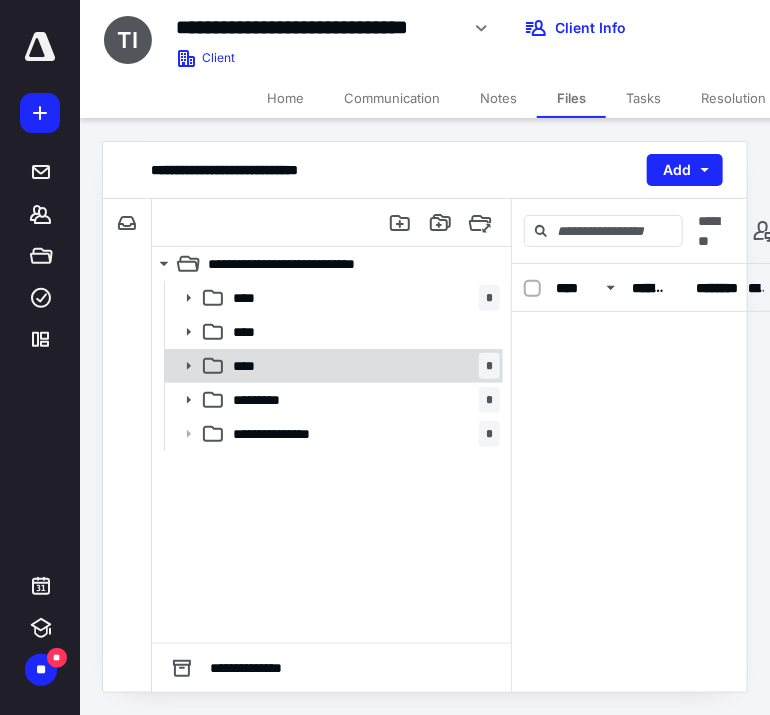 click on "**** *" at bounding box center [362, 366] 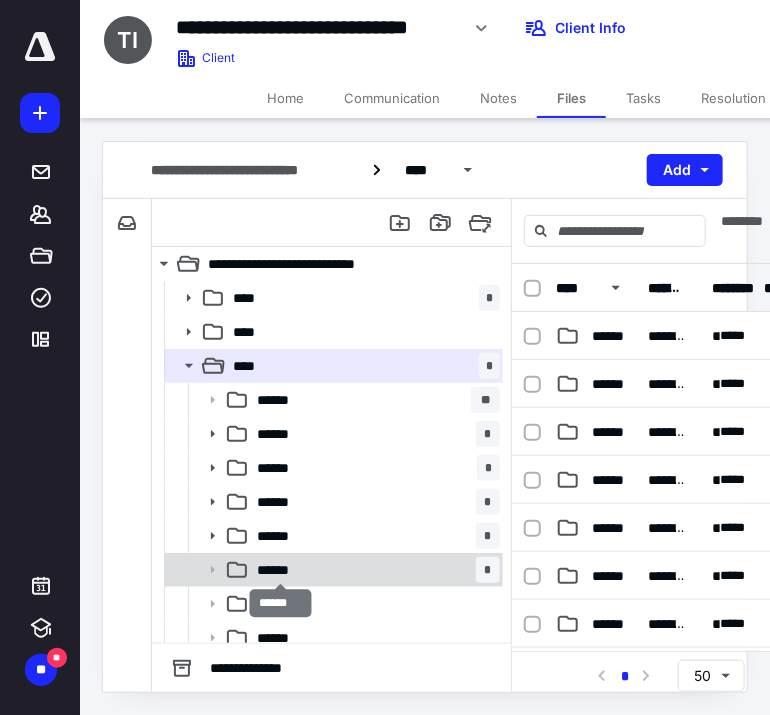 click on "******" at bounding box center [281, 570] 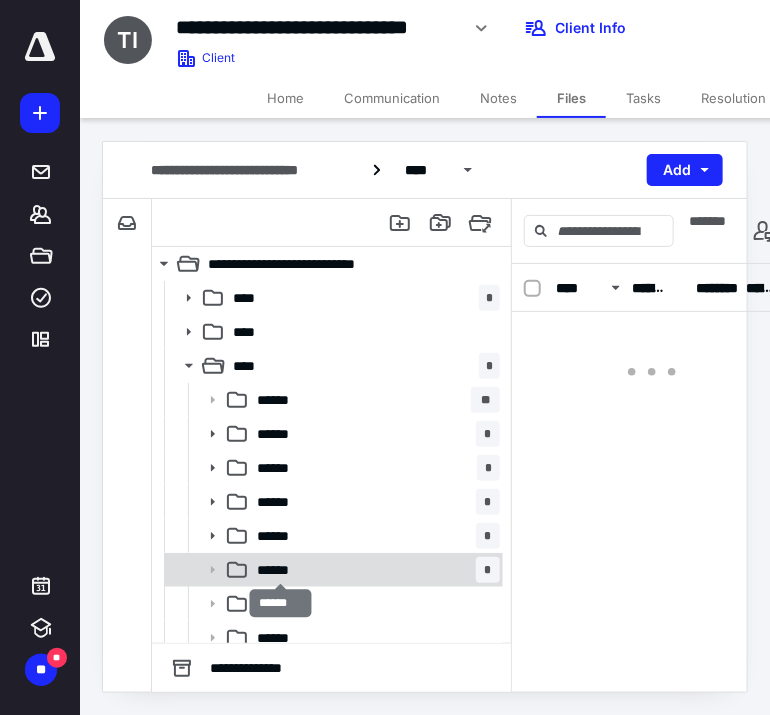 click on "******" at bounding box center (281, 570) 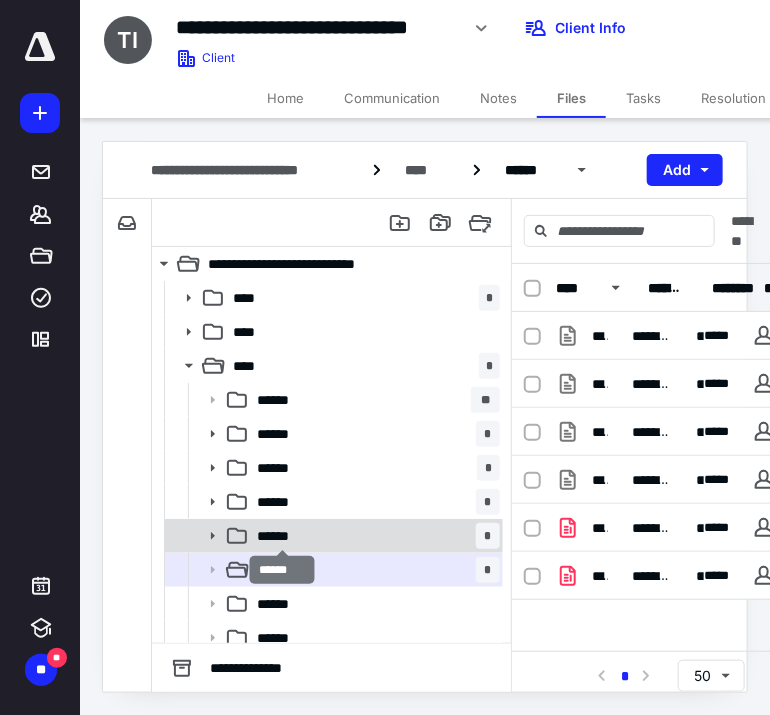click on "******" at bounding box center [283, 536] 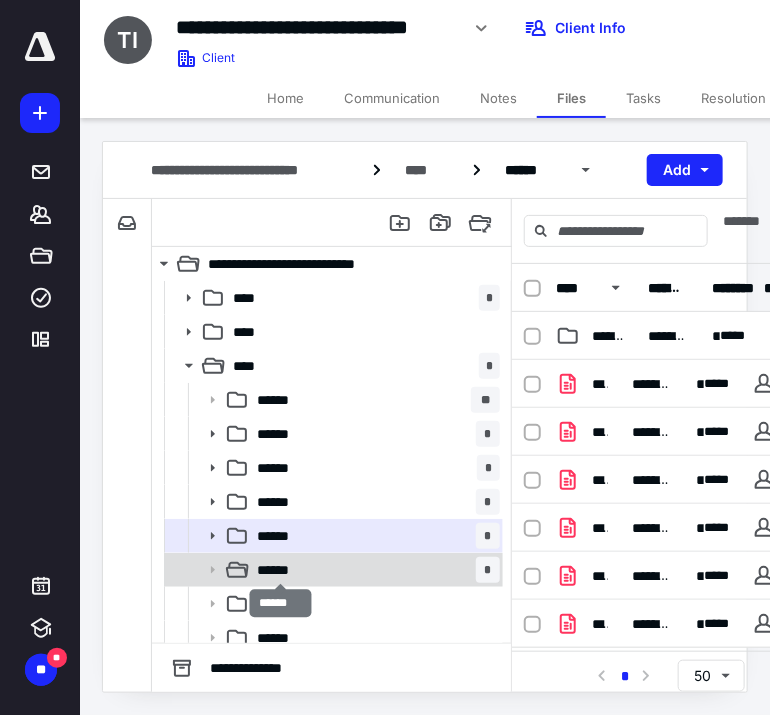 click on "******" at bounding box center [281, 570] 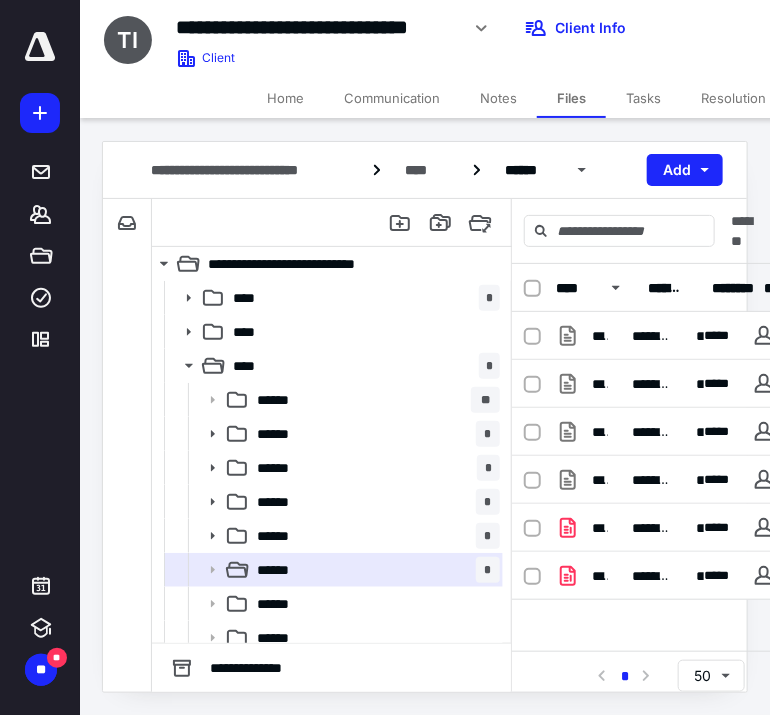 click on "Notes" at bounding box center [498, 98] 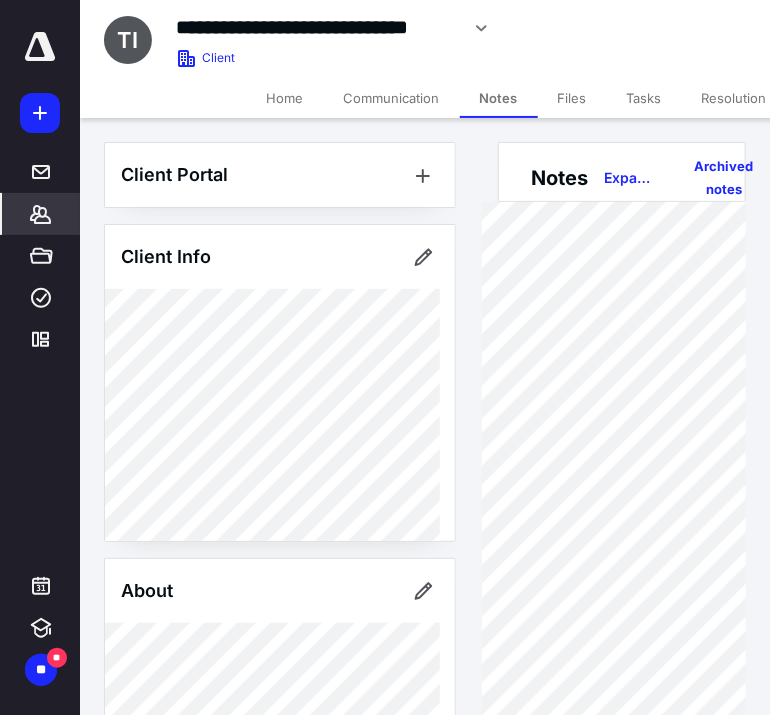 click on "Client Portal Client Info About Important clients Tags Manage all tags" at bounding box center [280, 794] 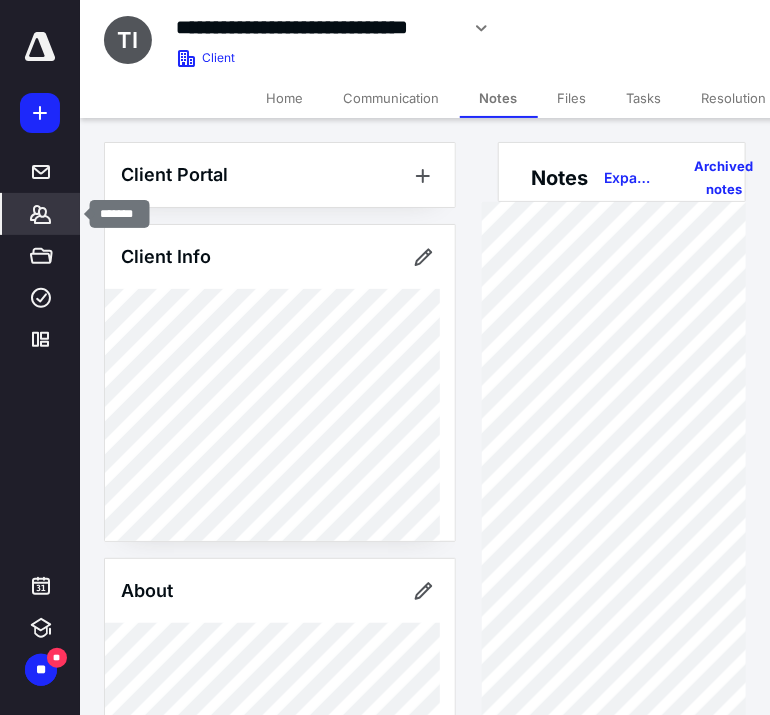 click 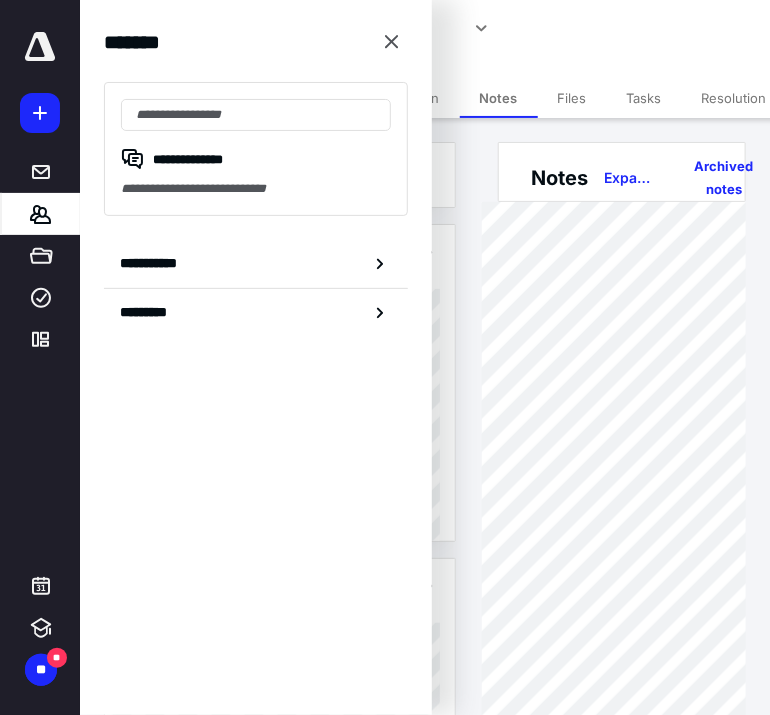 click on "Files" at bounding box center [572, 98] 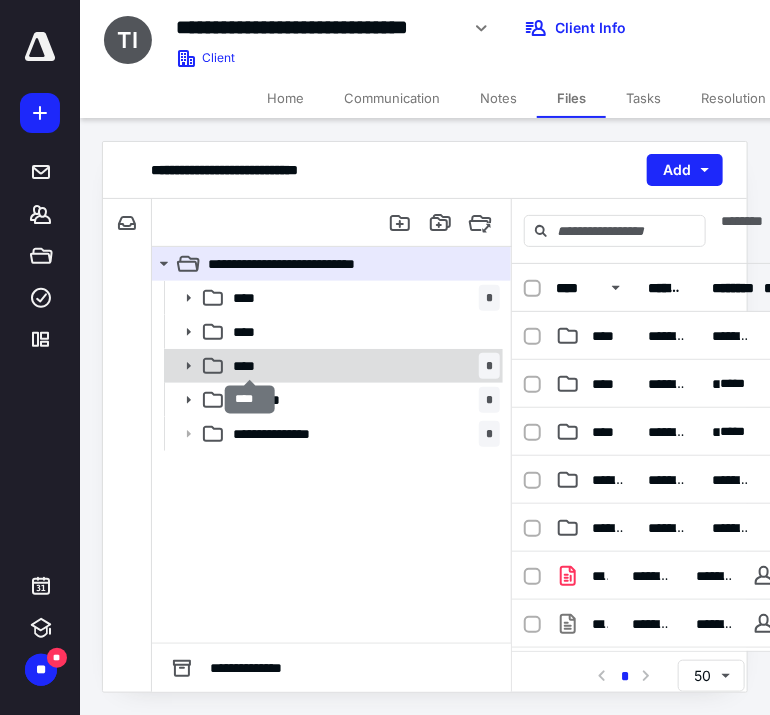 click on "****" at bounding box center (250, 366) 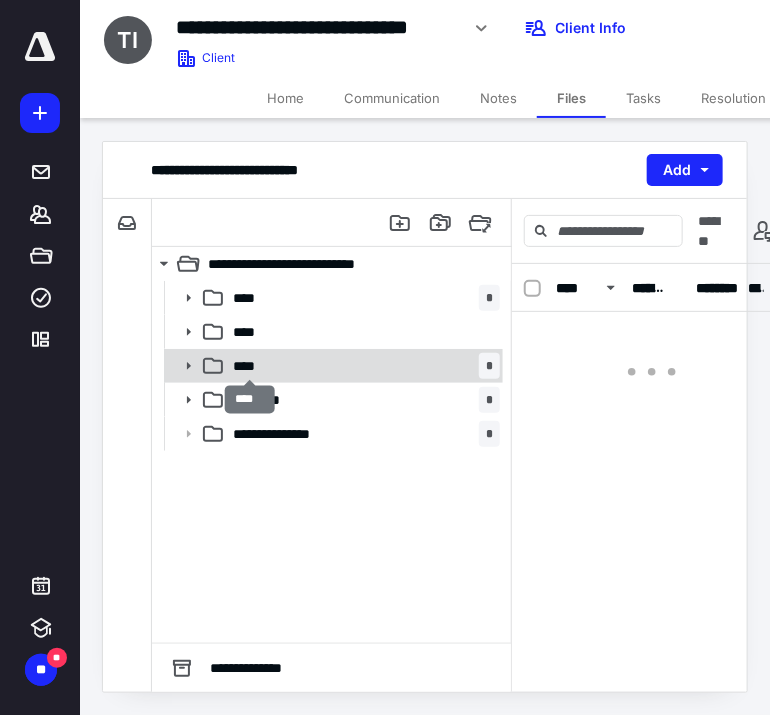 click on "****" at bounding box center [250, 366] 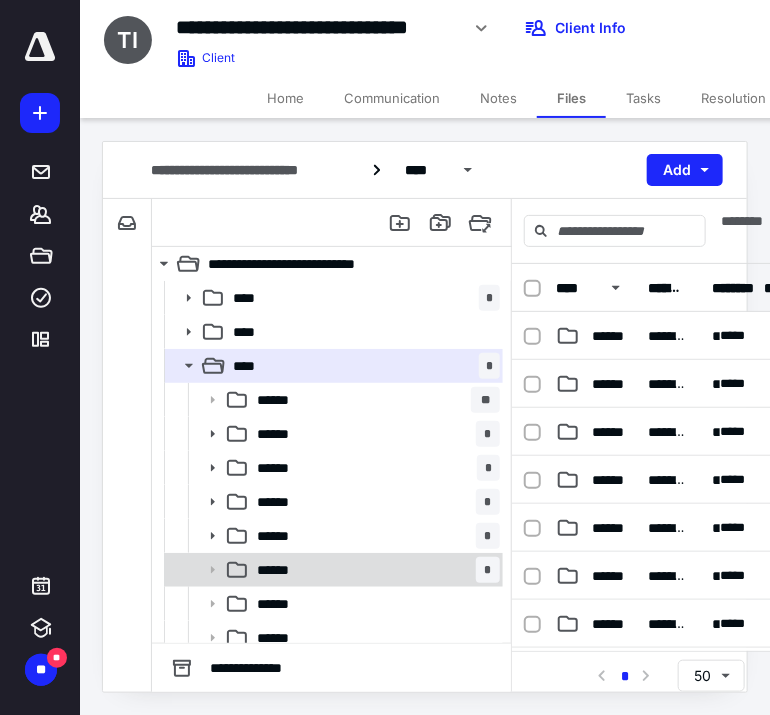 click on "****** *" at bounding box center (374, 570) 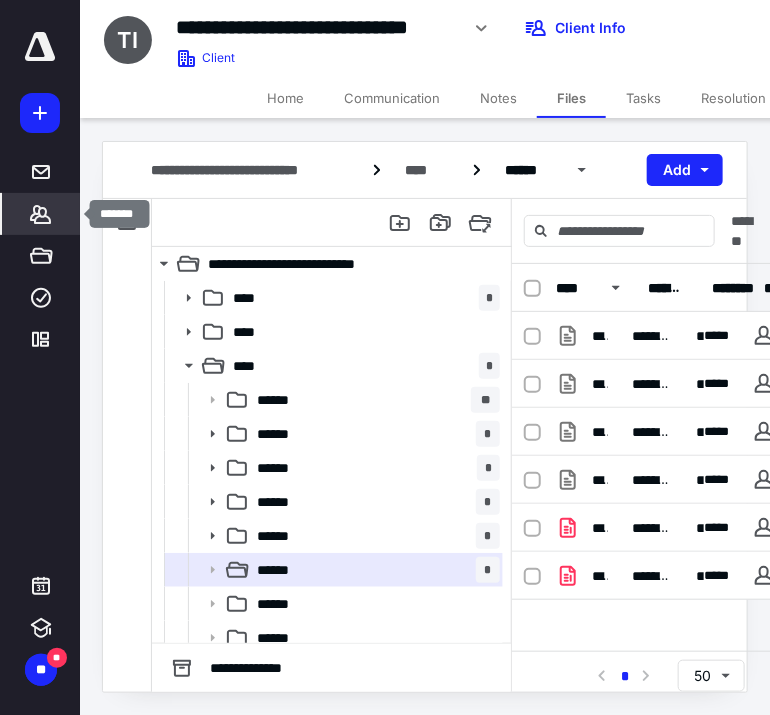 click on "*******" at bounding box center [41, 214] 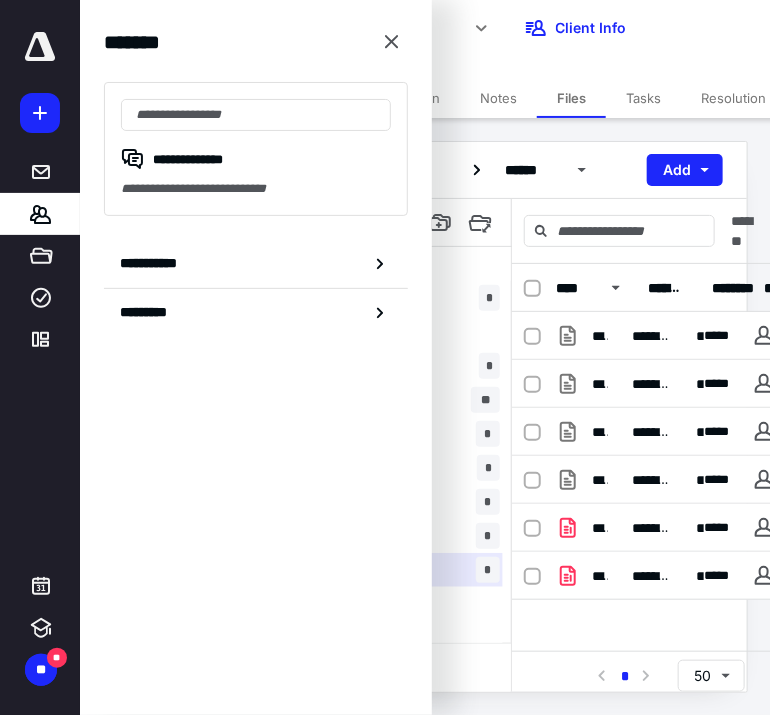click on "**********" at bounding box center [462, 28] 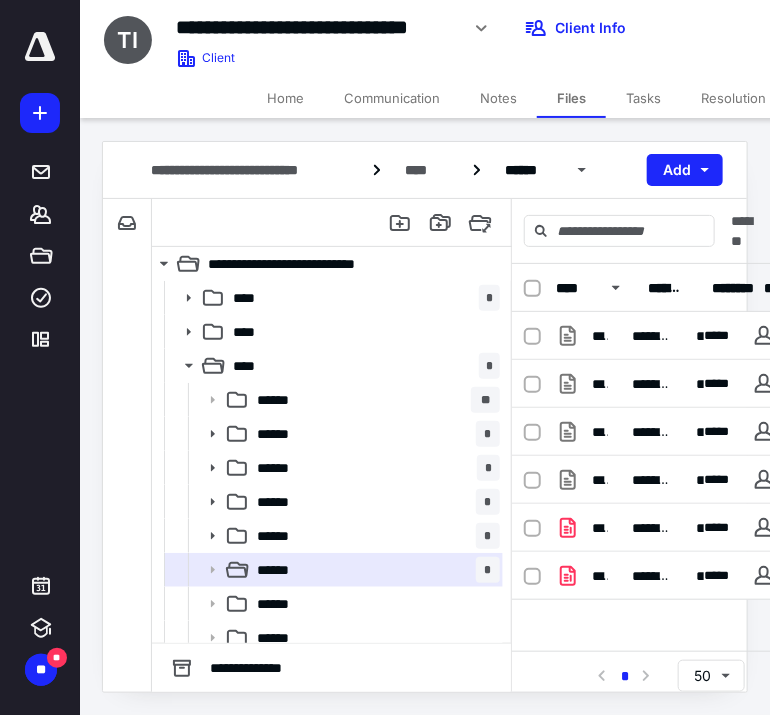 click on "Notes" at bounding box center [498, 98] 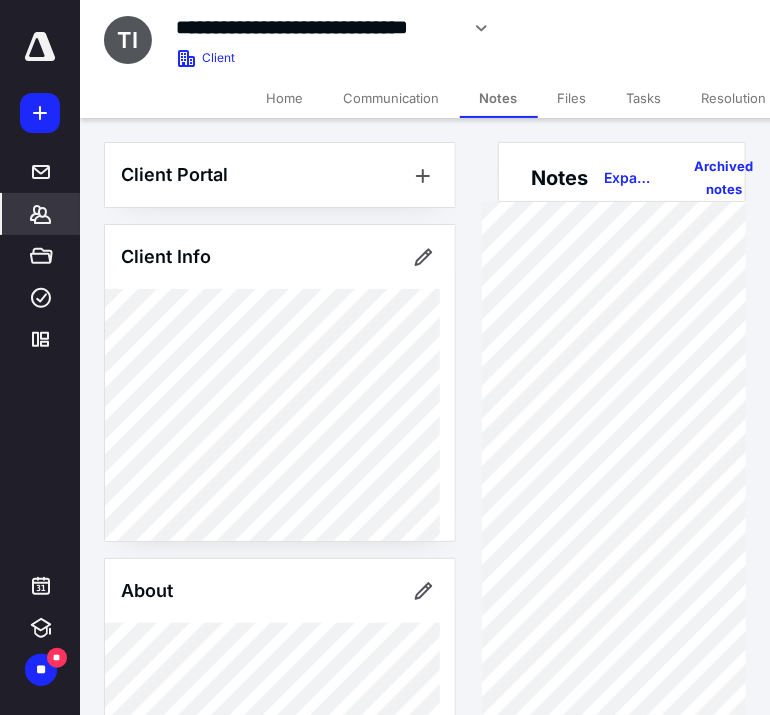 click on "**********" at bounding box center (462, 28) 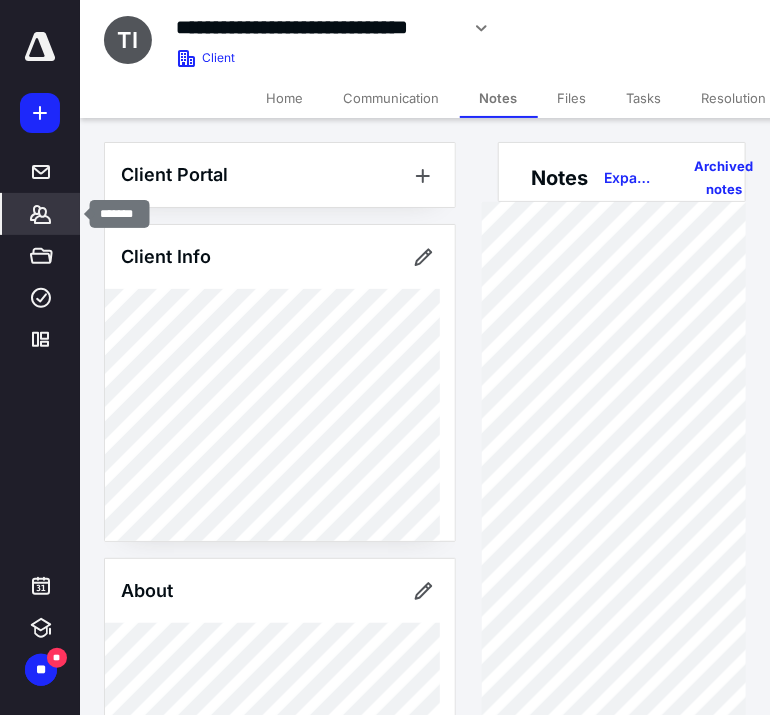 click 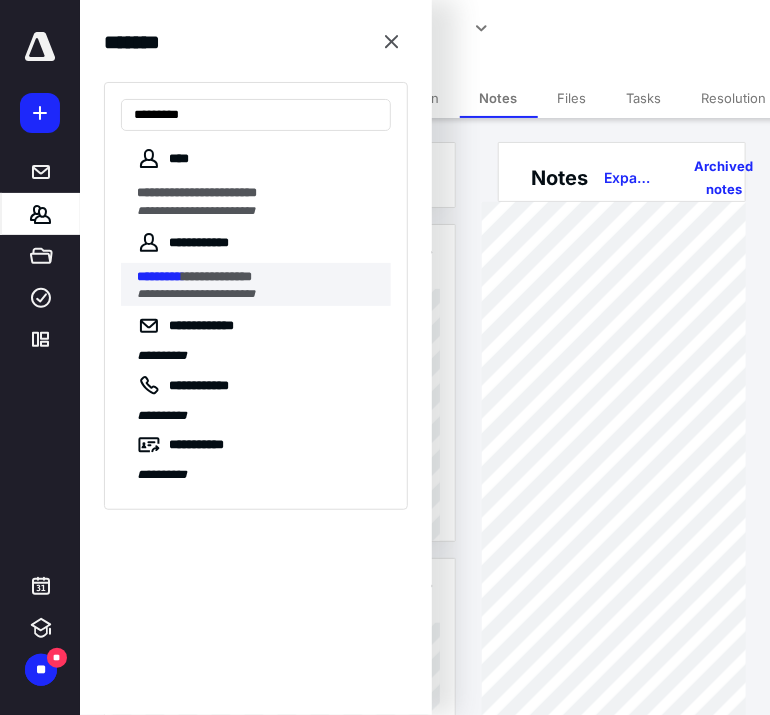 type on "*********" 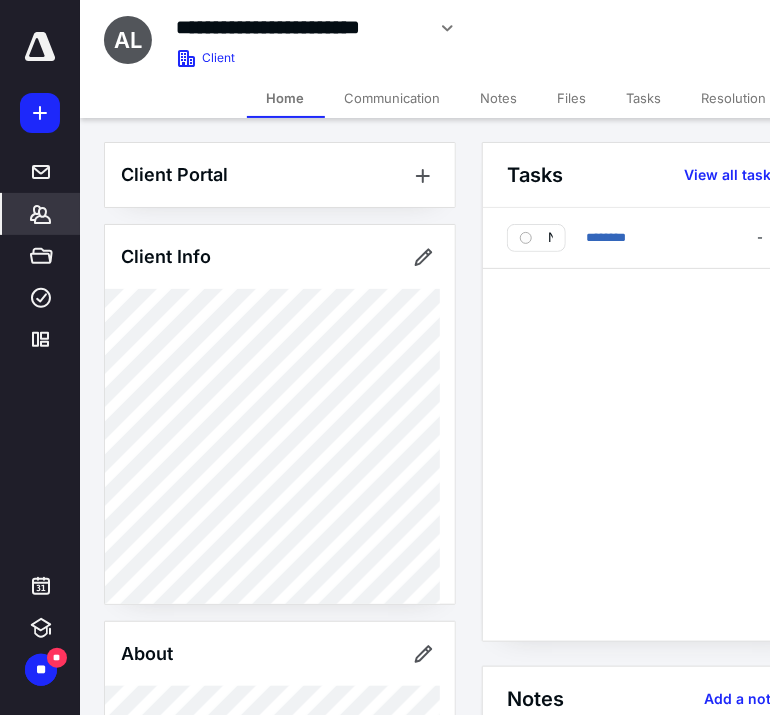 click on "Notes" at bounding box center (499, 98) 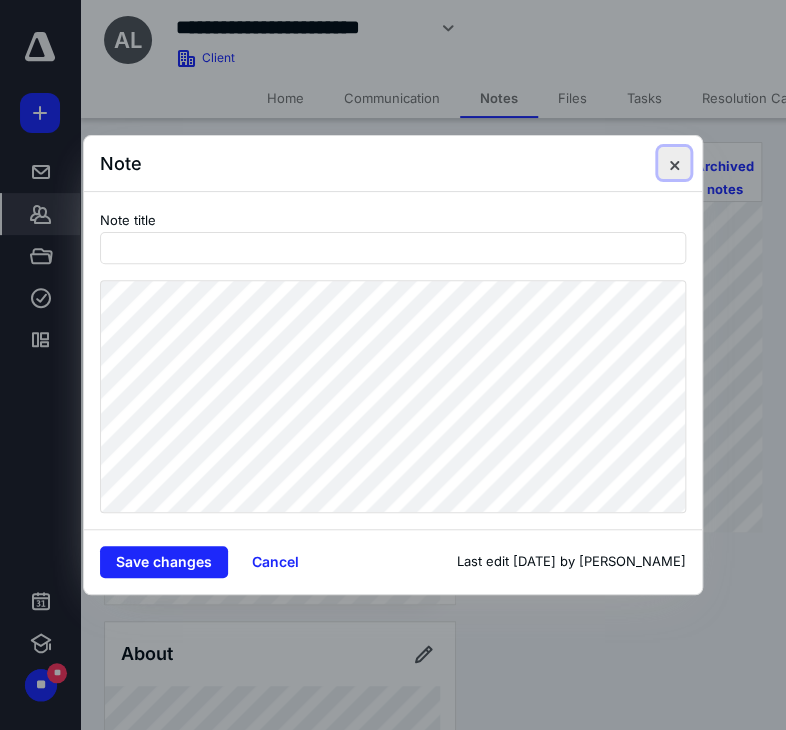 click at bounding box center (674, 163) 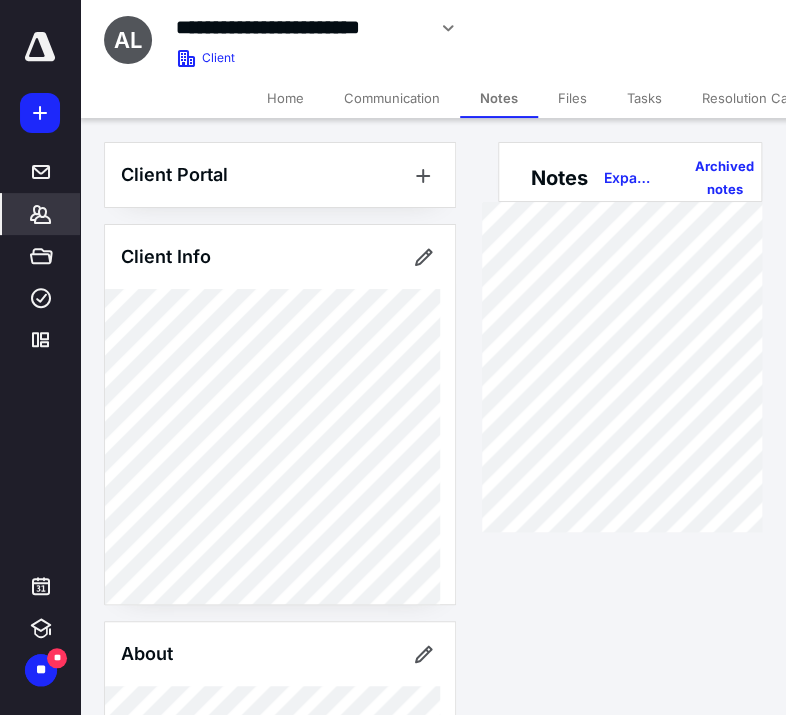 click on "Files" at bounding box center (572, 98) 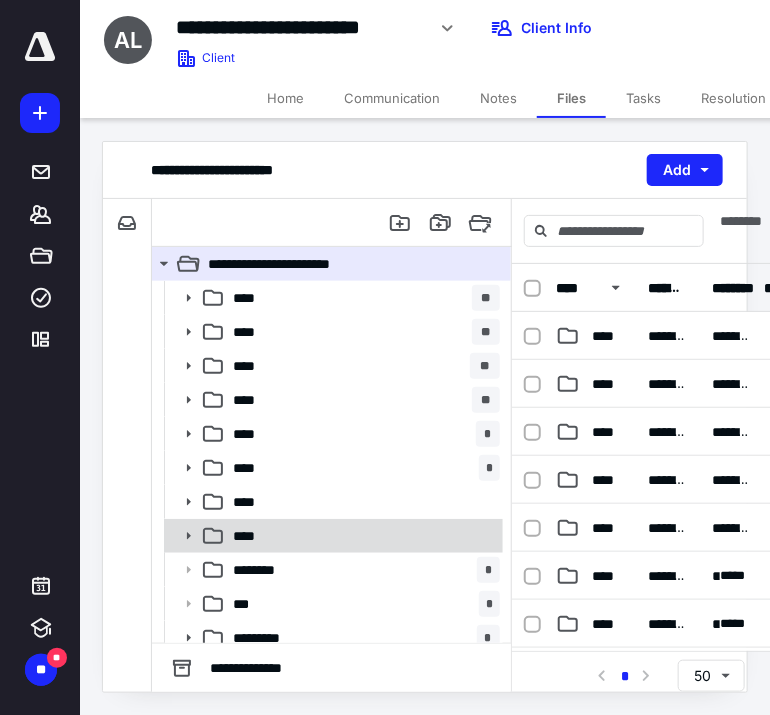 click on "****" at bounding box center (362, 536) 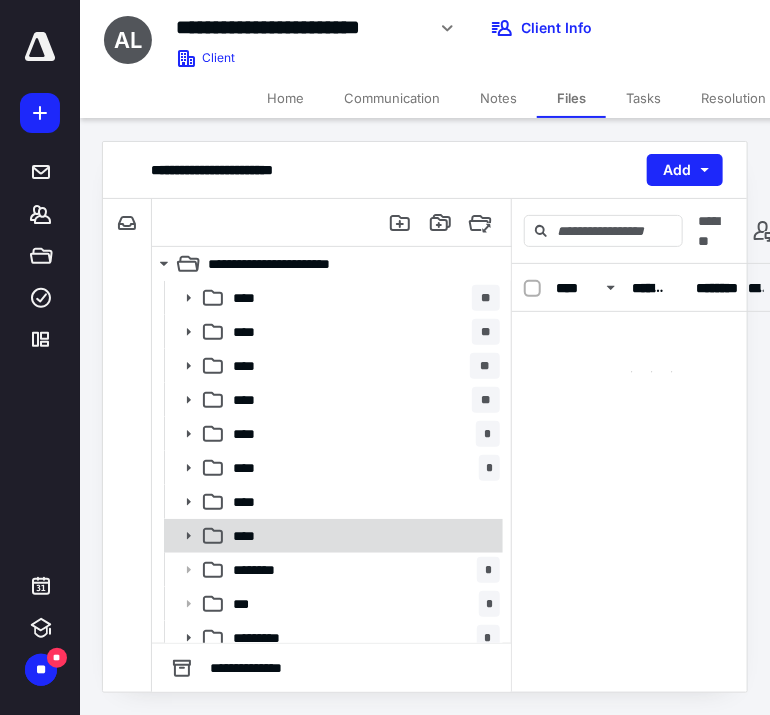 click on "****" at bounding box center [362, 536] 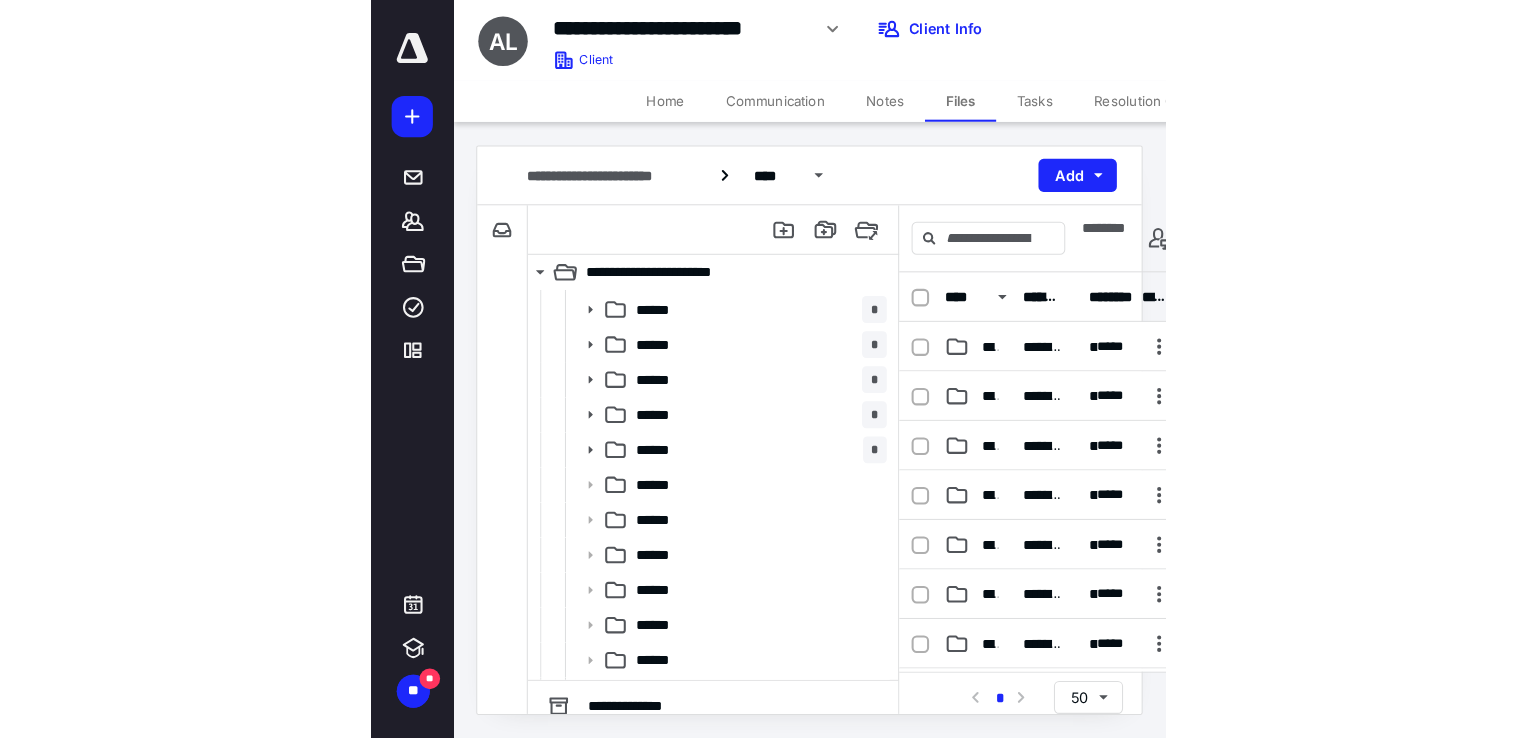 scroll, scrollTop: 333, scrollLeft: 0, axis: vertical 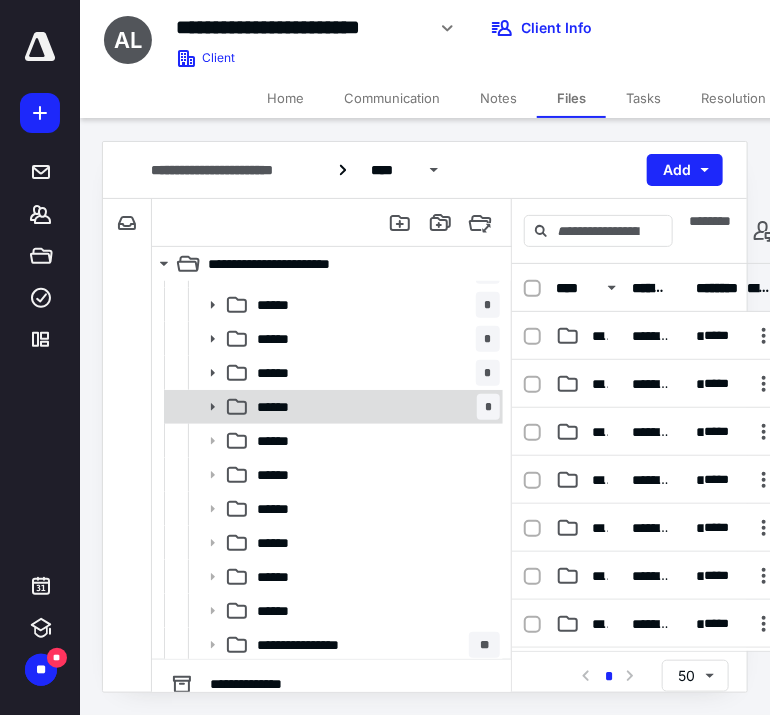 click on "****** *" at bounding box center [374, 407] 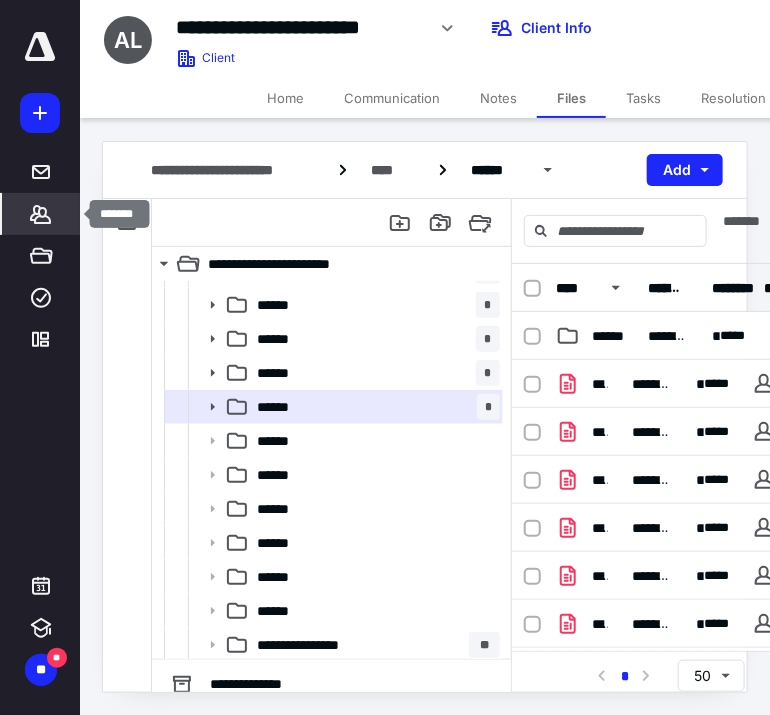 click 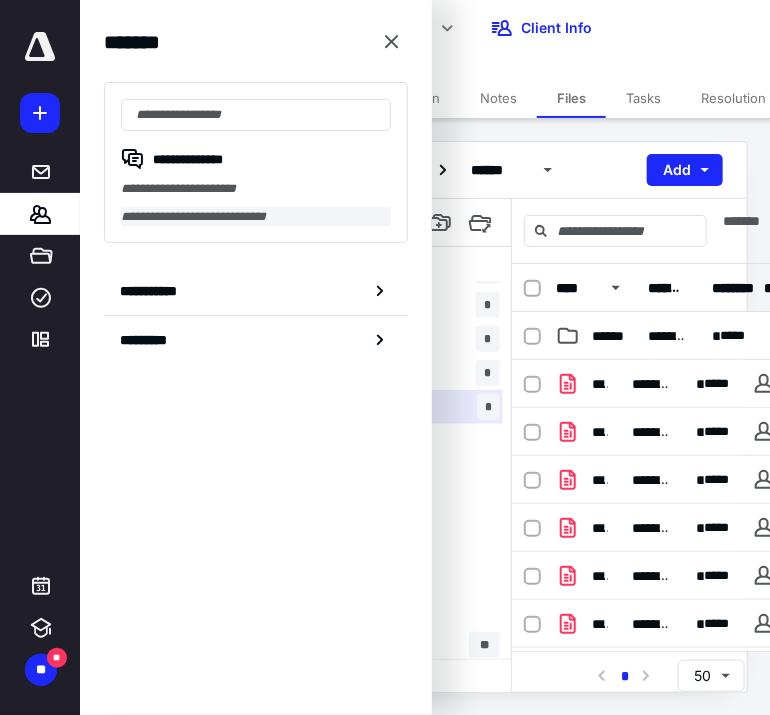 click on "**********" at bounding box center (256, 217) 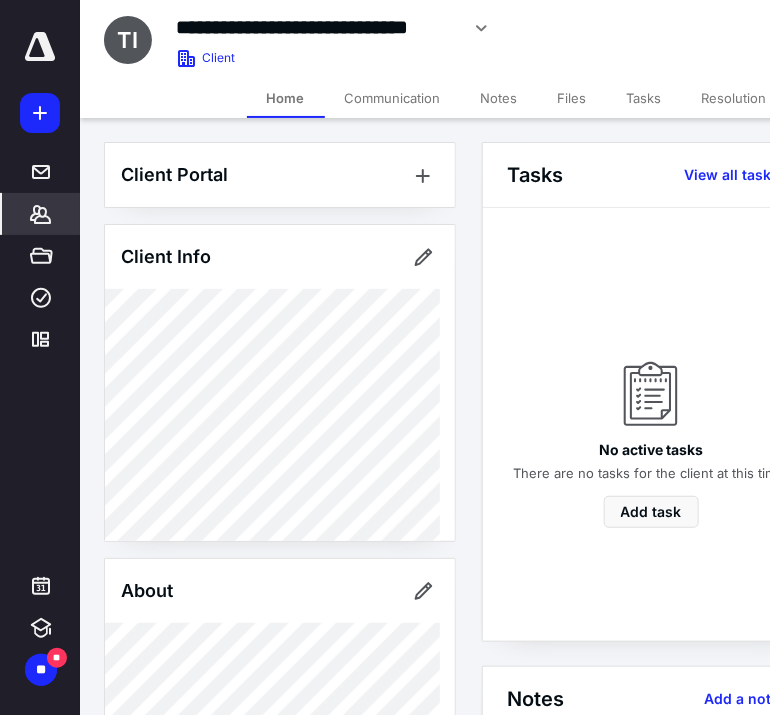 click on "Files" at bounding box center [572, 98] 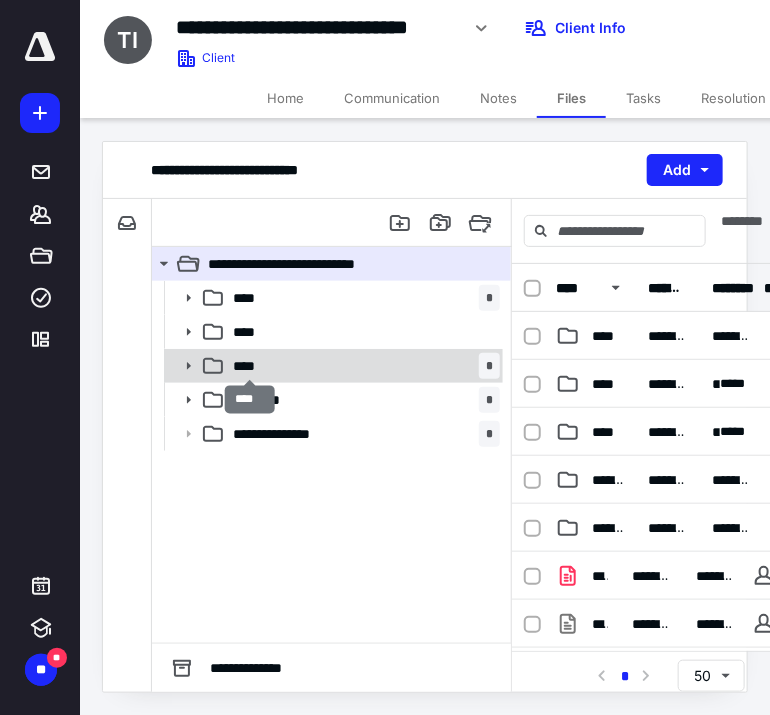 click on "****" at bounding box center [250, 366] 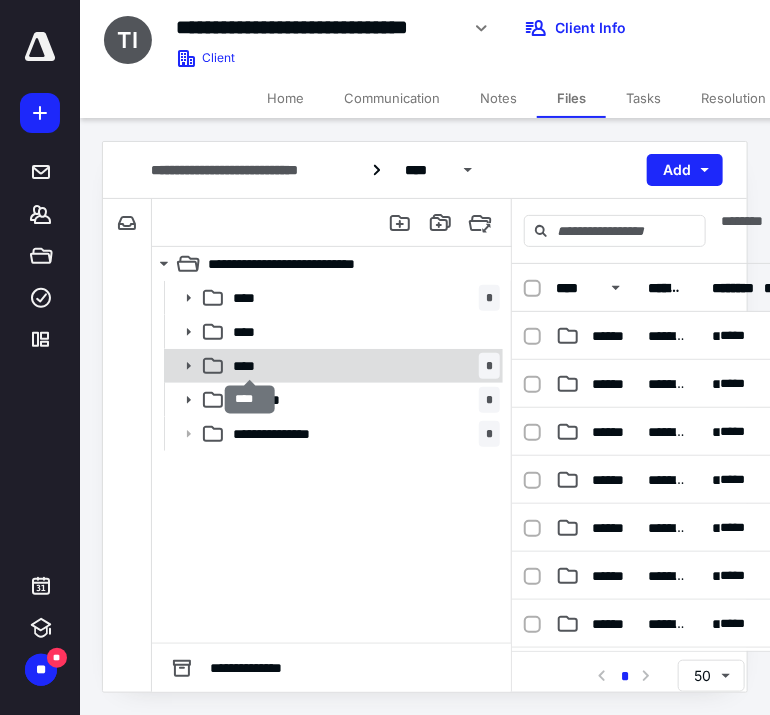 click on "****" at bounding box center (250, 366) 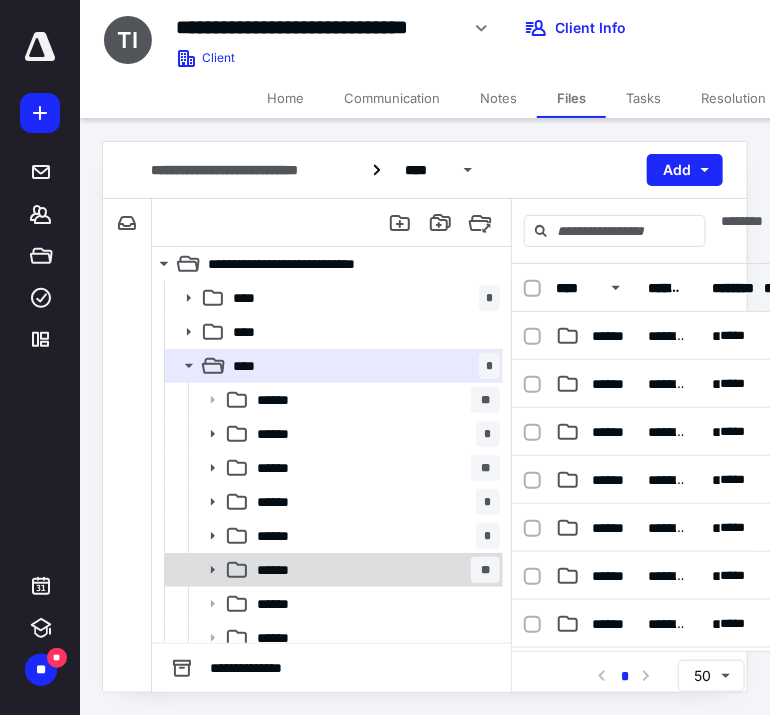 click on "****** **" at bounding box center [374, 570] 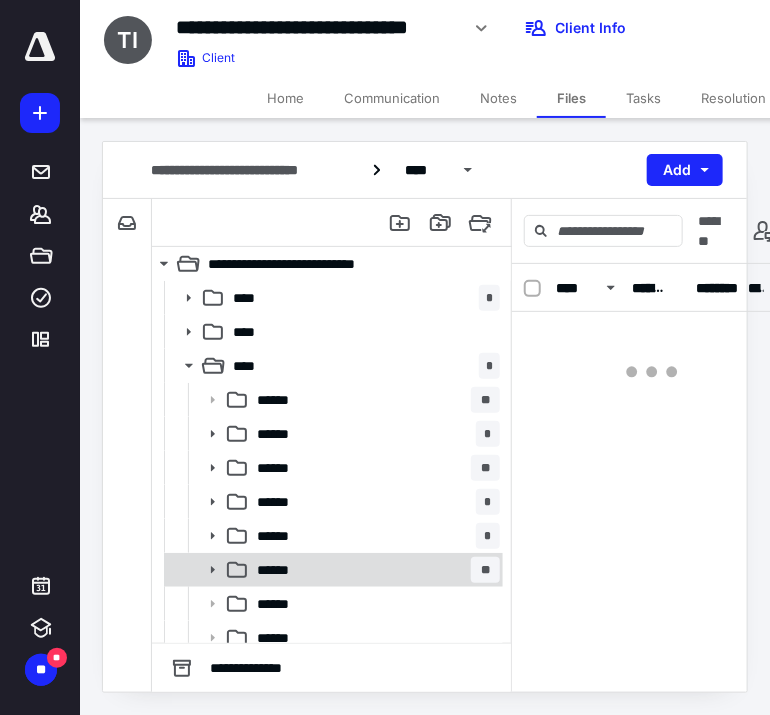 click on "****** **" at bounding box center [374, 570] 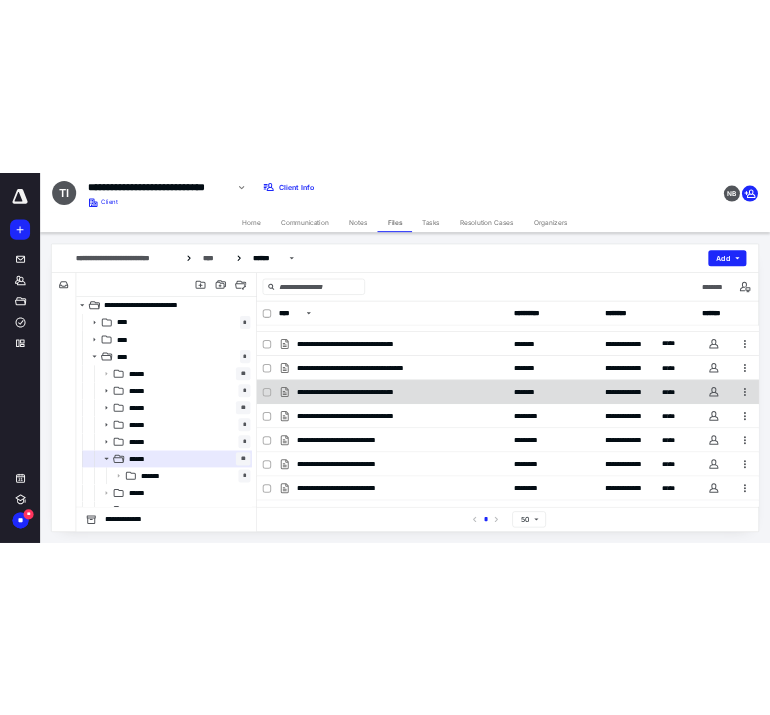 scroll, scrollTop: 0, scrollLeft: 0, axis: both 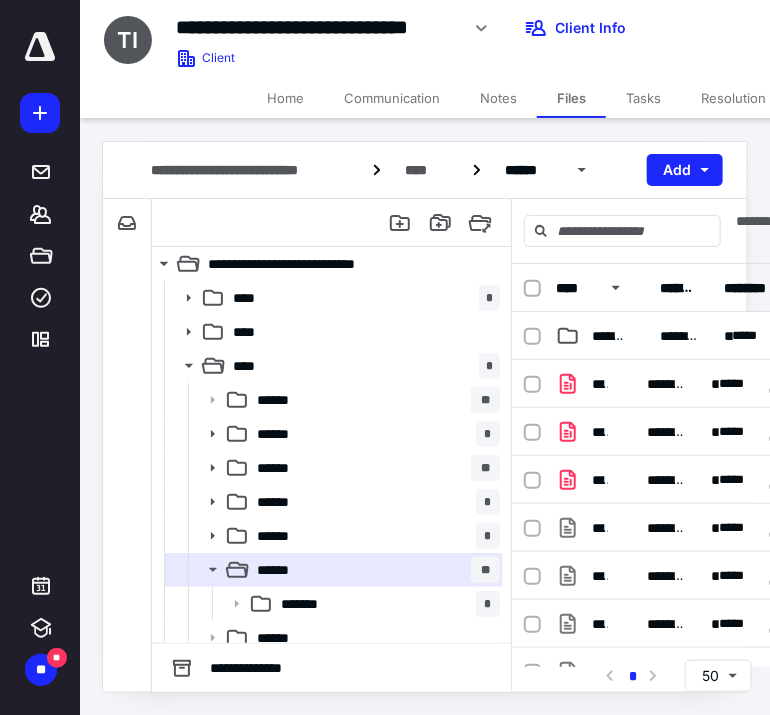 click on "Notes" at bounding box center (498, 98) 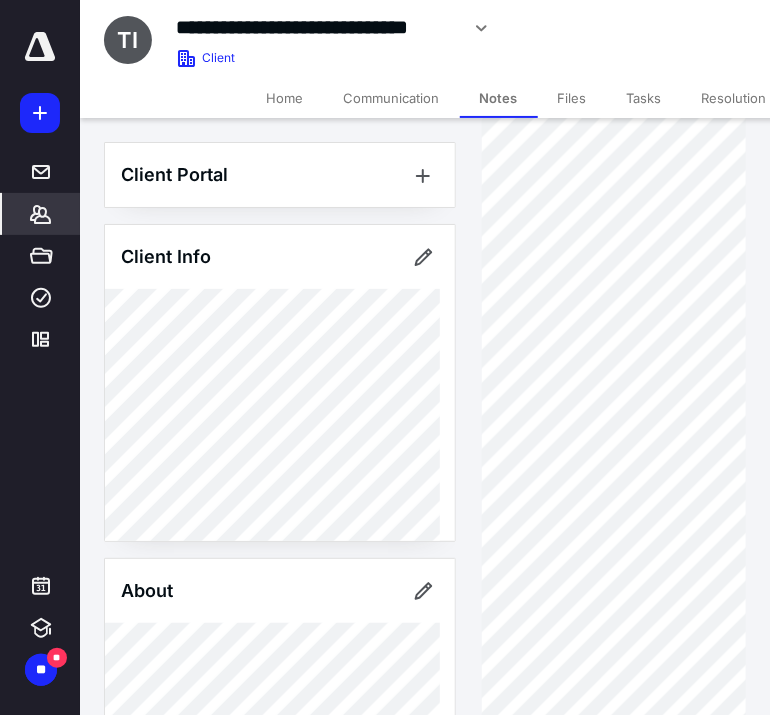 scroll, scrollTop: 704, scrollLeft: 0, axis: vertical 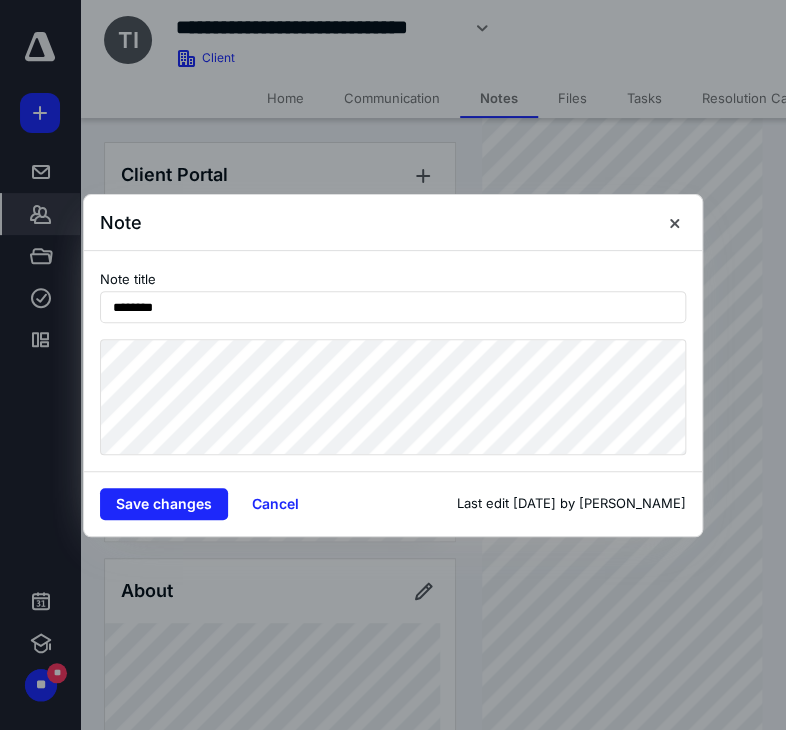click on "Note Note title ******** Save changes Cancel Last edit [DATE] by [PERSON_NAME]" at bounding box center [393, 365] 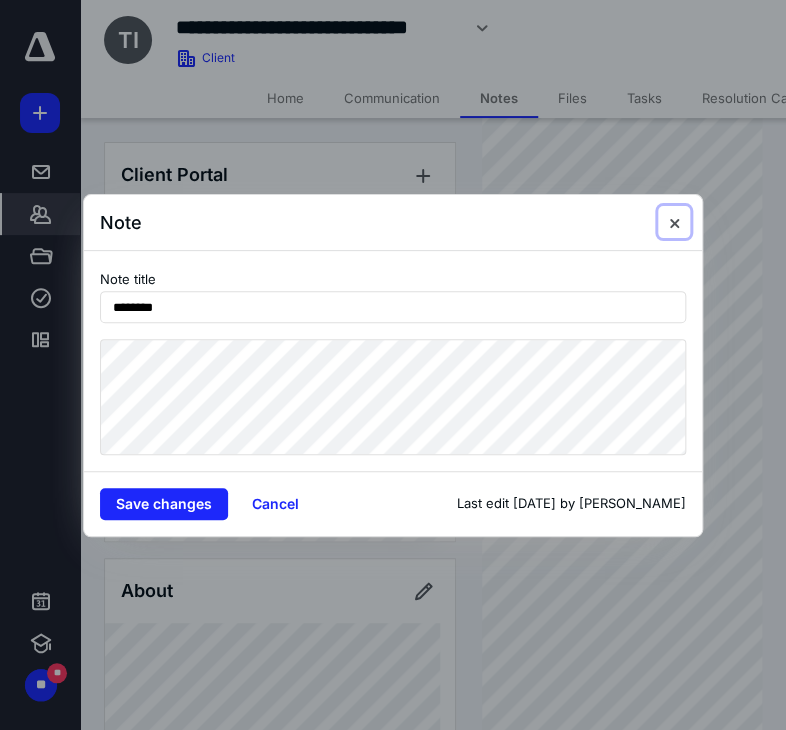 drag, startPoint x: 683, startPoint y: 229, endPoint x: 672, endPoint y: 195, distance: 35.735138 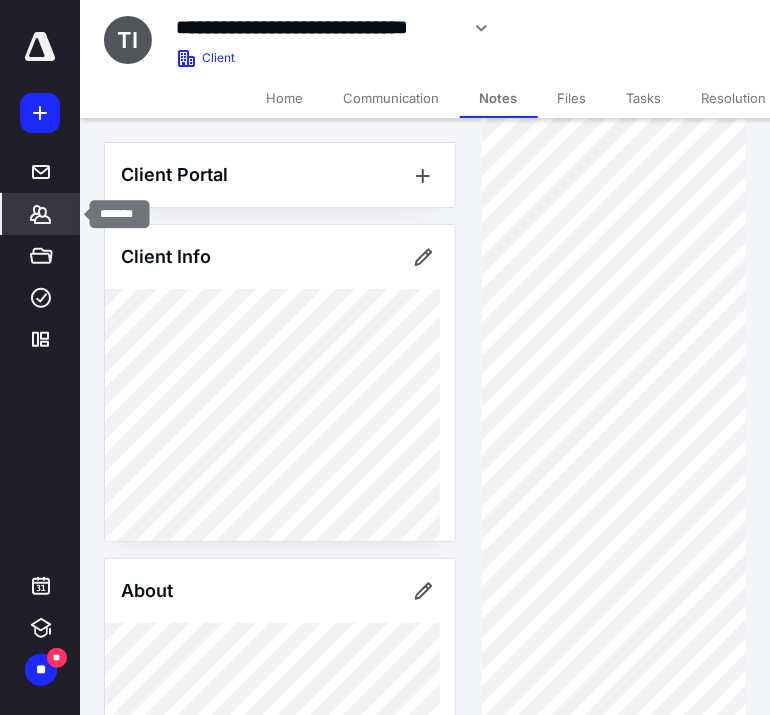 click 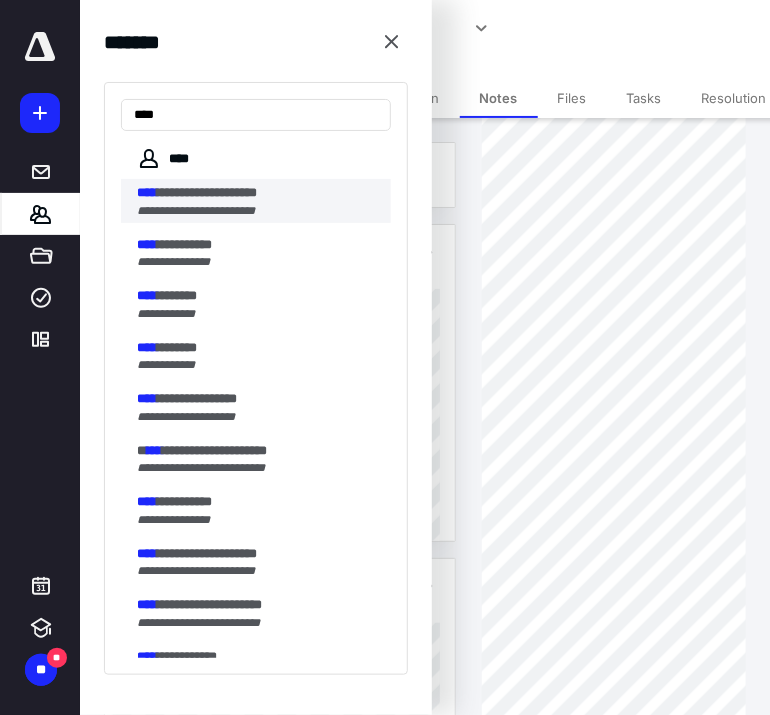 type on "****" 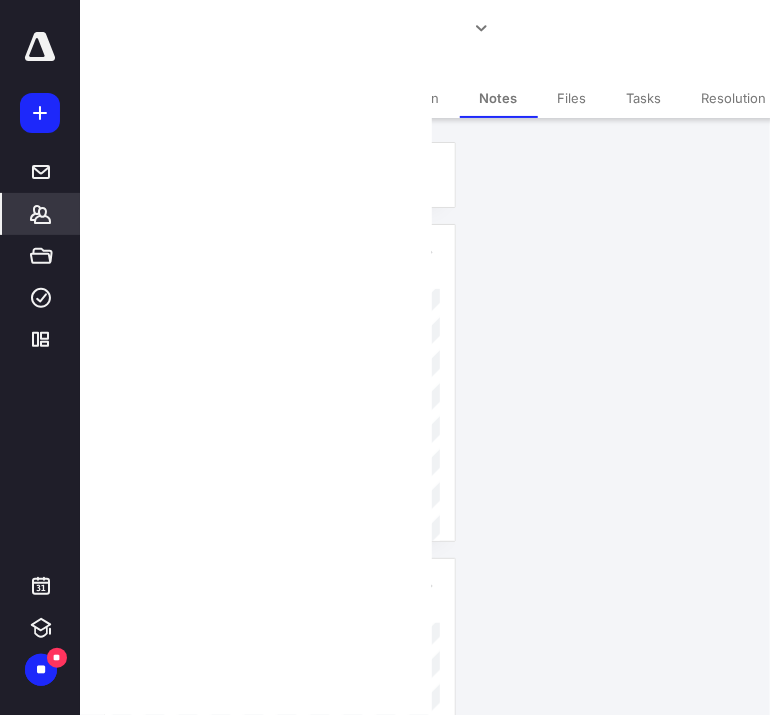 scroll, scrollTop: 0, scrollLeft: 0, axis: both 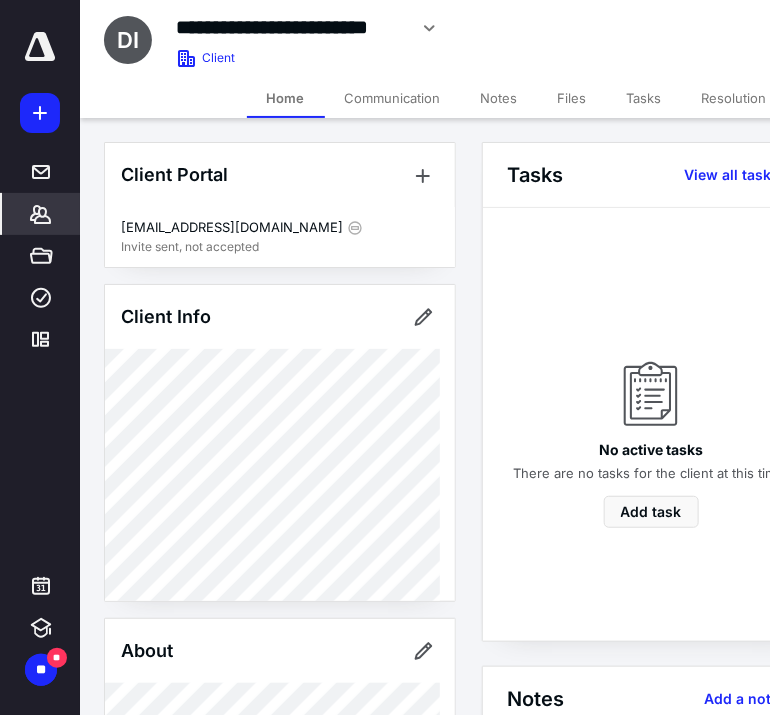 click on "Notes" at bounding box center [499, 98] 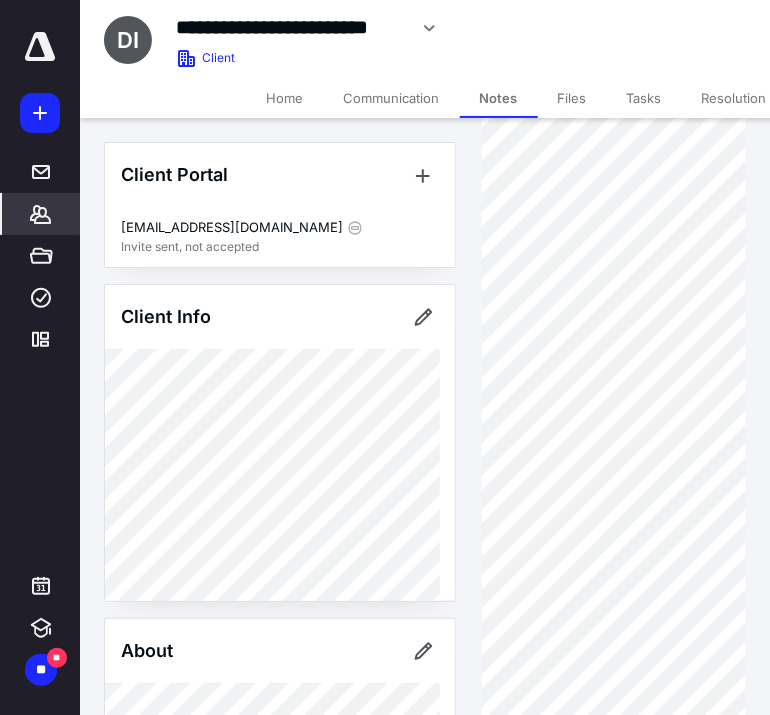 scroll, scrollTop: 1000, scrollLeft: 0, axis: vertical 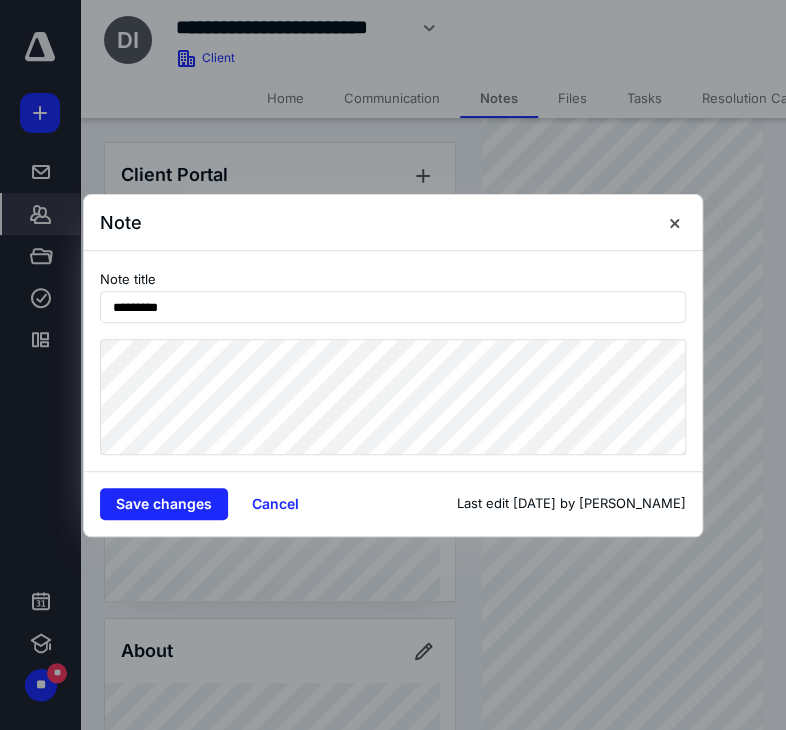 click on "Note title *********" at bounding box center (393, 361) 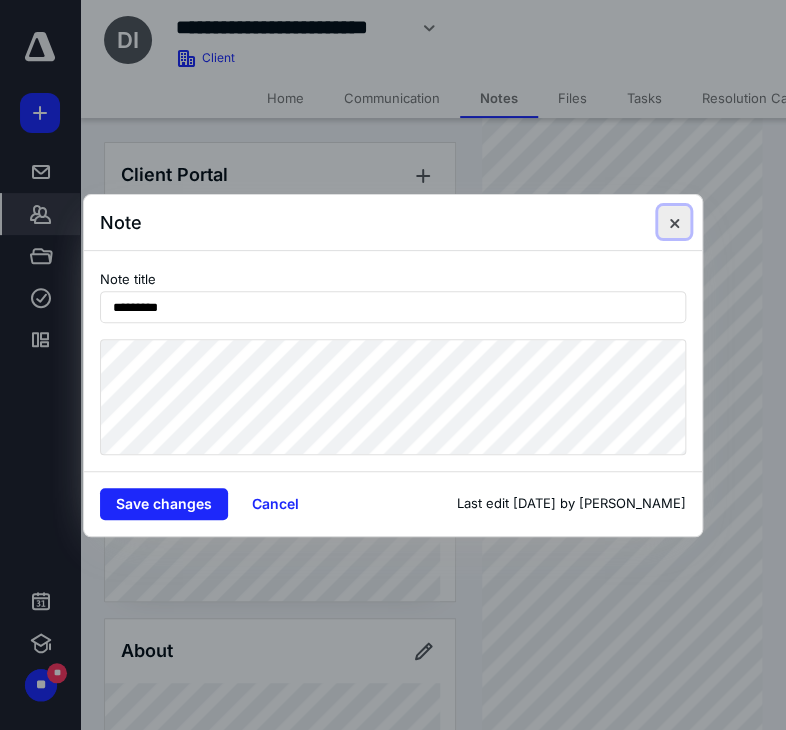 click at bounding box center (674, 222) 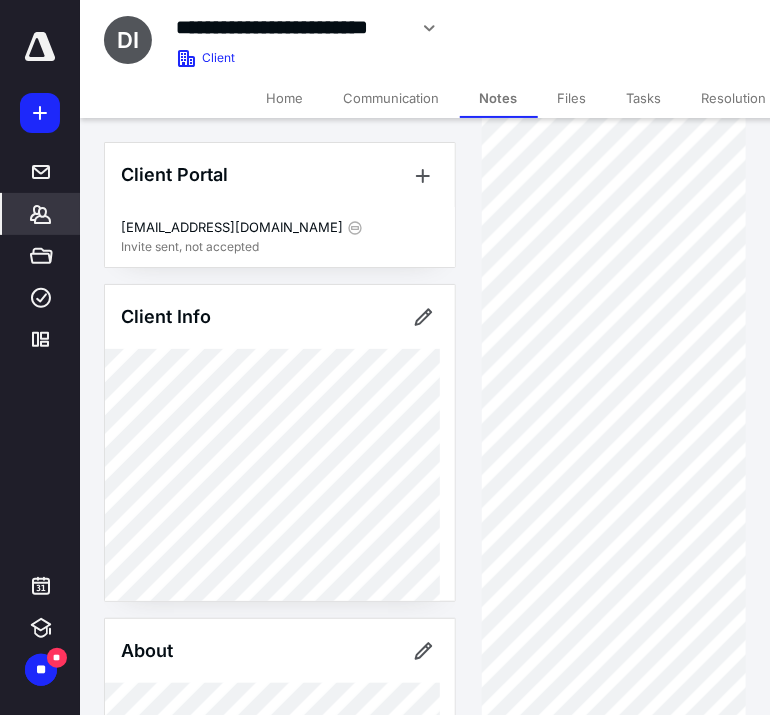 click on "Files" at bounding box center [572, 98] 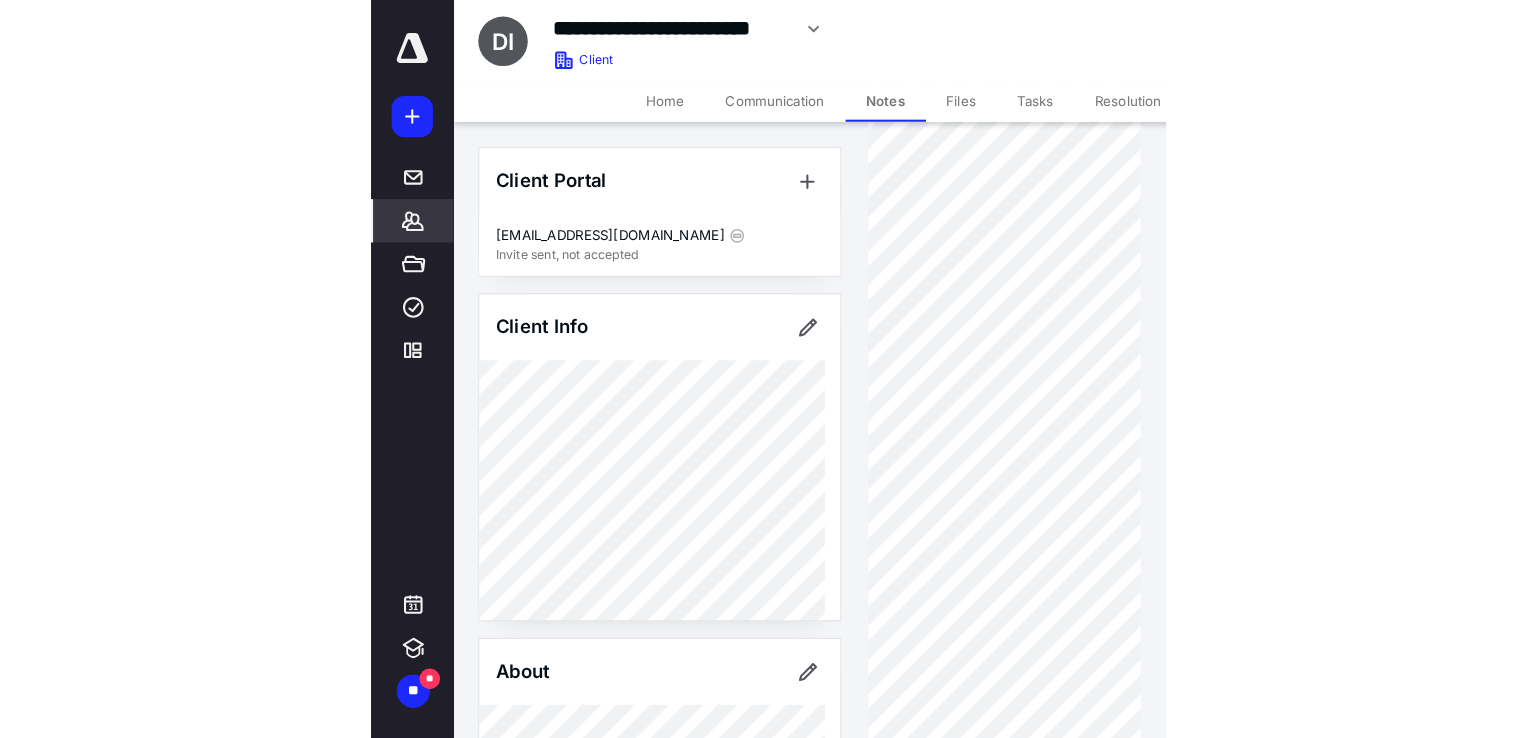scroll, scrollTop: 0, scrollLeft: 0, axis: both 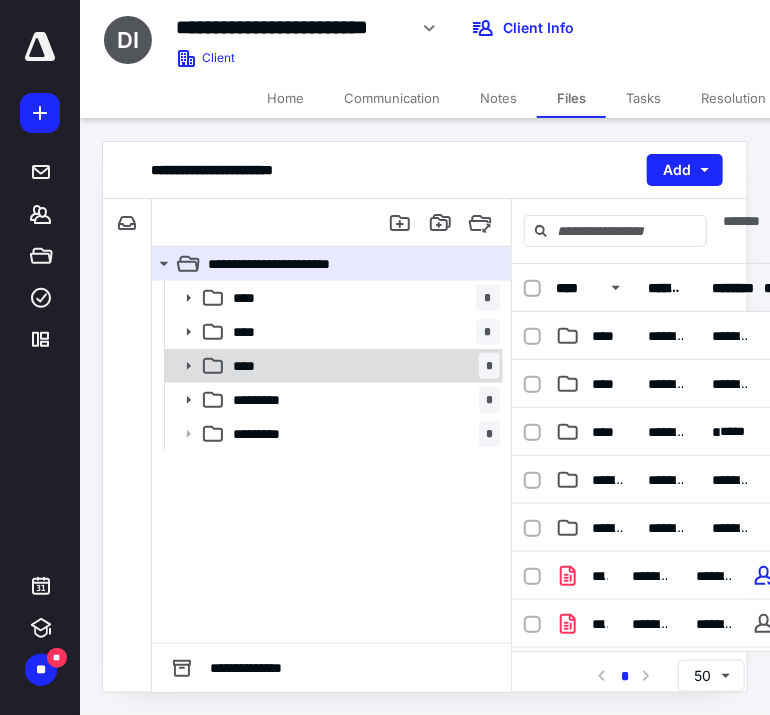 click on "**** *" at bounding box center [362, 366] 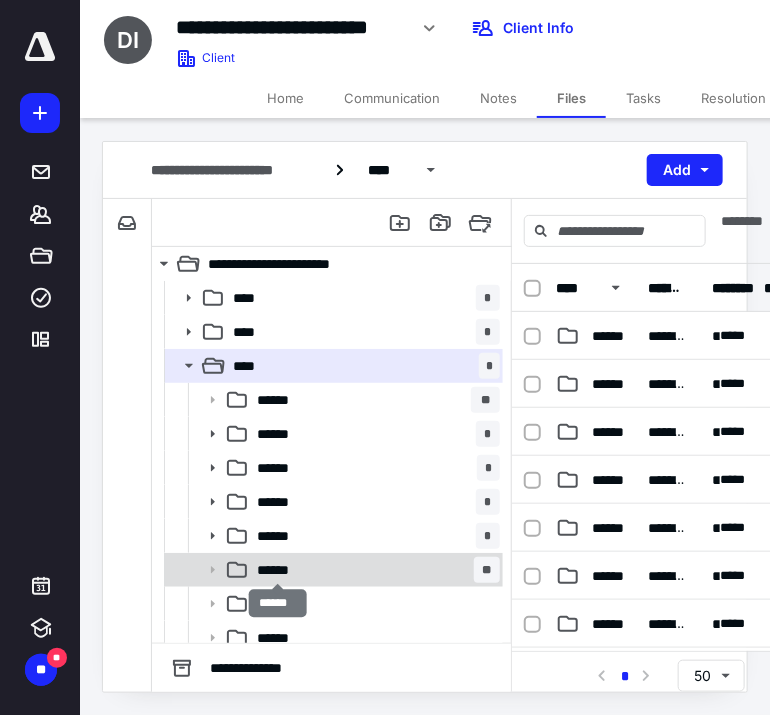 click on "******" at bounding box center (279, 570) 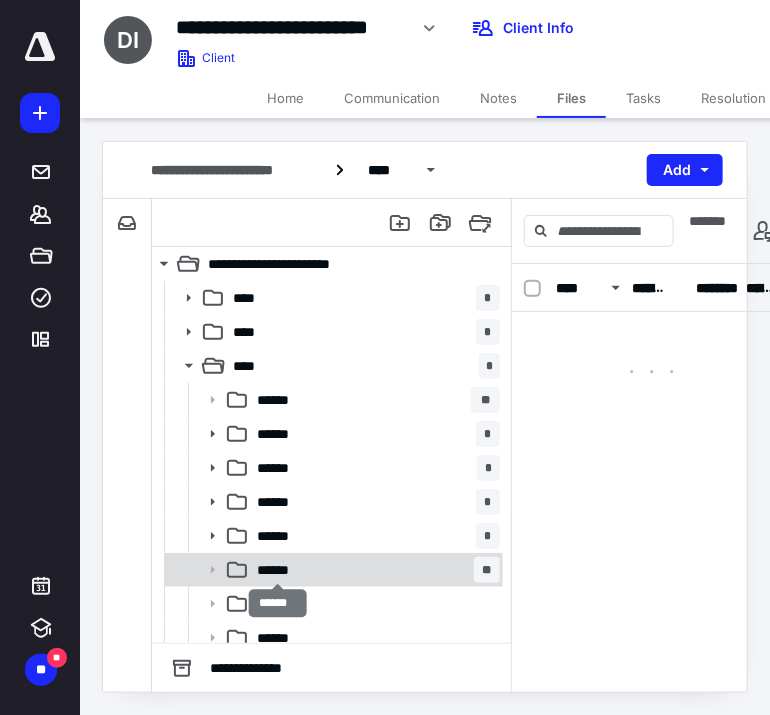 click on "******" at bounding box center (279, 570) 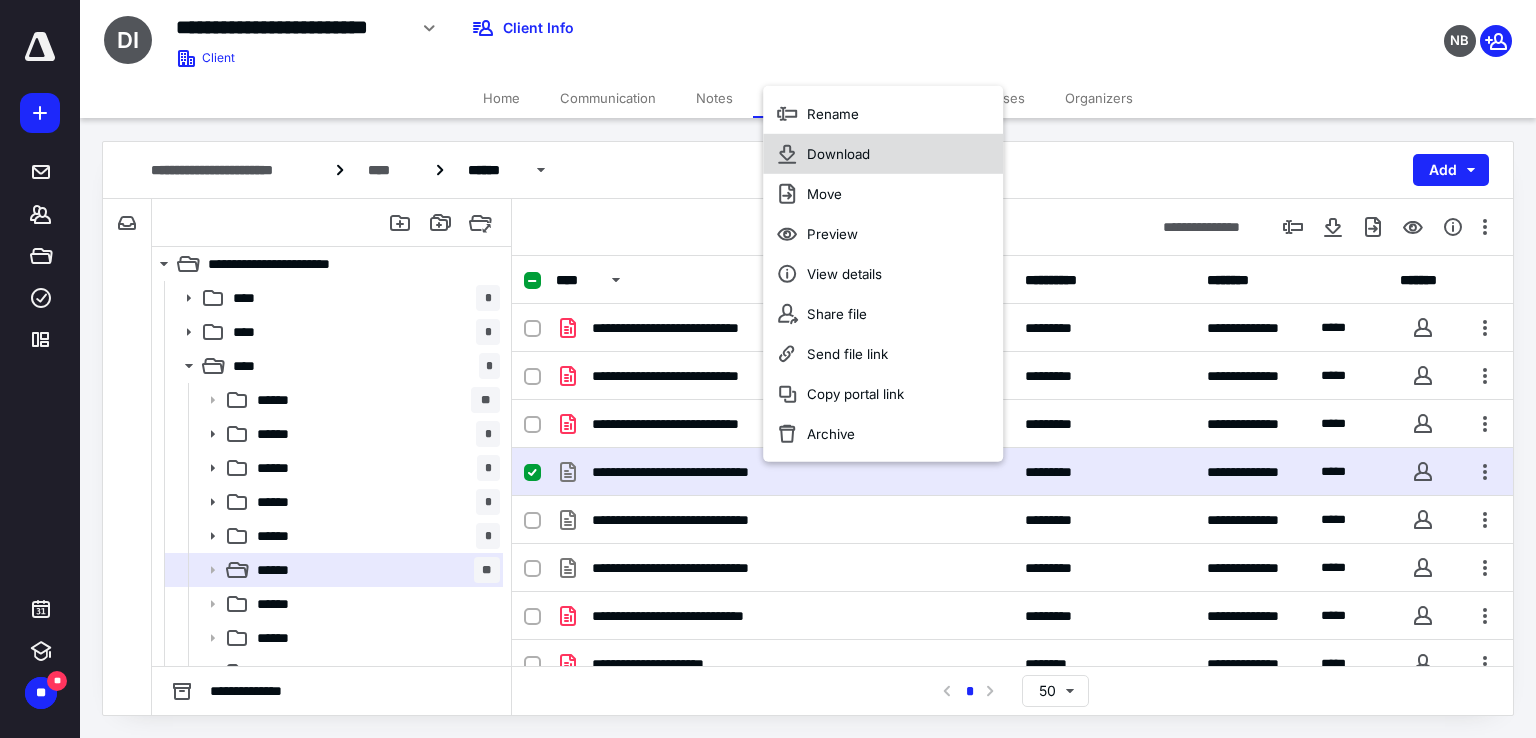 drag, startPoint x: 855, startPoint y: 157, endPoint x: 857, endPoint y: 144, distance: 13.152946 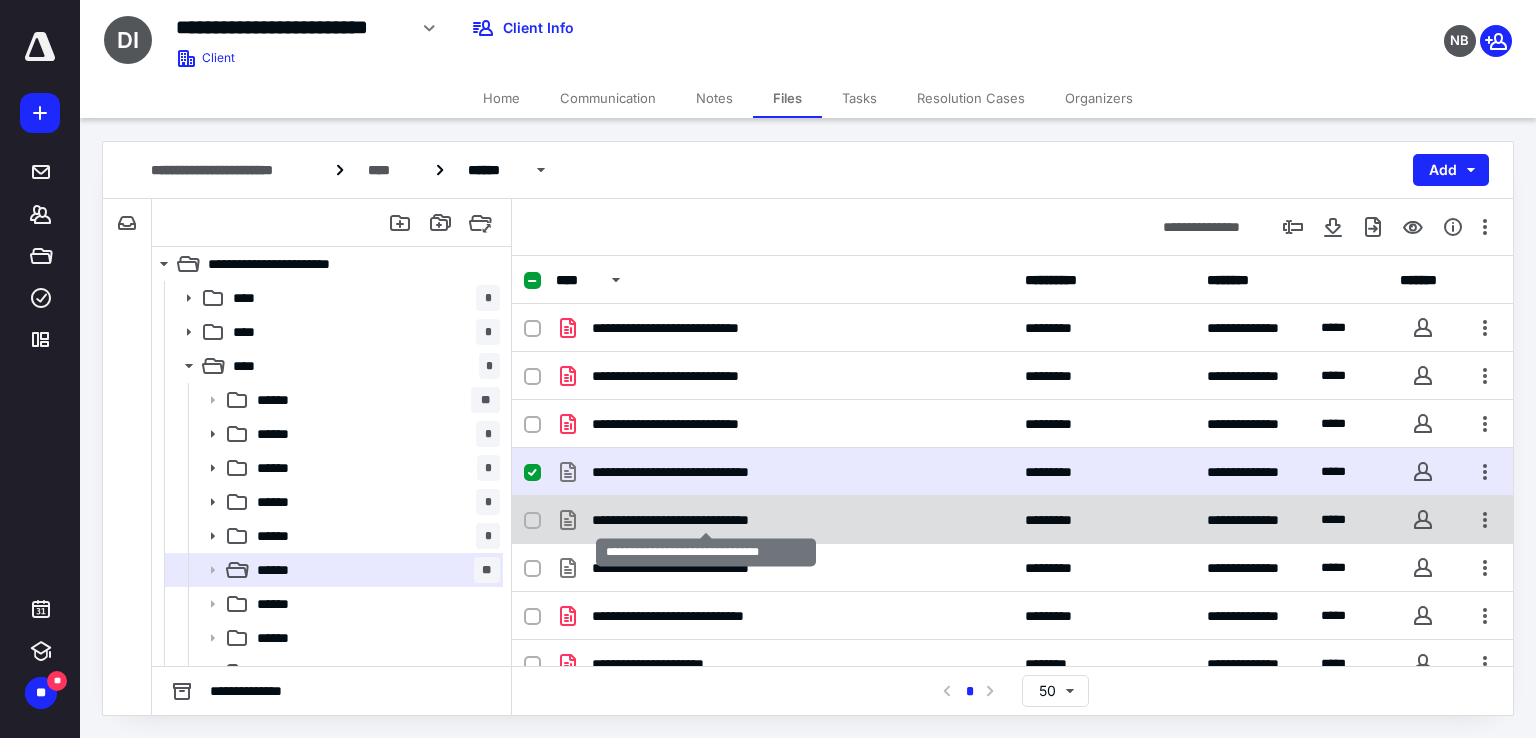 checkbox on "false" 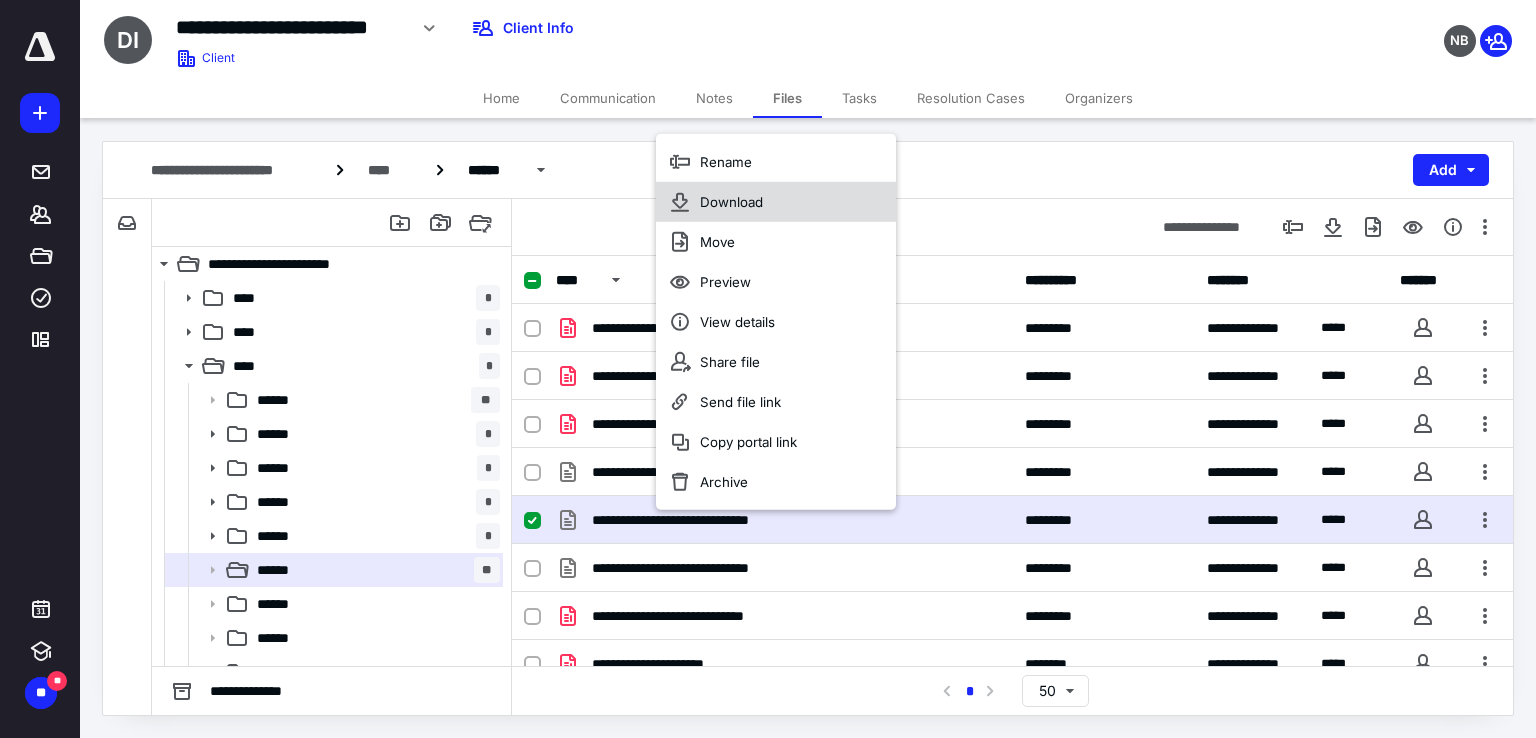 click on "Download" at bounding box center [731, 201] 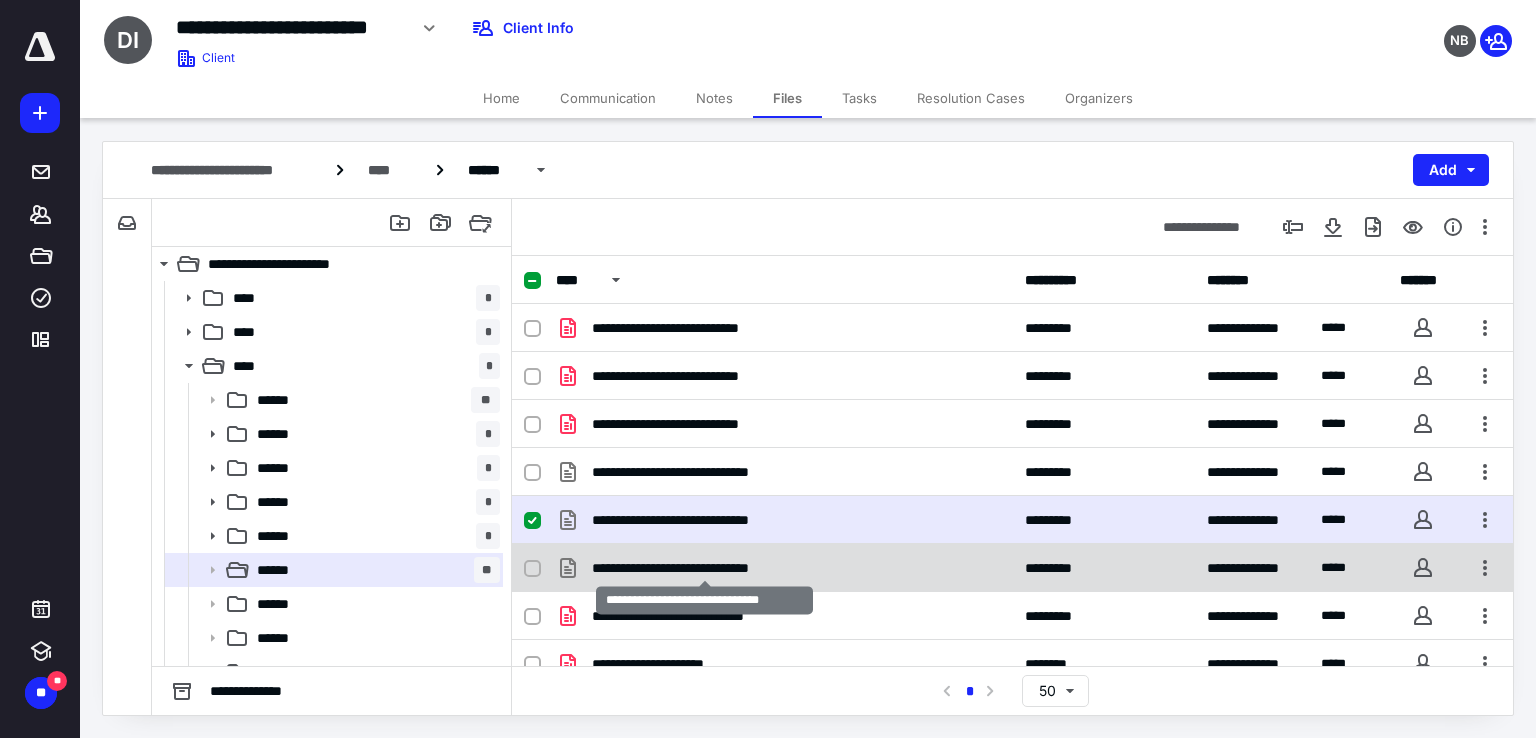 checkbox on "false" 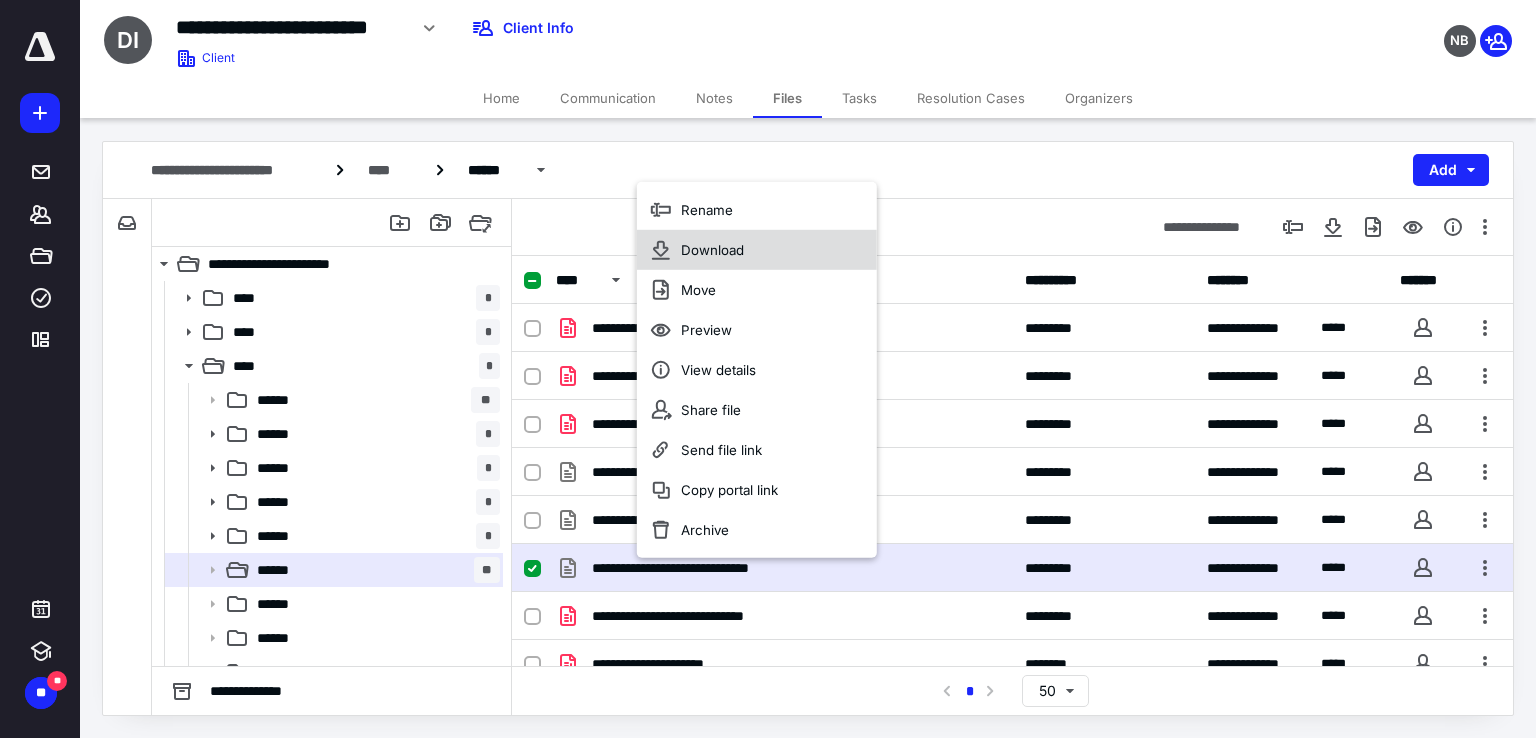 click on "Download" at bounding box center [712, 249] 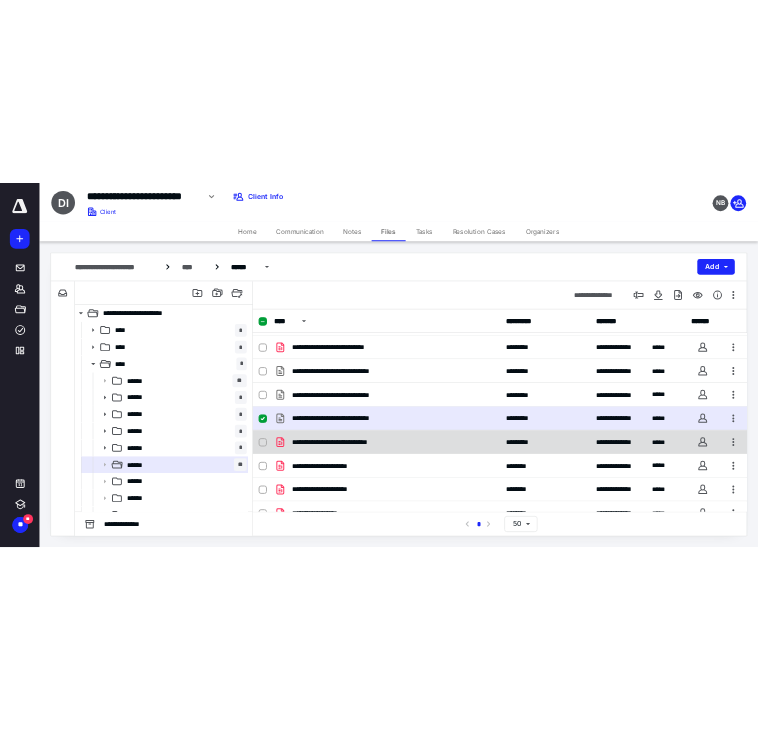 scroll, scrollTop: 0, scrollLeft: 0, axis: both 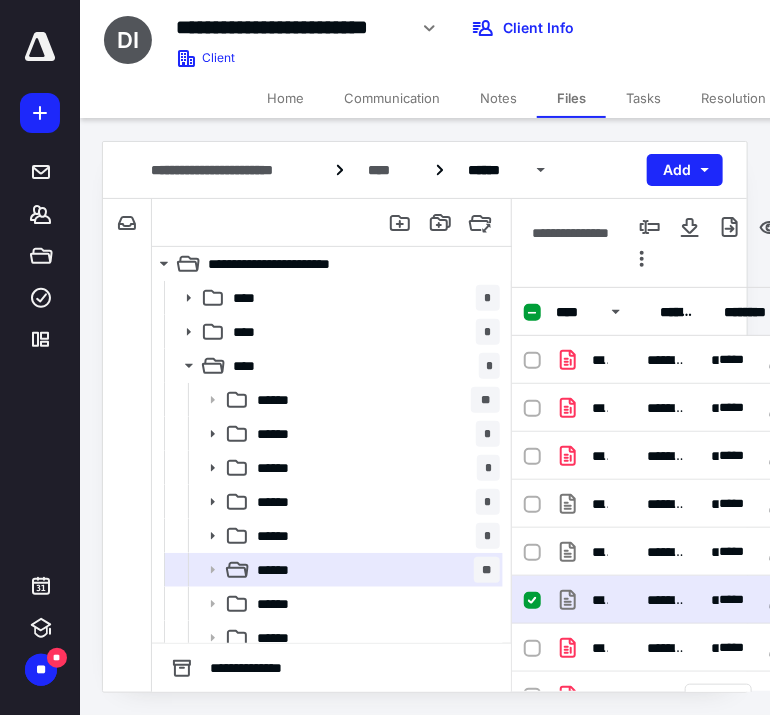 click on "**********" at bounding box center [462, 28] 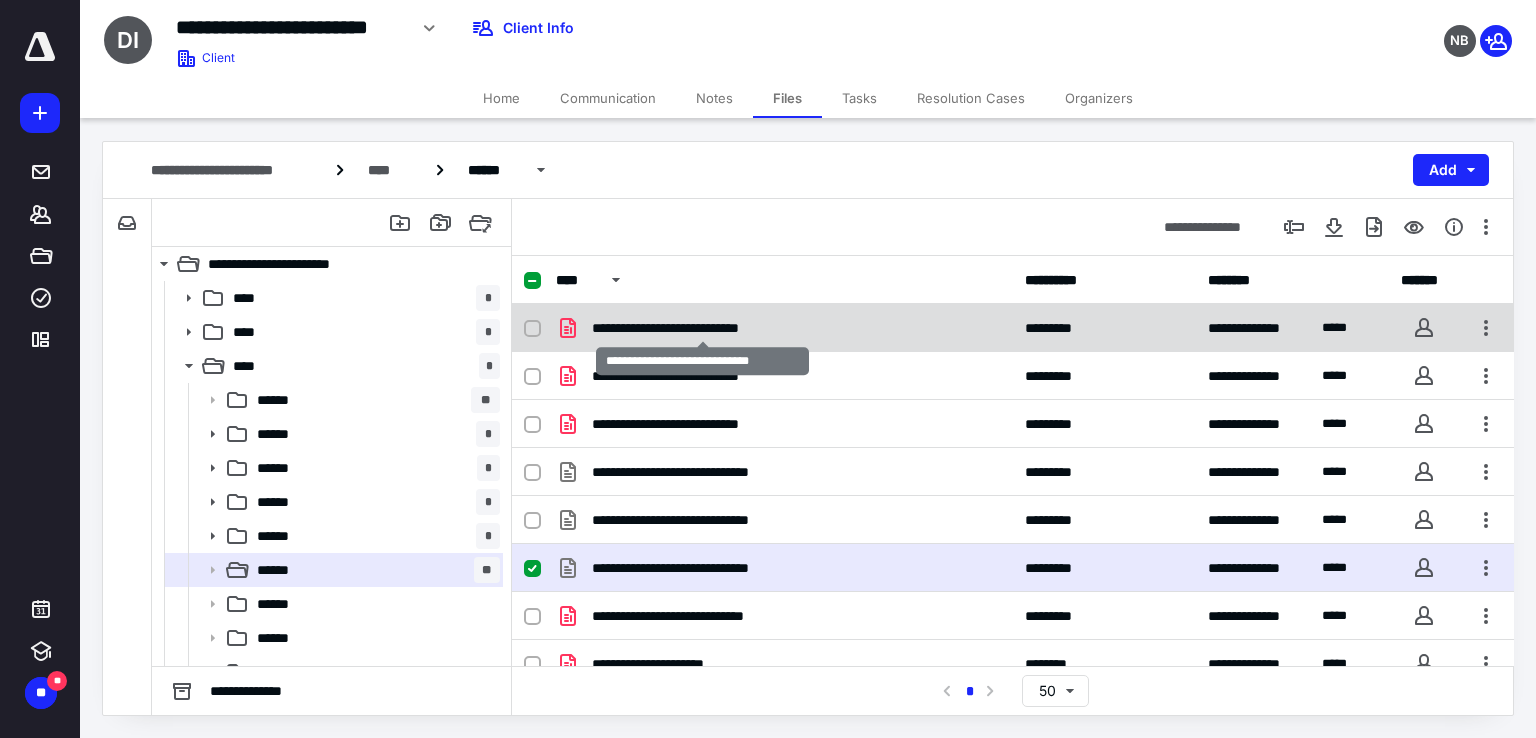 click on "**********" at bounding box center (703, 328) 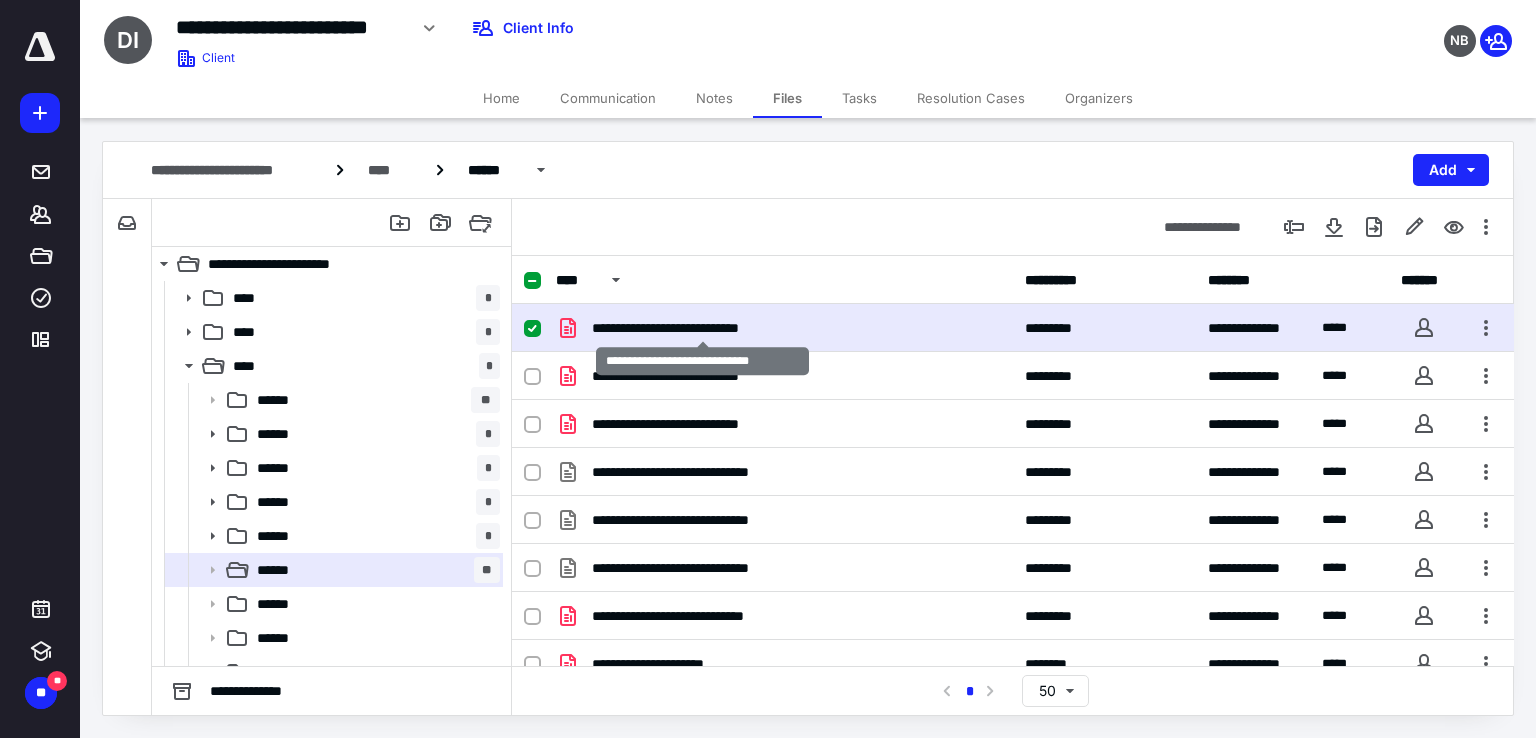 click on "**********" at bounding box center [703, 328] 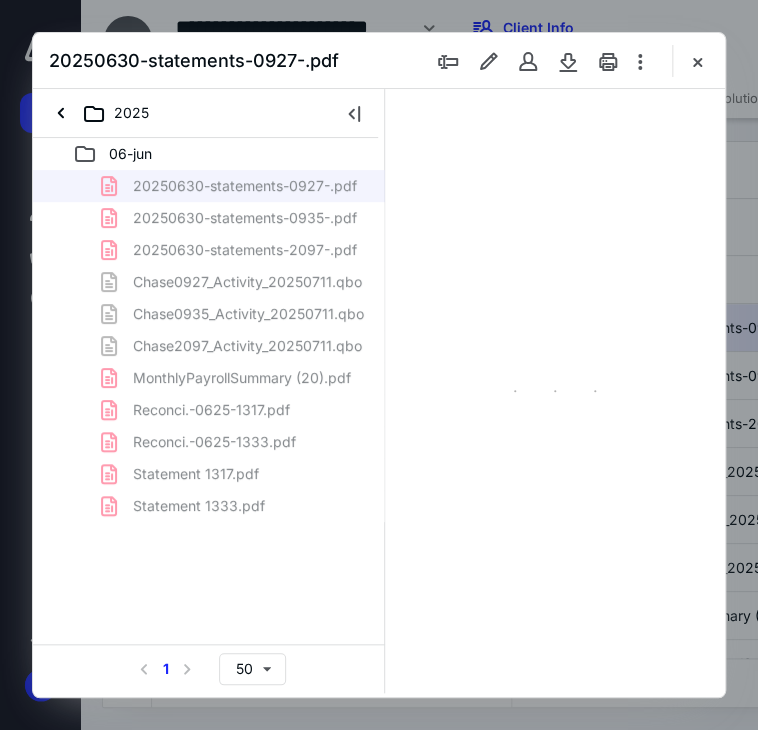 scroll, scrollTop: 0, scrollLeft: 0, axis: both 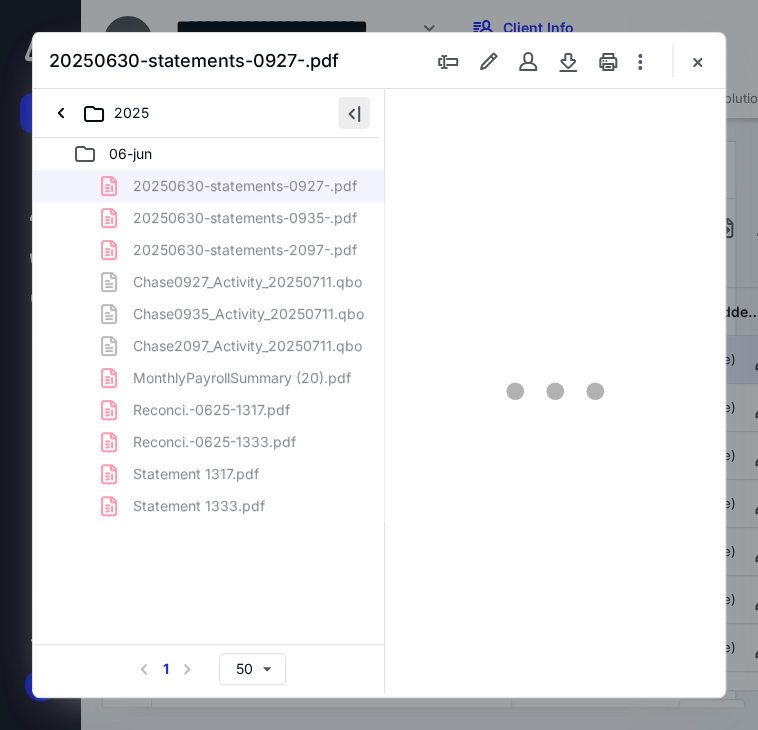 click at bounding box center [354, 113] 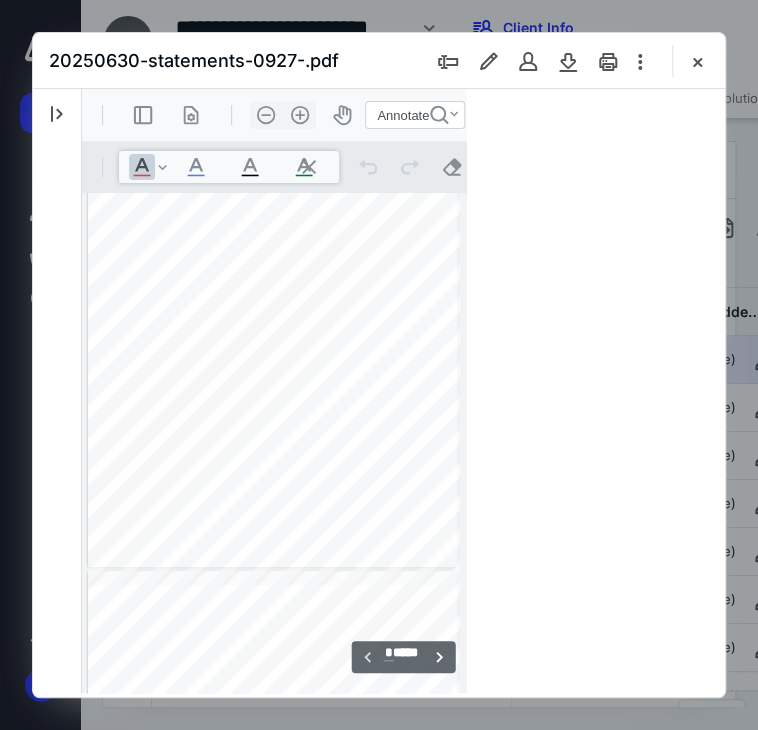 scroll, scrollTop: 107, scrollLeft: 0, axis: vertical 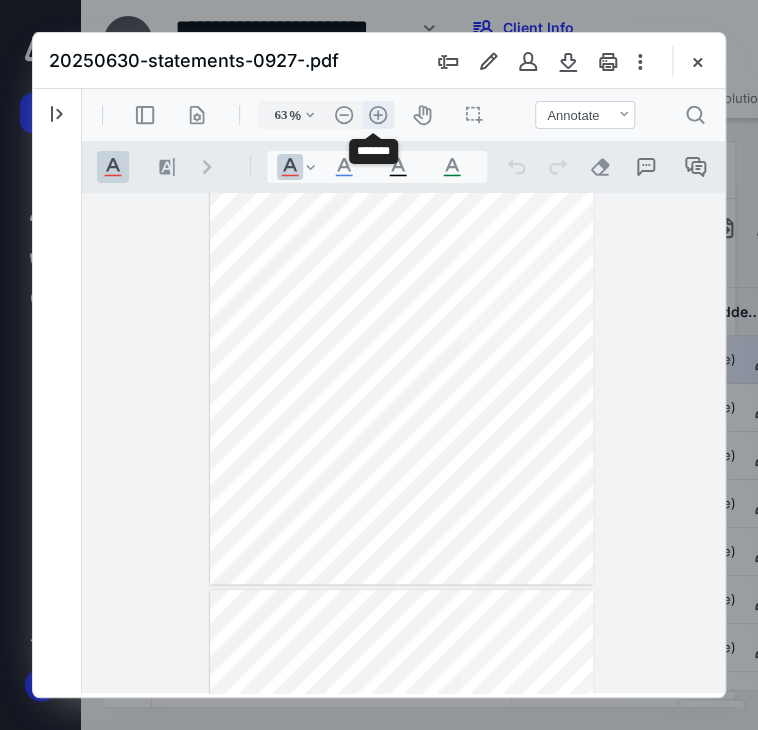 click on ".cls-1{fill:#abb0c4;} icon - header - zoom - in - line" at bounding box center (378, 115) 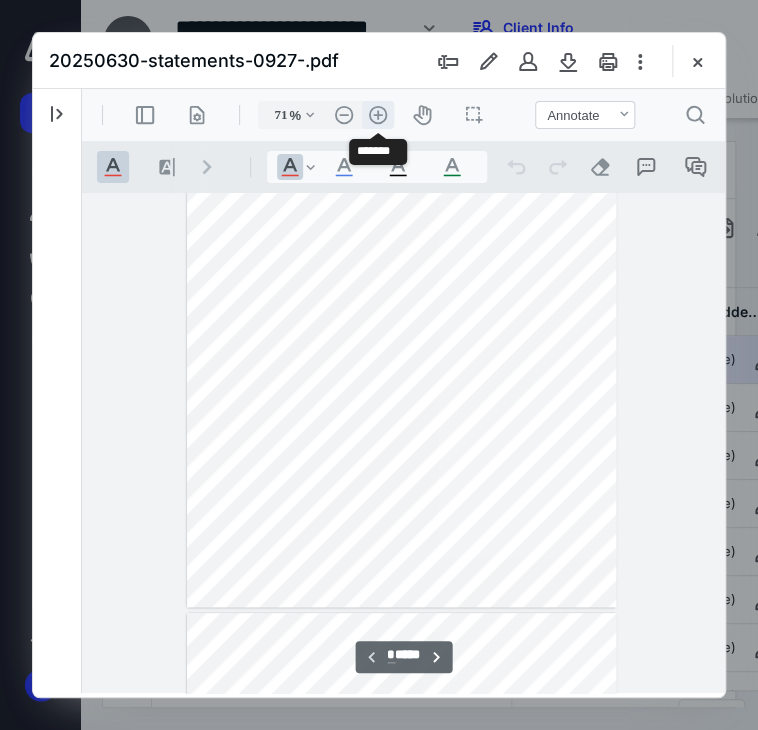 click on ".cls-1{fill:#abb0c4;} icon - header - zoom - in - line" at bounding box center [378, 115] 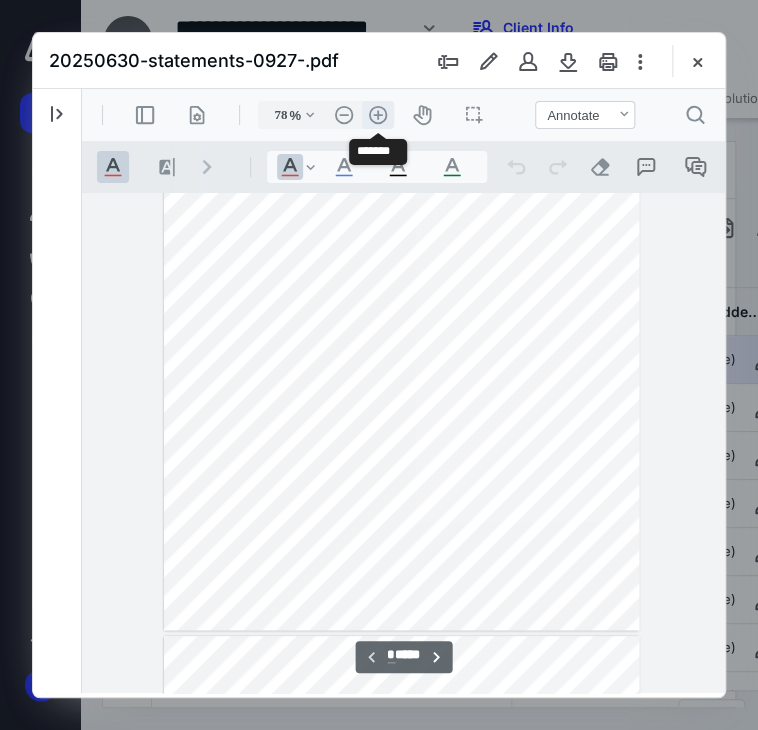 click on ".cls-1{fill:#abb0c4;} icon - header - zoom - in - line" at bounding box center (378, 115) 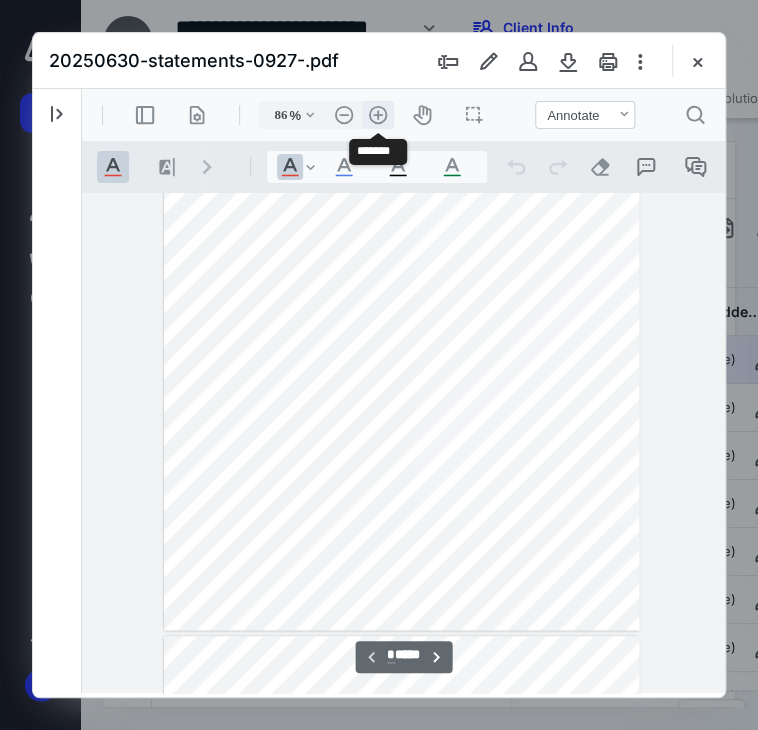 scroll, scrollTop: 217, scrollLeft: 0, axis: vertical 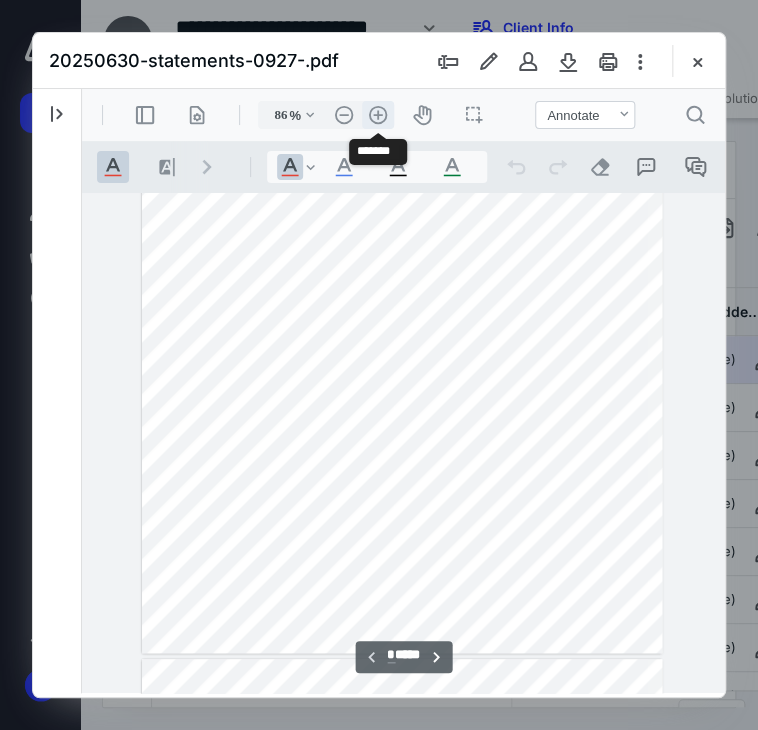 click on ".cls-1{fill:#abb0c4;} icon - header - zoom - in - line" at bounding box center (378, 115) 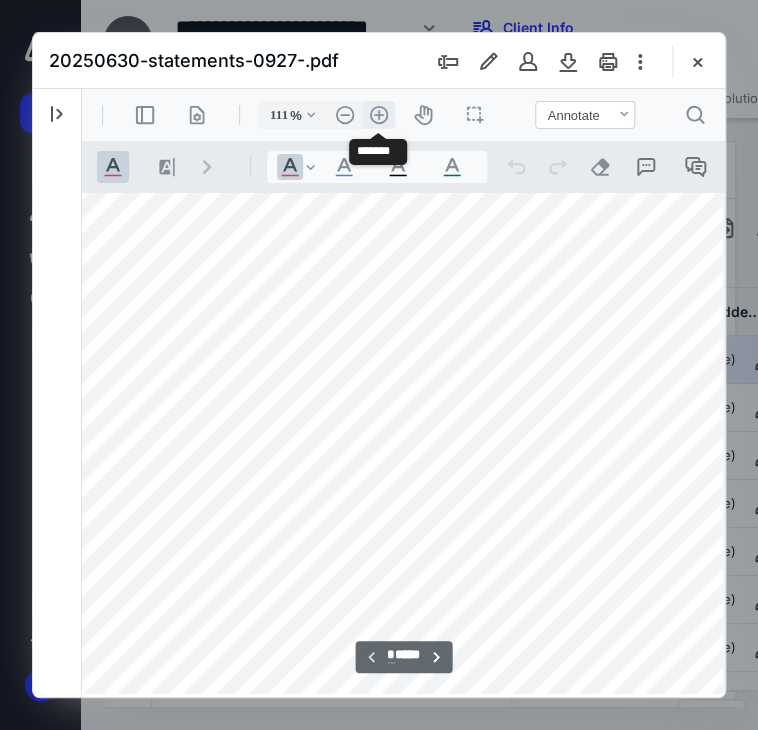 click on ".cls-1{fill:#abb0c4;} icon - header - zoom - in - line" at bounding box center (379, 115) 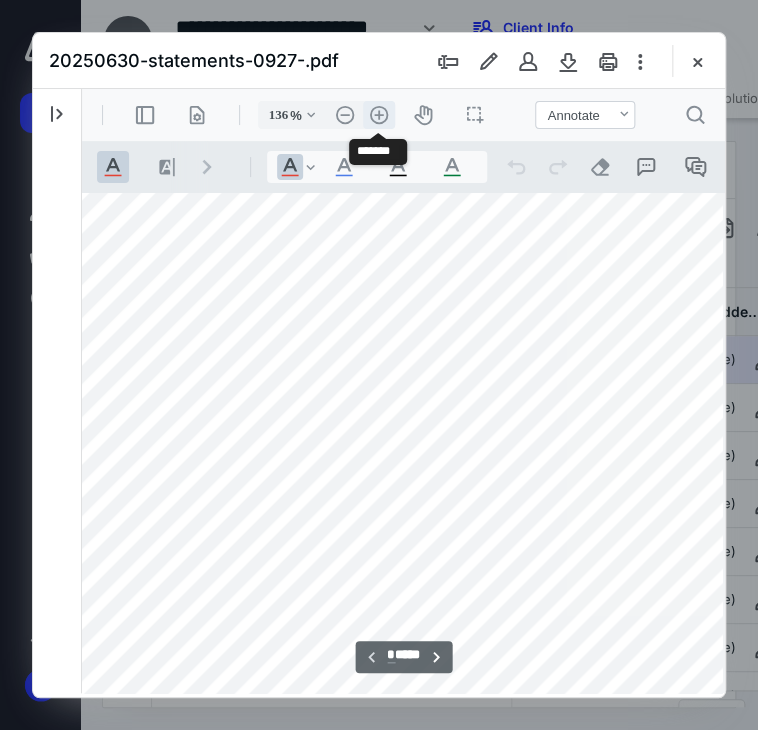 scroll, scrollTop: 462, scrollLeft: 103, axis: both 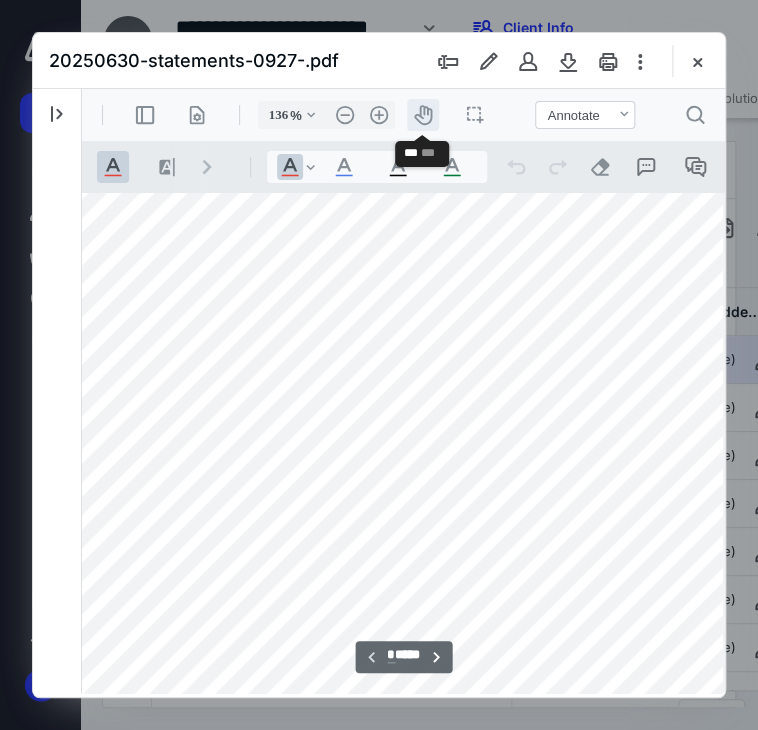 click on "icon-header-pan20" at bounding box center [423, 115] 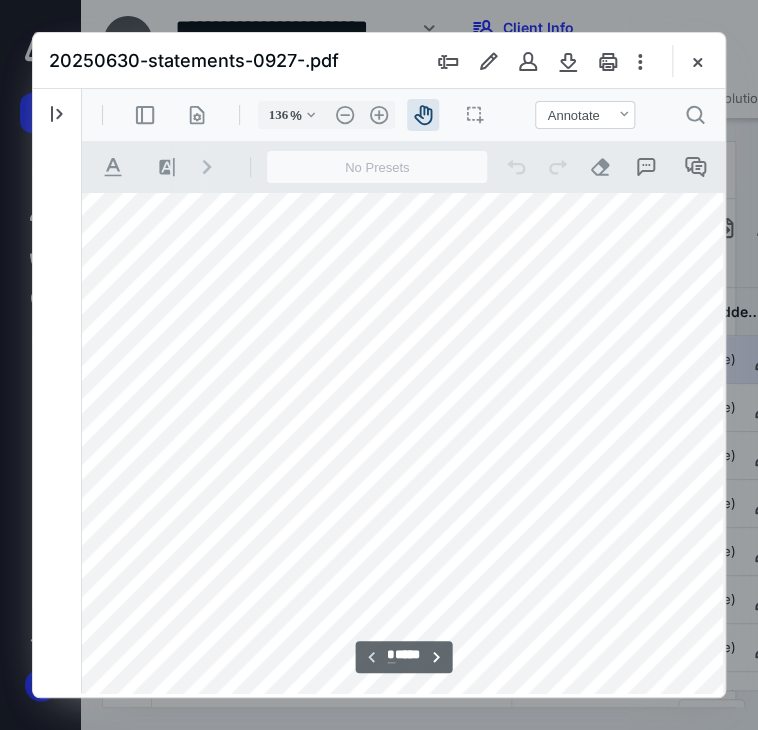 drag, startPoint x: 346, startPoint y: 466, endPoint x: 400, endPoint y: 463, distance: 54.08327 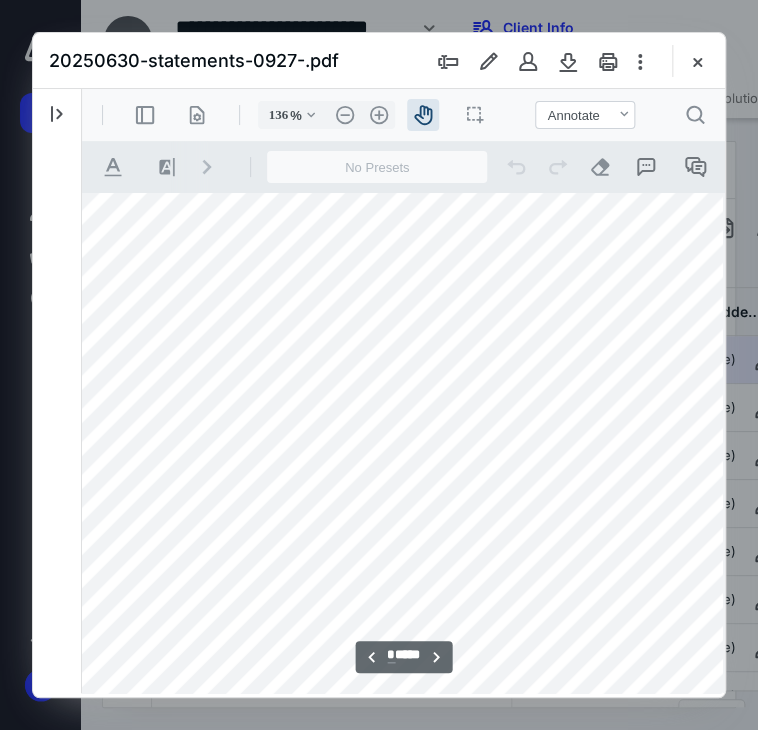 scroll, scrollTop: 4882, scrollLeft: 48, axis: both 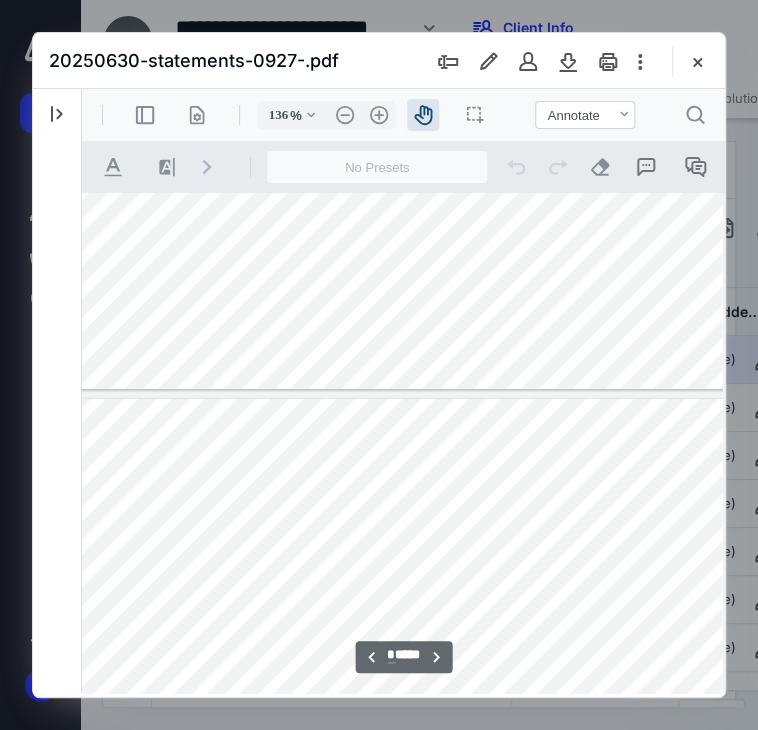 type on "*" 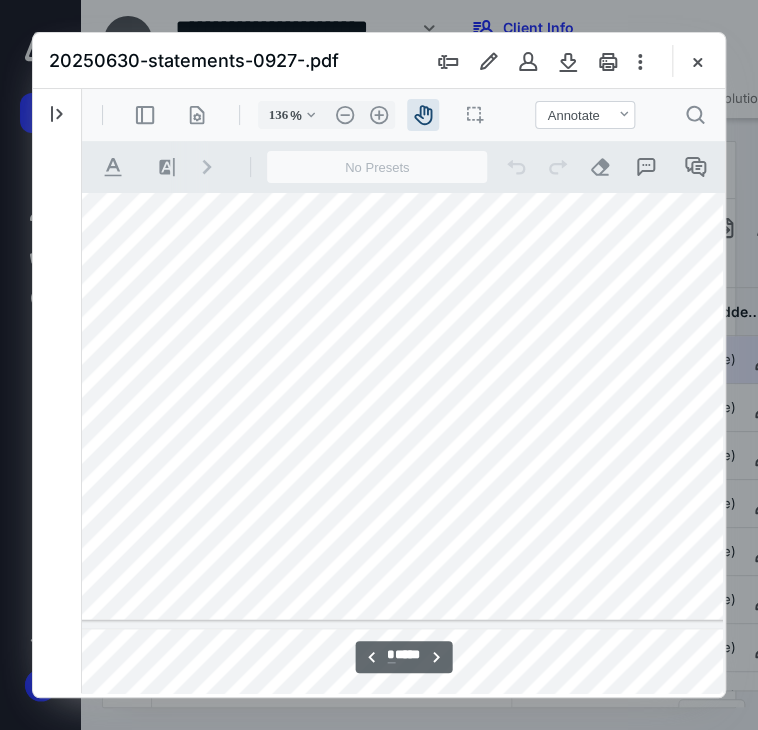 scroll, scrollTop: 8216, scrollLeft: 48, axis: both 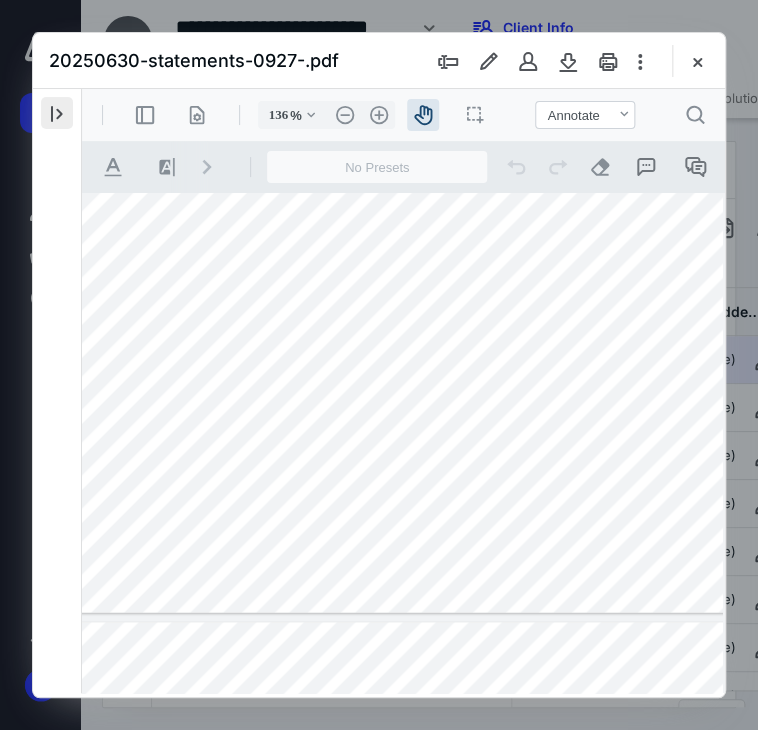 click at bounding box center [57, 113] 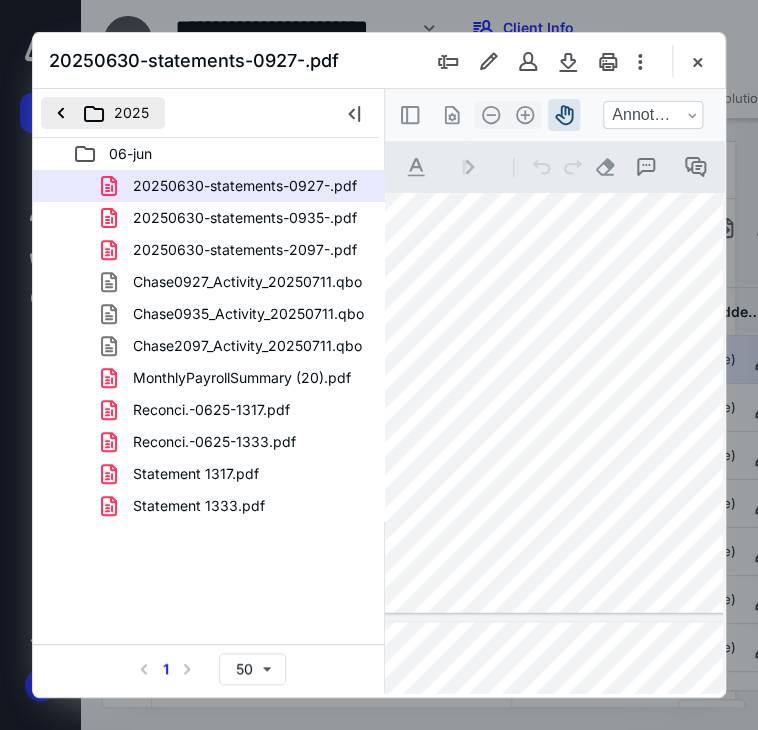 click on "2025" at bounding box center [103, 113] 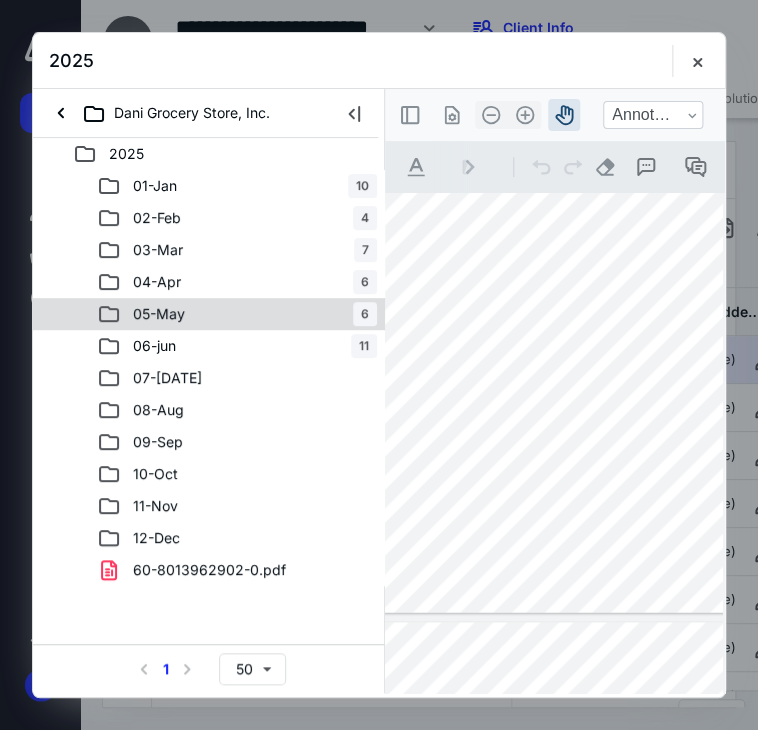 click on "05-May" at bounding box center (159, 314) 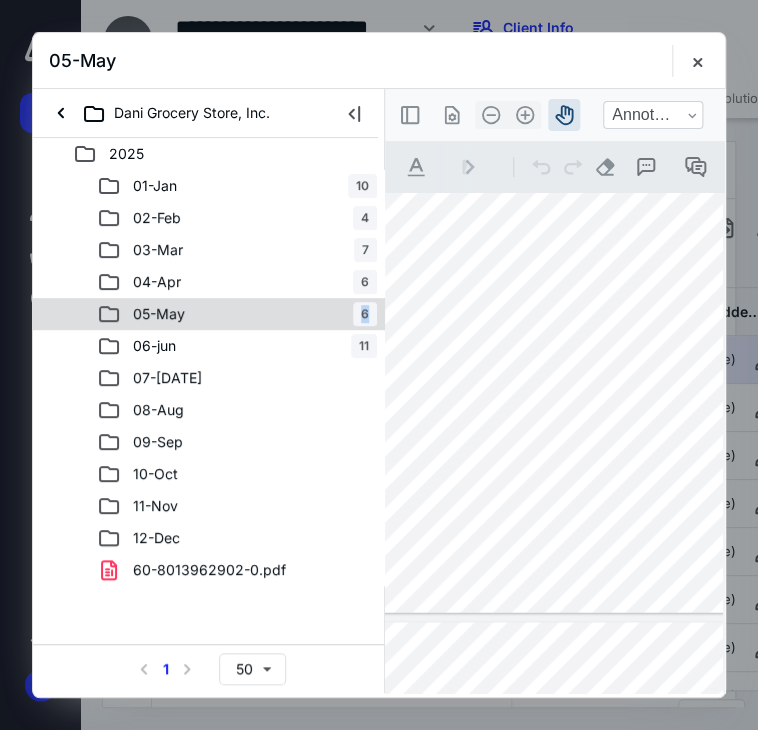 click on "05-May" at bounding box center (159, 314) 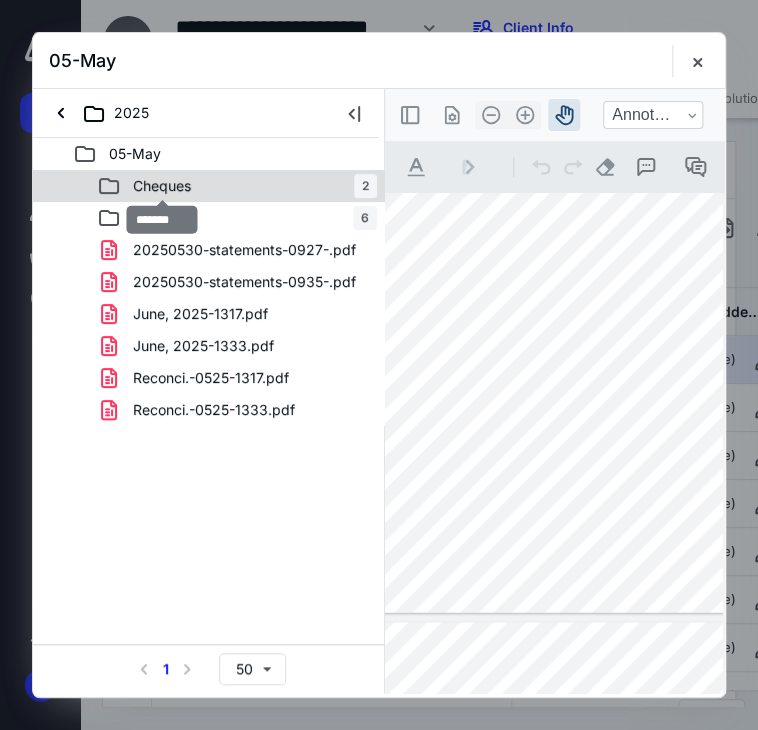 click on "Cheques" at bounding box center [162, 186] 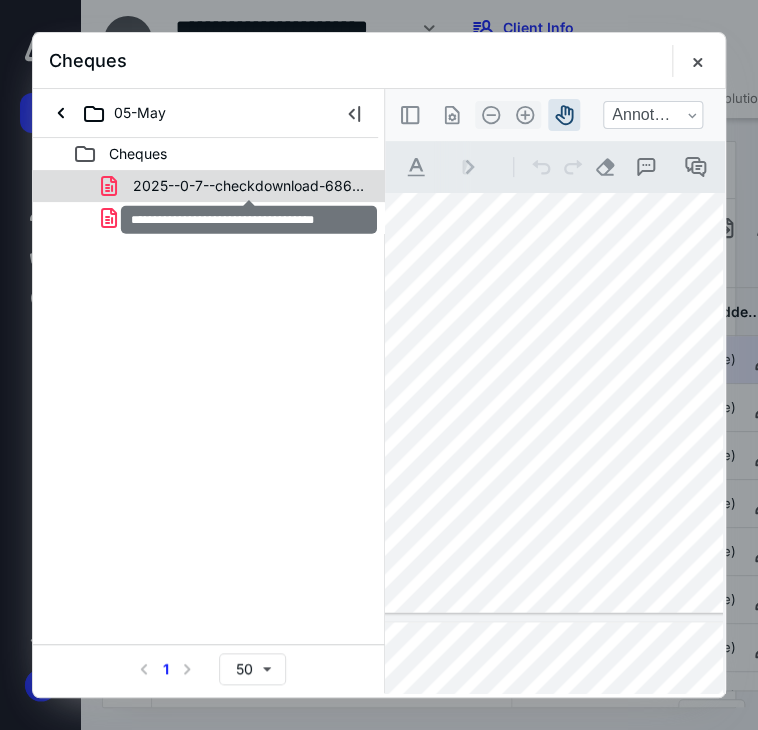 click on "2025--0-7--checkdownload-6861 (1).pdf" at bounding box center (249, 186) 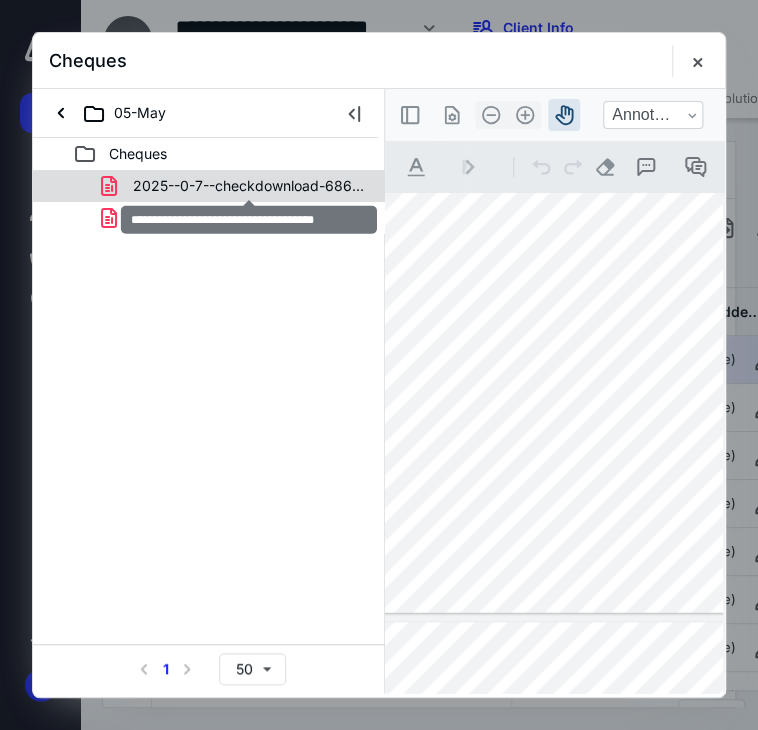 click on "2025--0-7--checkdownload-6861 (1).pdf 2025--0-7--checkdownload-6861.pdf" at bounding box center (209, 202) 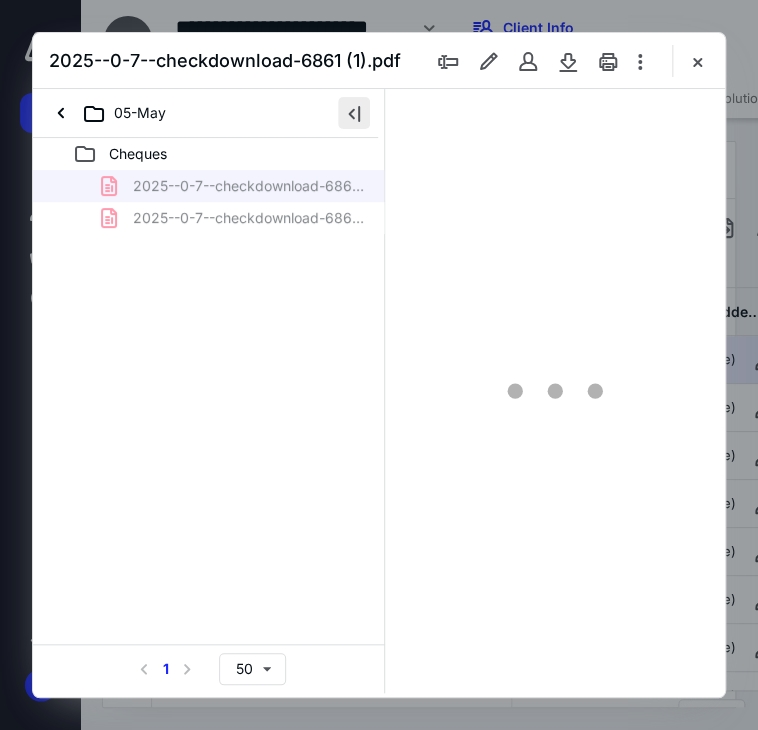 click at bounding box center (354, 113) 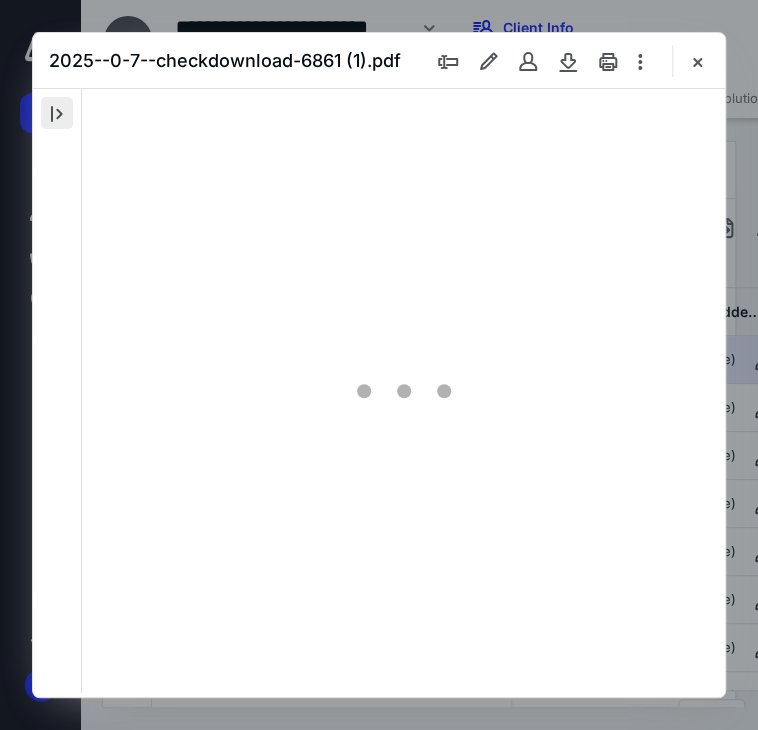 scroll, scrollTop: 107, scrollLeft: 0, axis: vertical 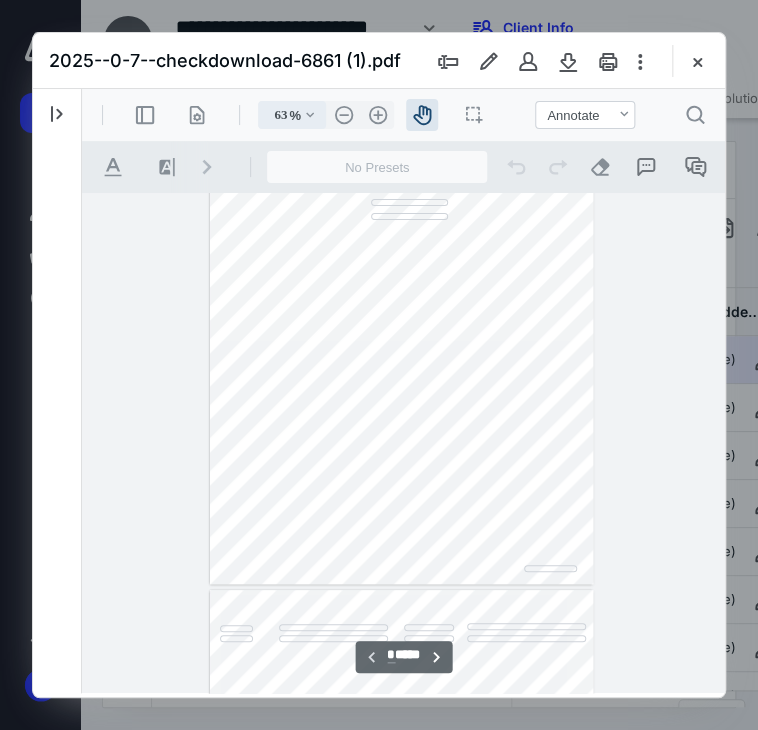 click on ".cls-1{fill:#abb0c4;} icon - chevron - down" at bounding box center [310, 115] 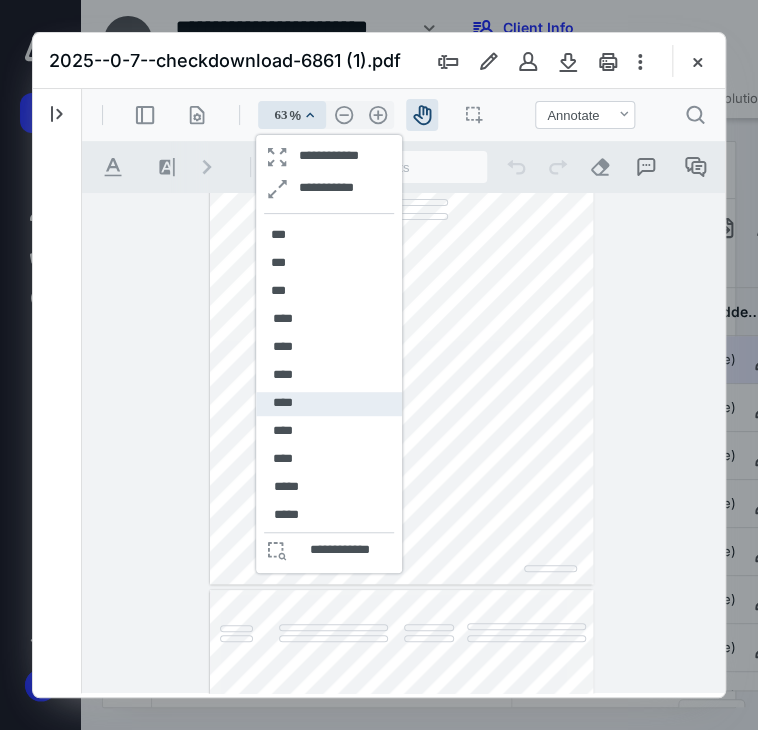 click on "****" at bounding box center [329, 404] 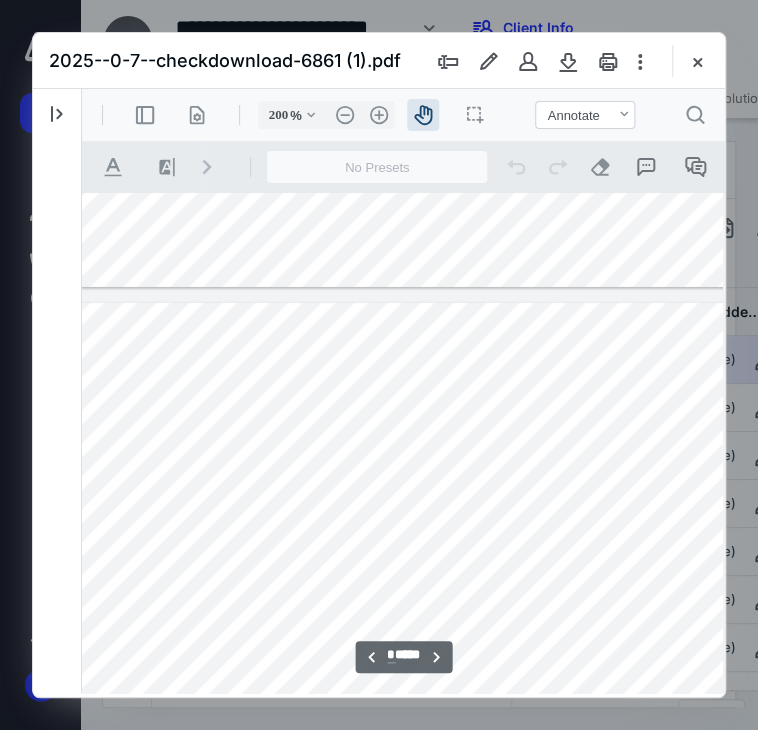 scroll, scrollTop: 1694, scrollLeft: 316, axis: both 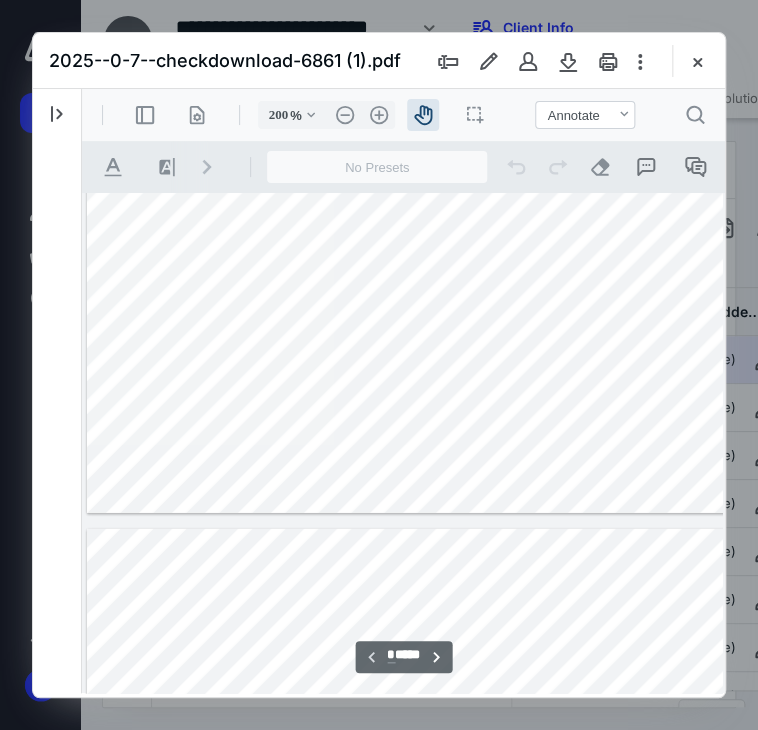 type on "*" 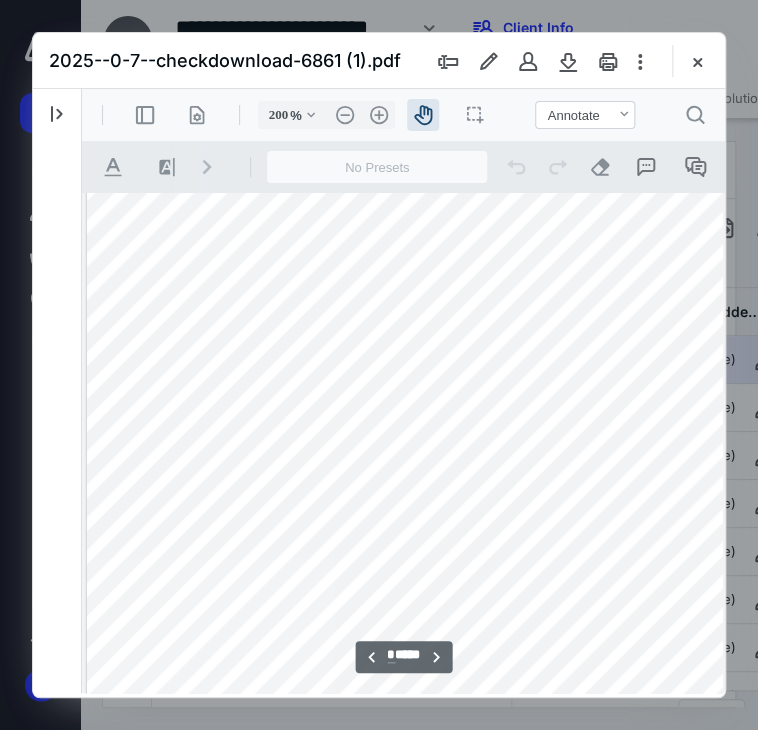 scroll, scrollTop: 1606, scrollLeft: 3, axis: both 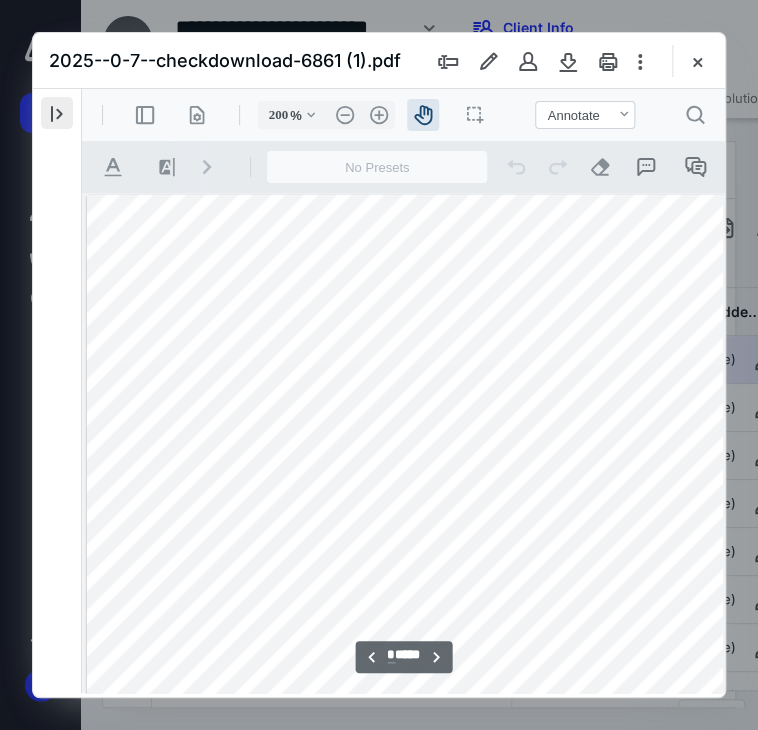 click at bounding box center (57, 113) 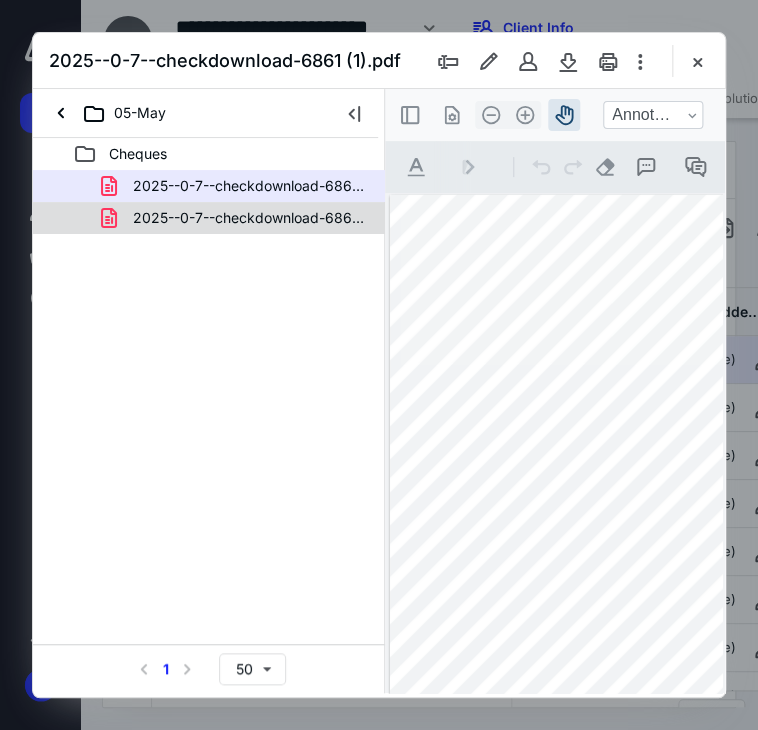 click on "2025--0-7--checkdownload-6861.pdf" at bounding box center (249, 218) 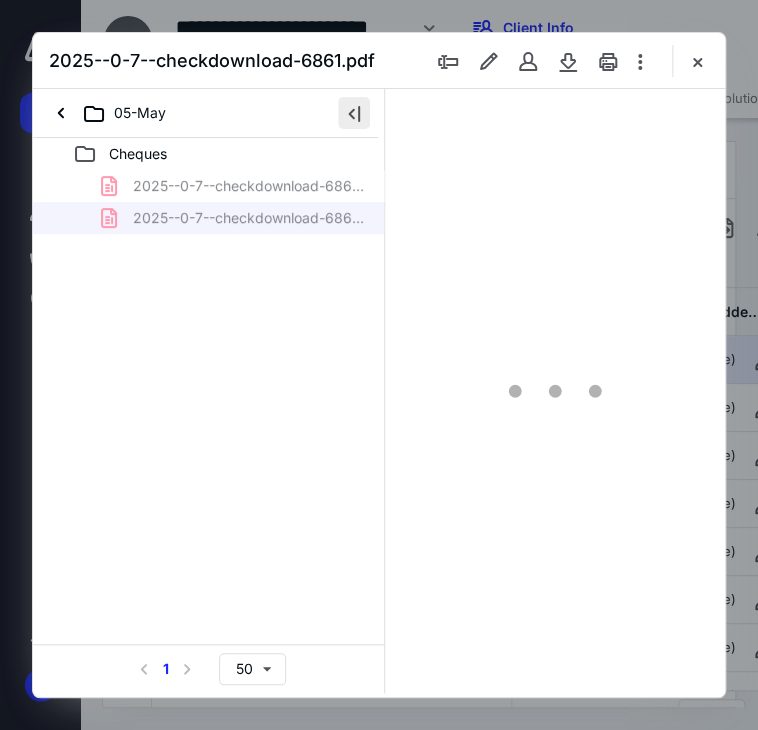 click at bounding box center [354, 113] 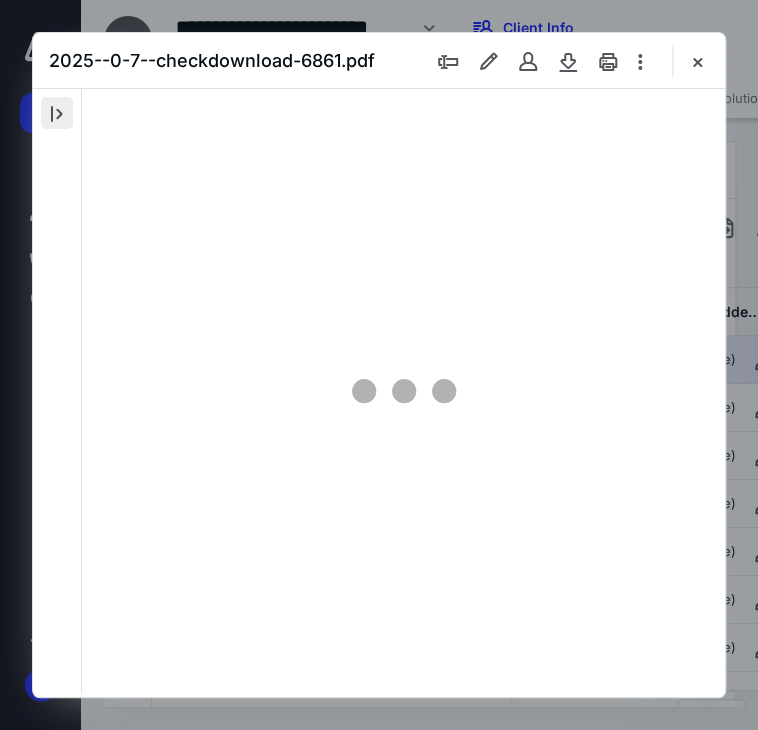 scroll, scrollTop: 107, scrollLeft: 0, axis: vertical 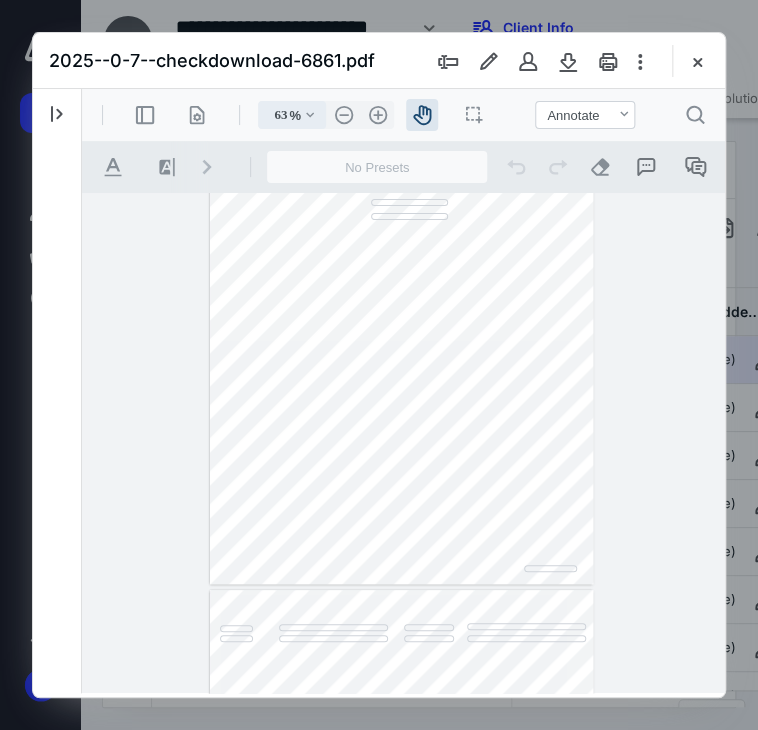 click on ".cls-1{fill:#abb0c4;} icon - chevron - down" at bounding box center [310, 115] 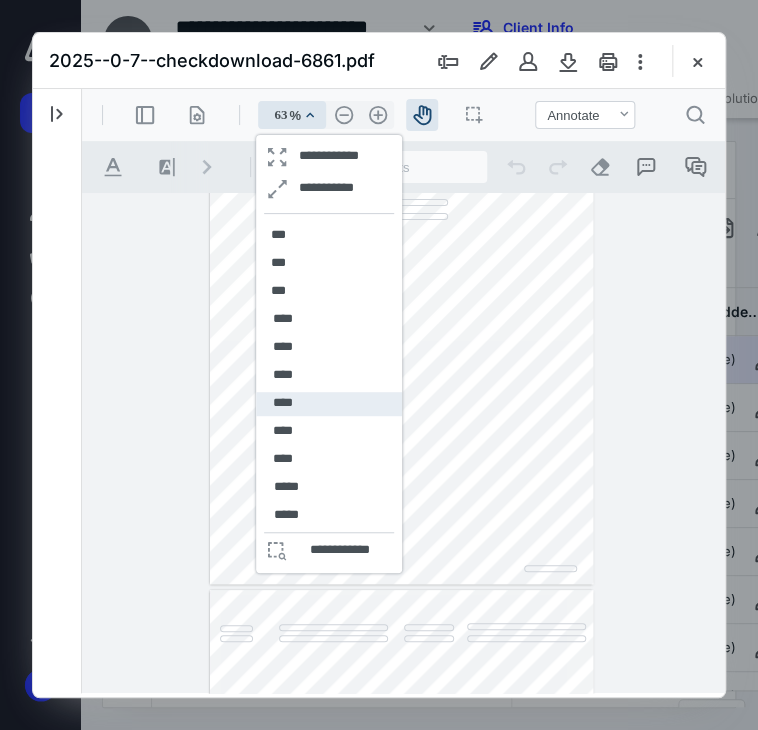click on "****" at bounding box center [282, 403] 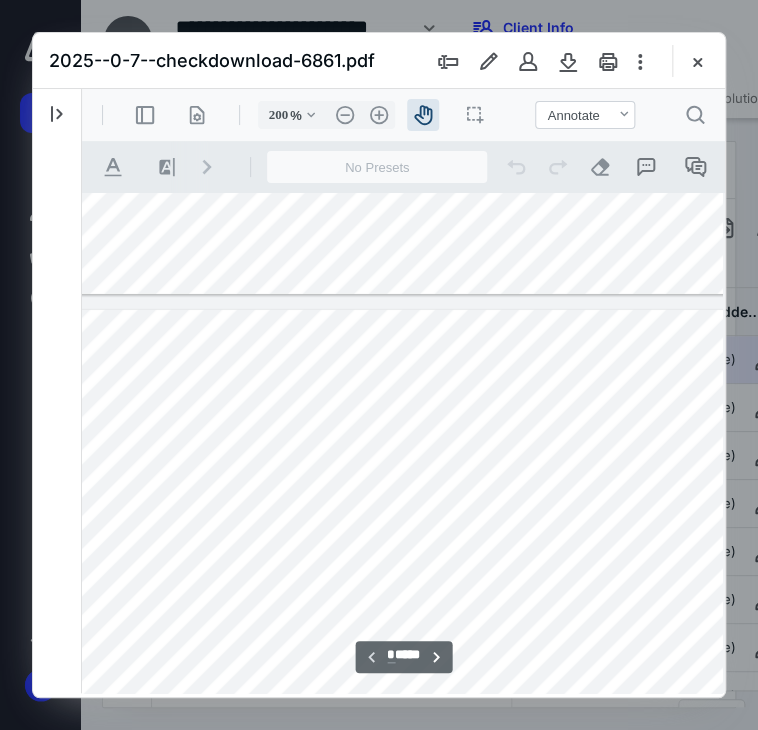 type on "*" 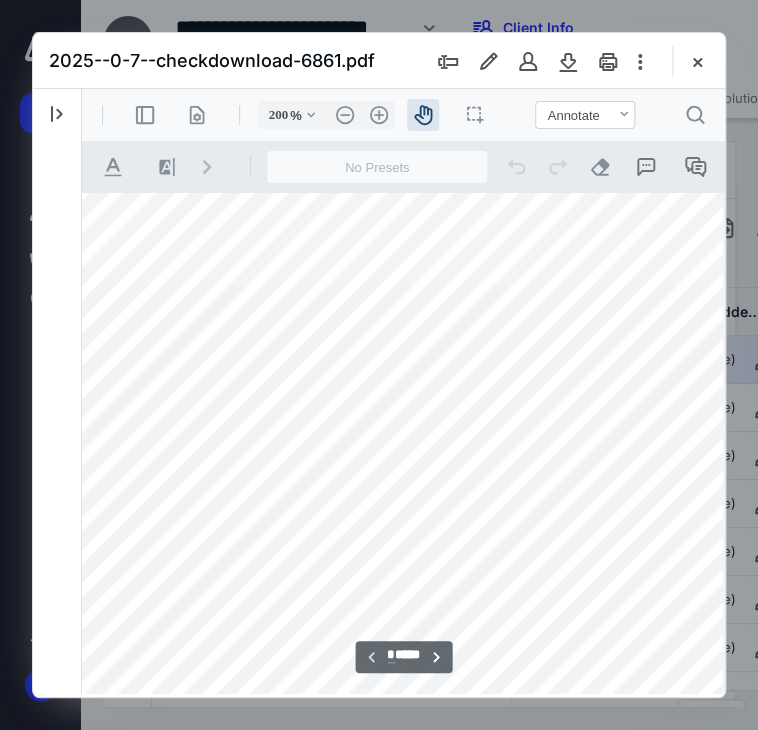 scroll, scrollTop: 1694, scrollLeft: 316, axis: both 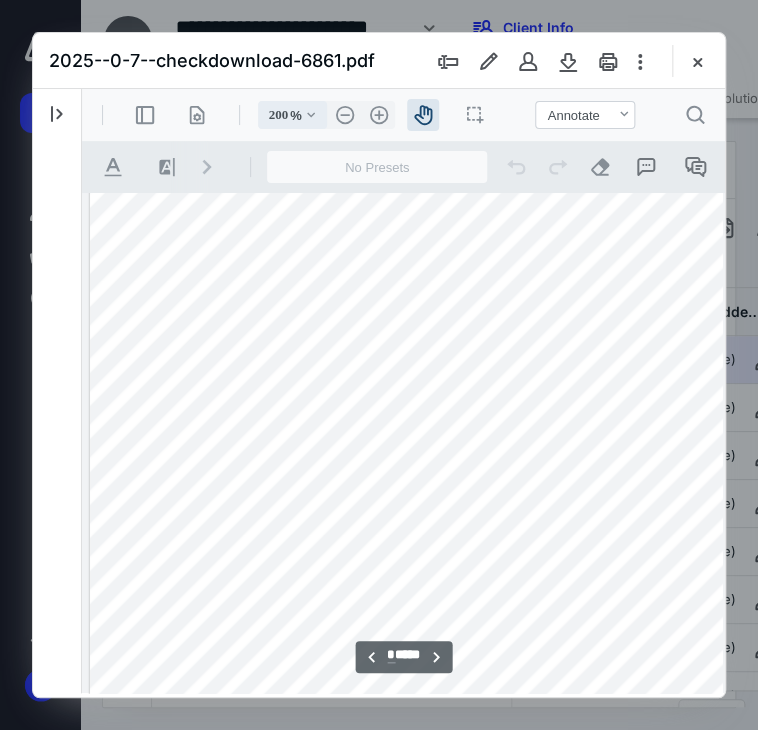 drag, startPoint x: 262, startPoint y: 118, endPoint x: 308, endPoint y: 118, distance: 46 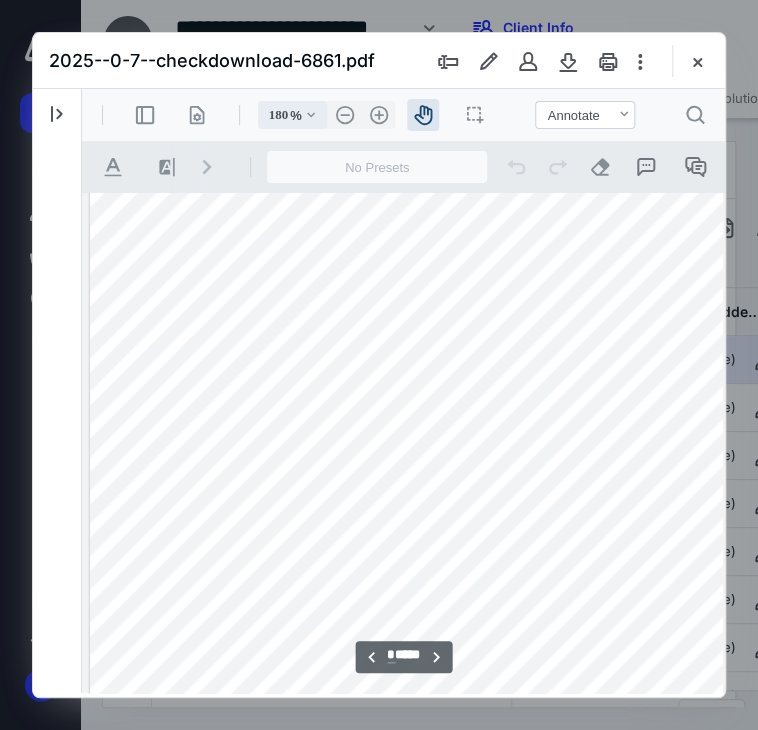 type on "180" 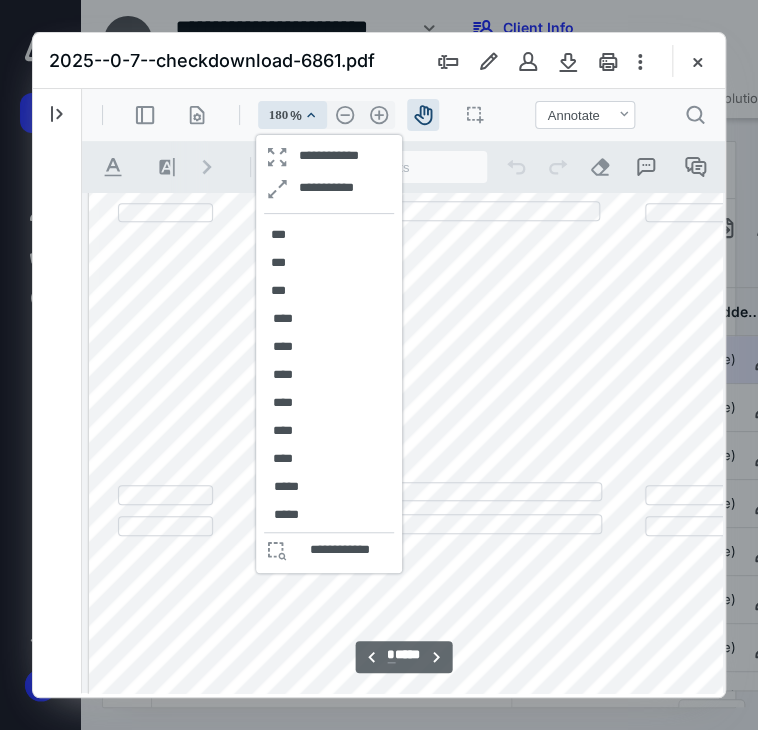 click on "********" at bounding box center [444, 524] 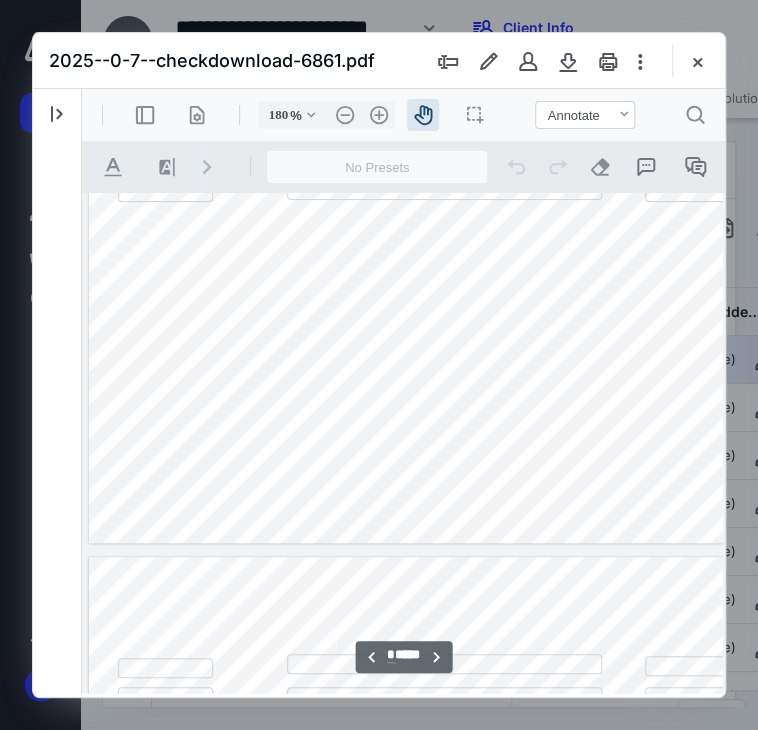 scroll, scrollTop: 4020, scrollLeft: 0, axis: vertical 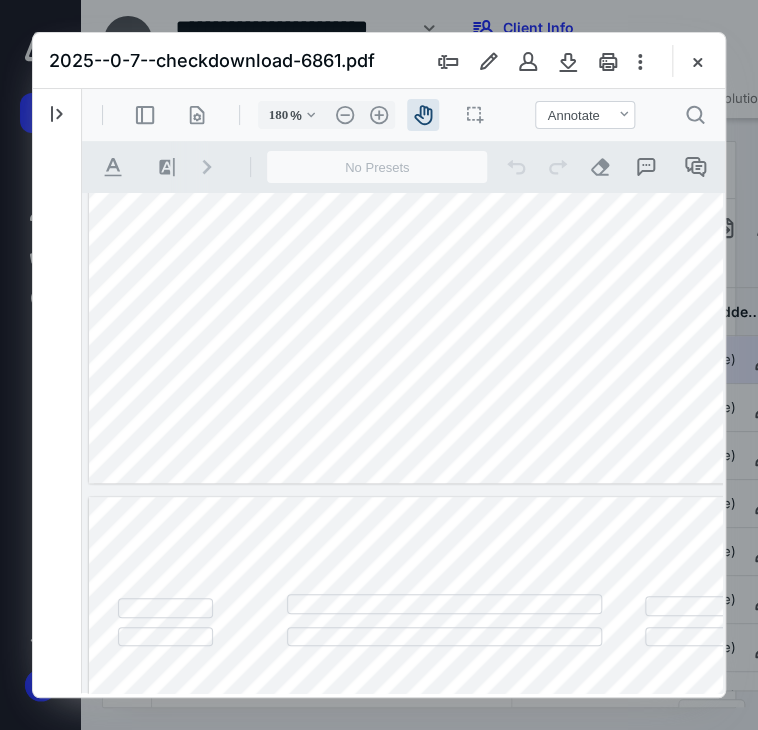 type on "*" 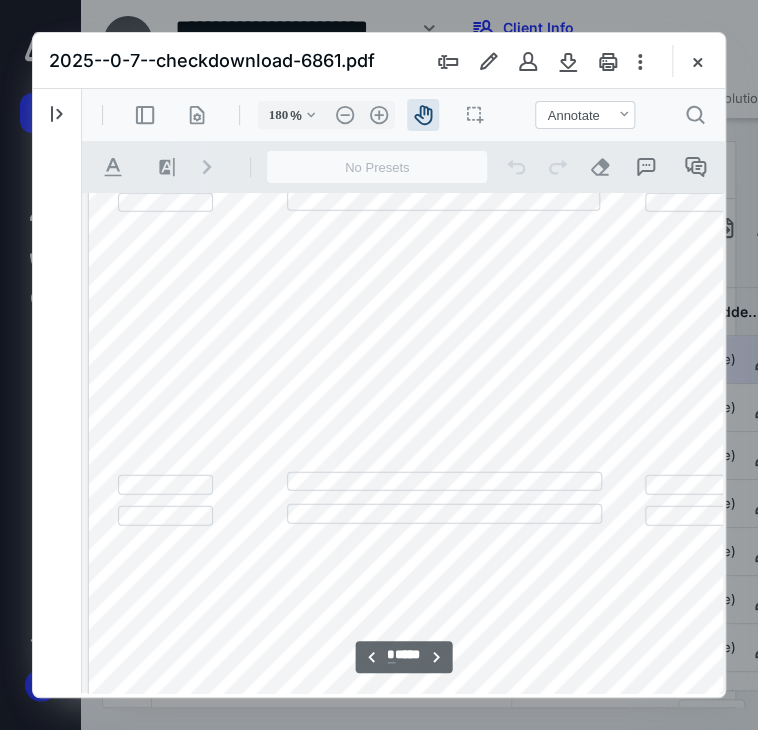 scroll, scrollTop: 5104, scrollLeft: 0, axis: vertical 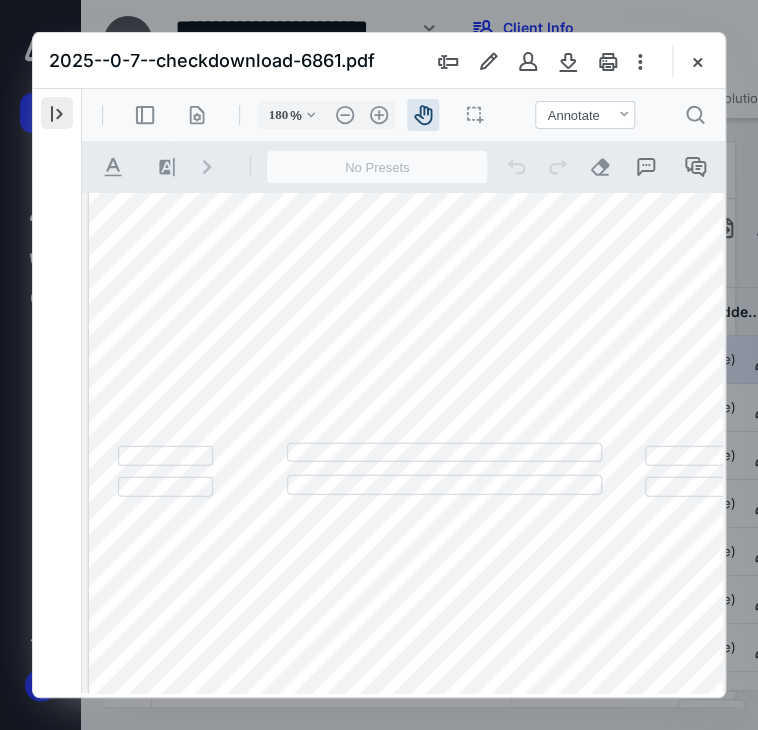 click at bounding box center [57, 113] 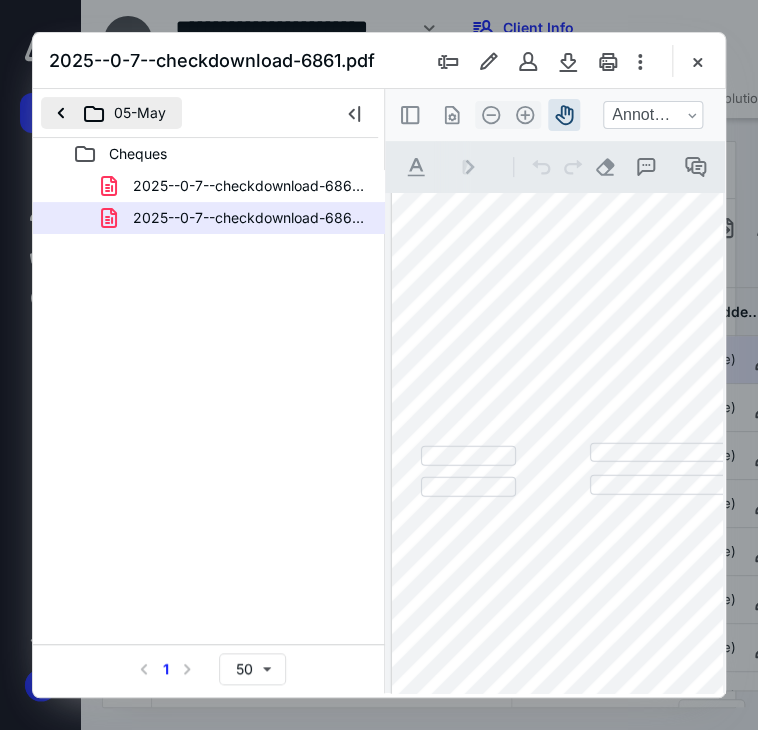click on "05-May" at bounding box center (111, 113) 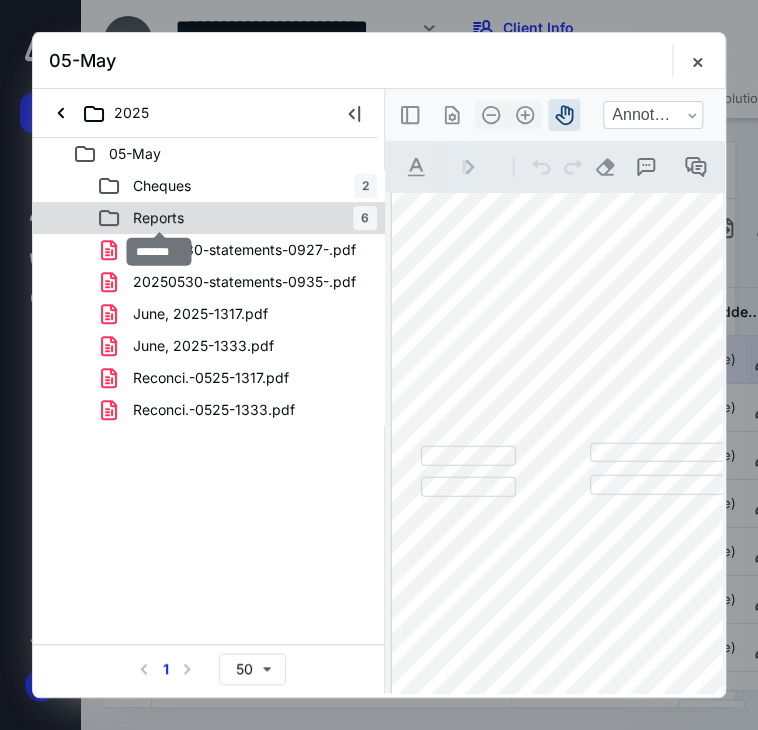 click on "Reports" at bounding box center (158, 218) 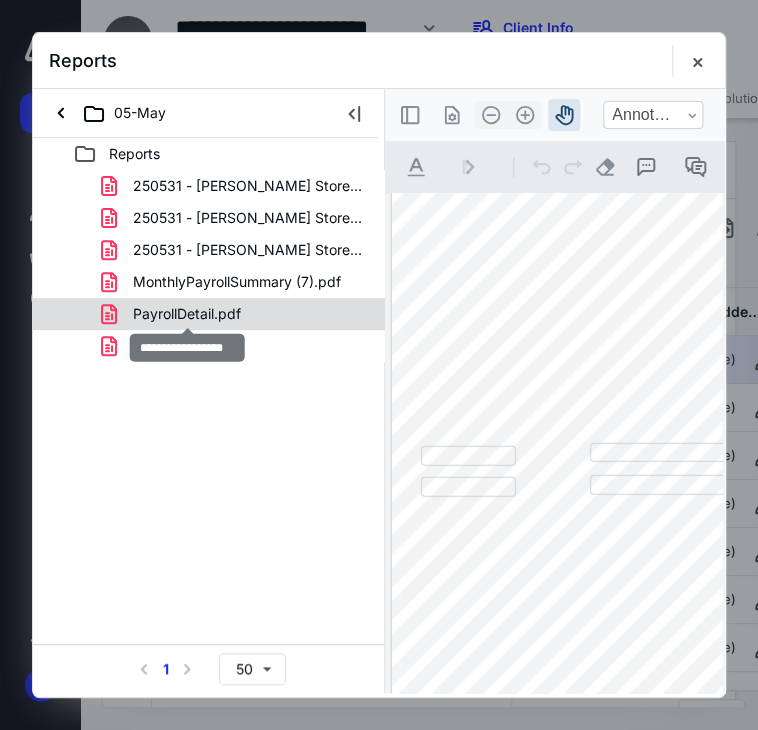 click on "PayrollDetail.pdf" at bounding box center (187, 314) 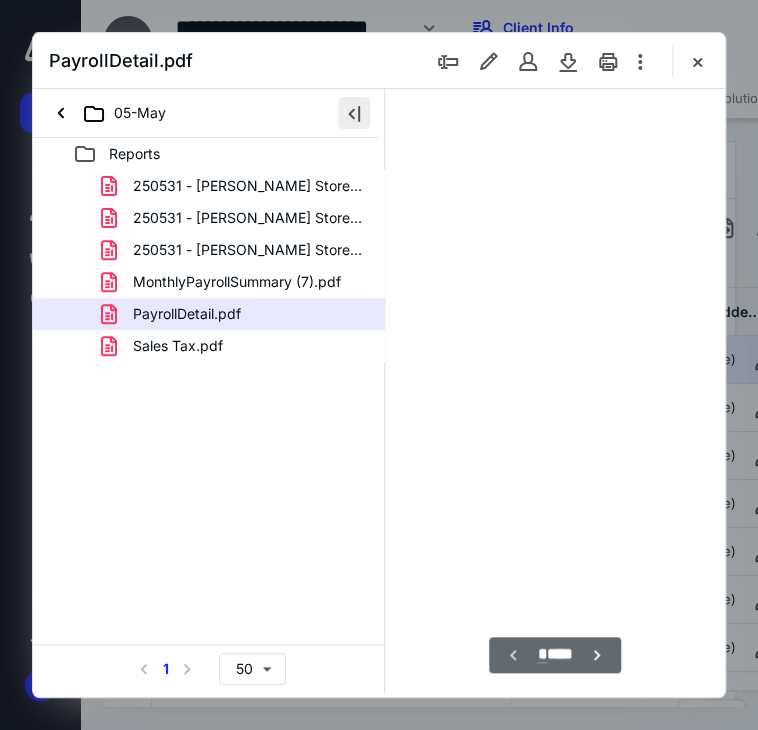 type on "*" 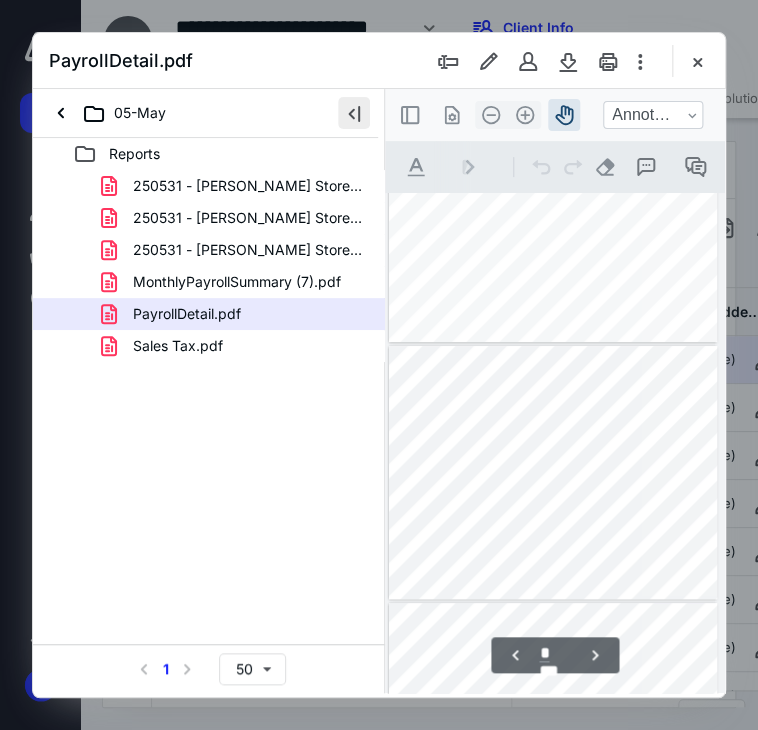 click at bounding box center (354, 113) 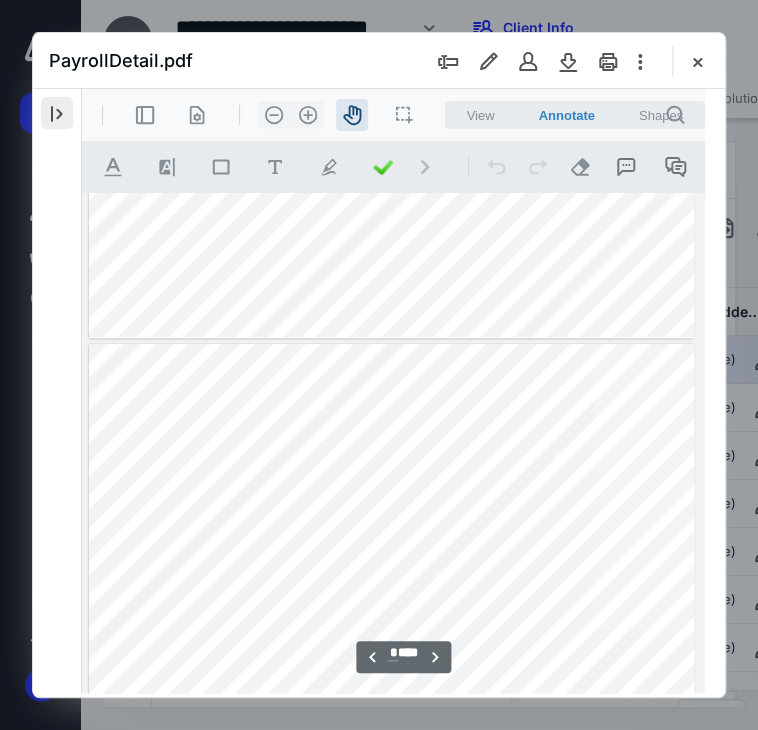 scroll, scrollTop: 338, scrollLeft: 0, axis: vertical 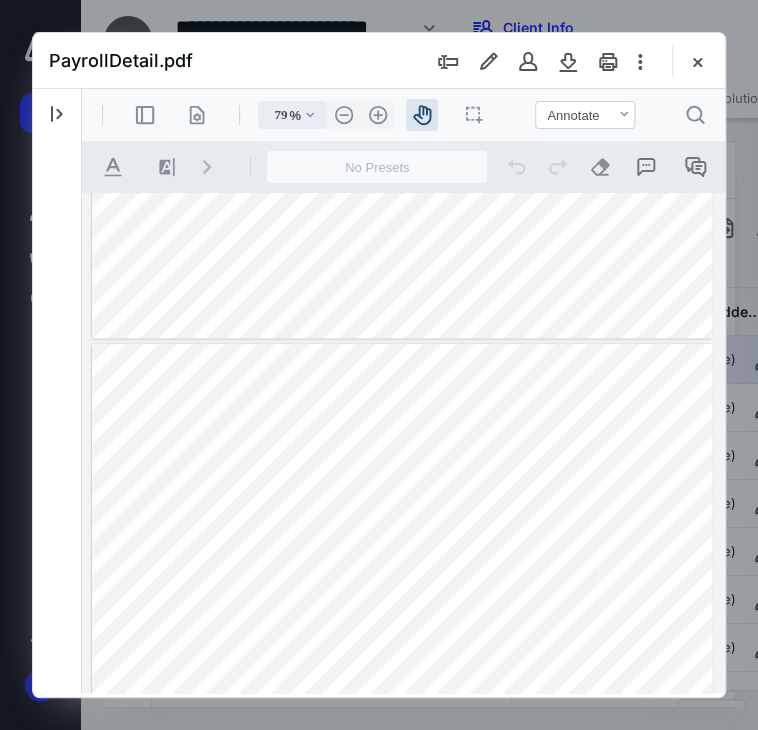 click on ".cls-1{fill:#abb0c4;} icon - chevron - down" at bounding box center [310, 115] 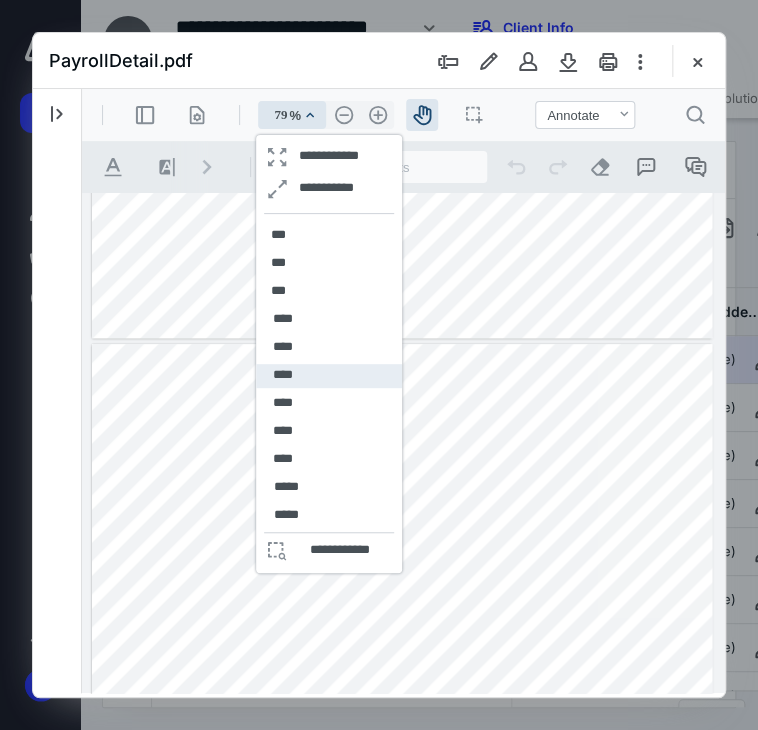 click on "****" at bounding box center (282, 375) 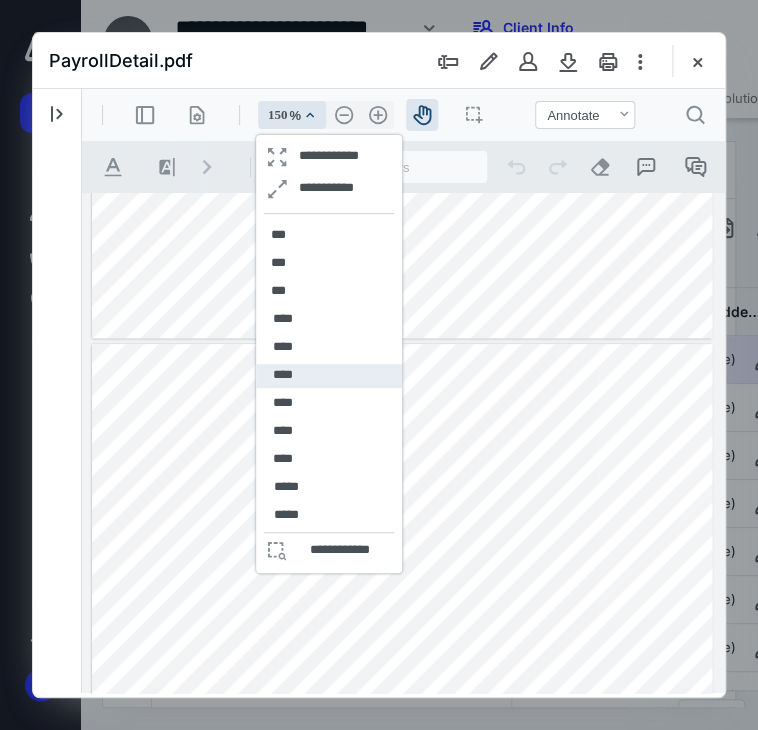 scroll, scrollTop: 827, scrollLeft: 284, axis: both 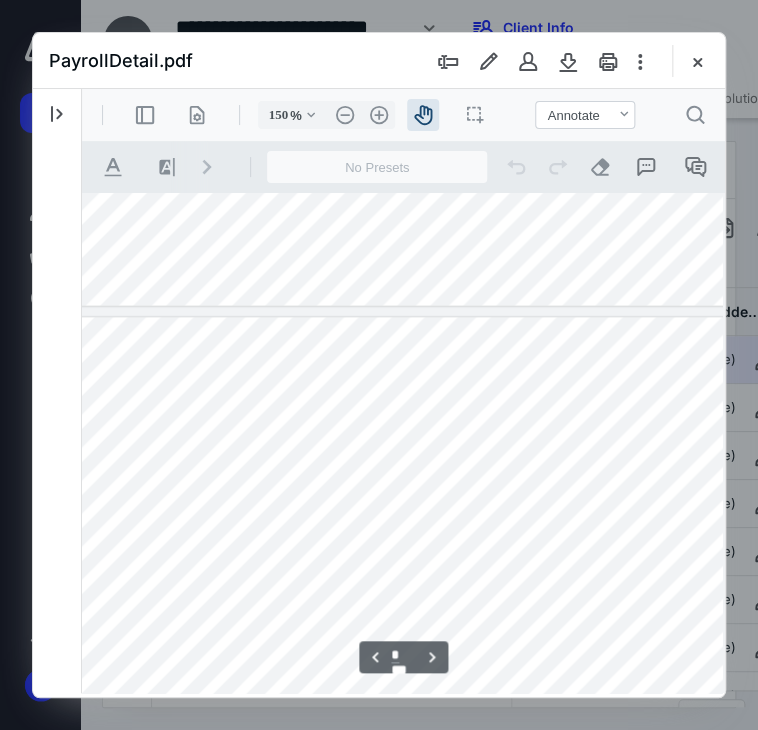 drag, startPoint x: 335, startPoint y: 470, endPoint x: 526, endPoint y: 485, distance: 191.5881 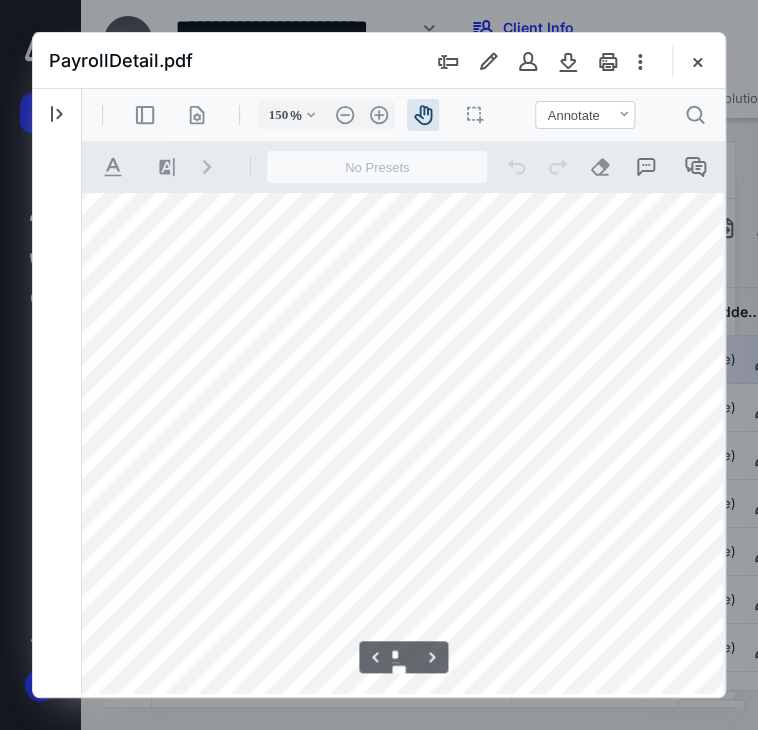 scroll, scrollTop: 4000, scrollLeft: 93, axis: both 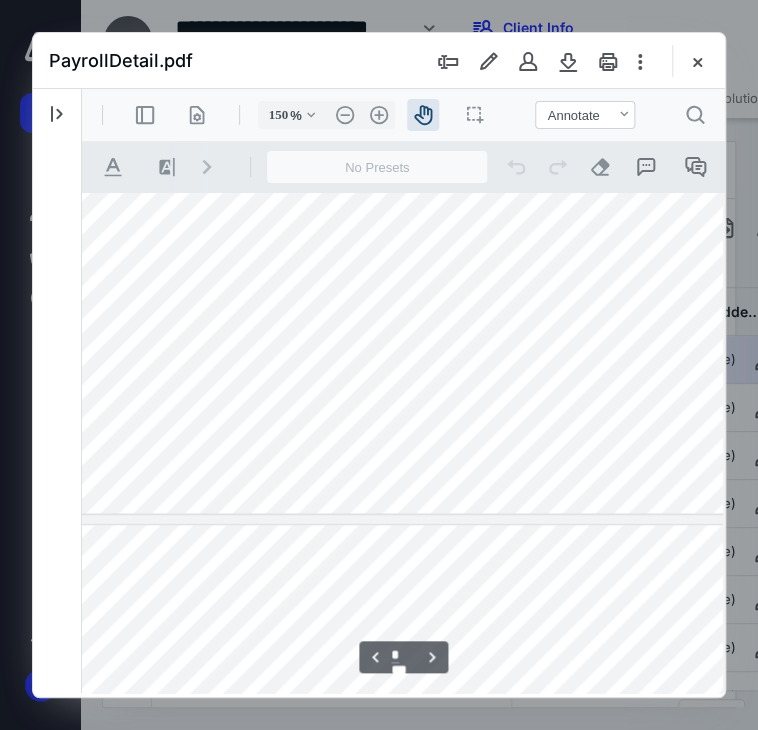 type on "*" 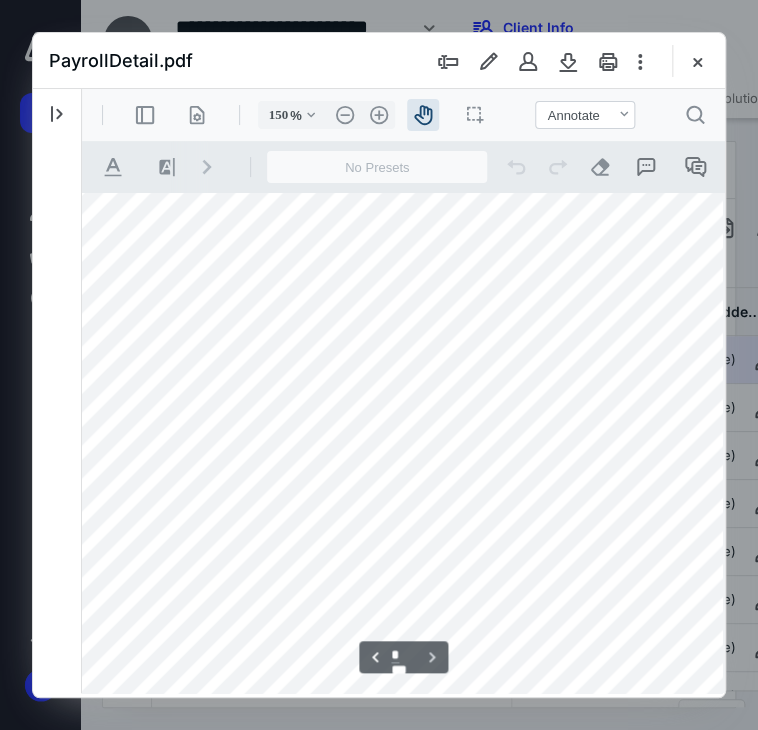 scroll, scrollTop: 4916, scrollLeft: 93, axis: both 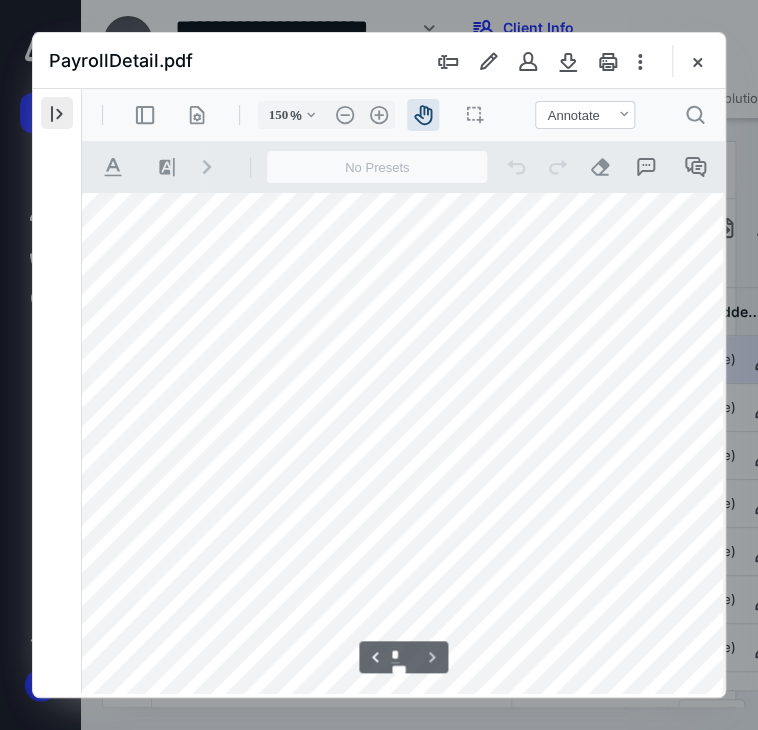 click at bounding box center [57, 113] 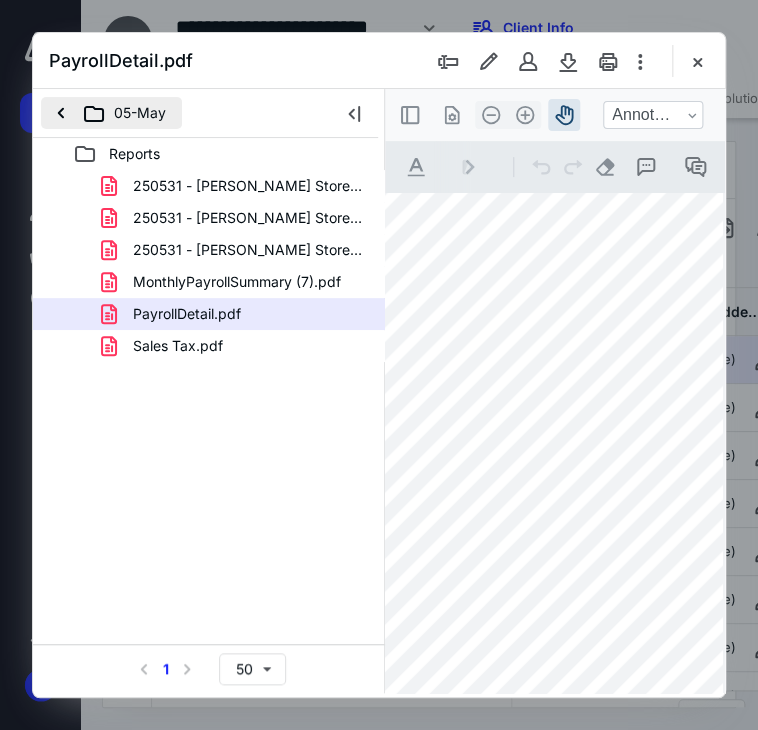 click on "05-May" at bounding box center [111, 113] 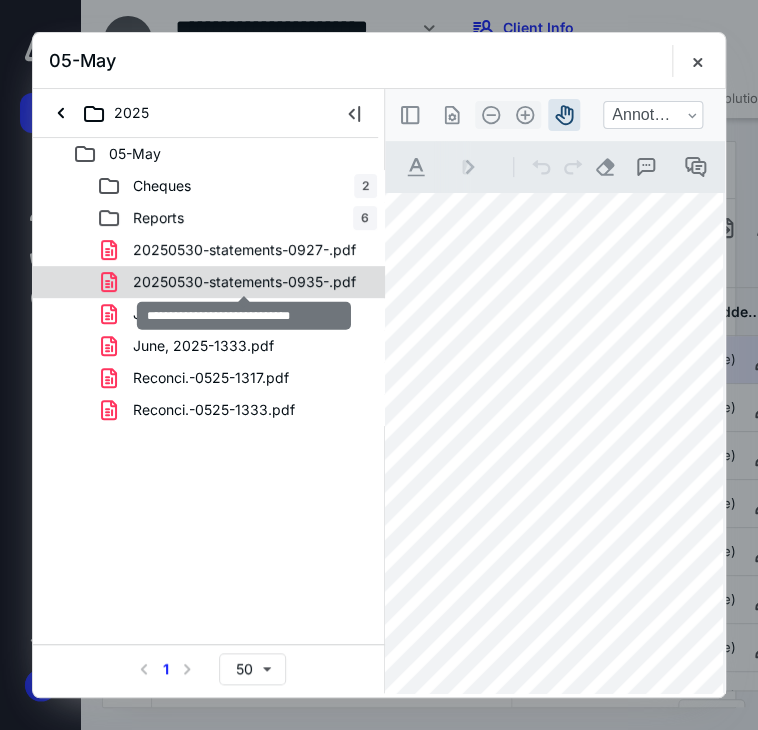click on "20250530-statements-0935-.pdf" at bounding box center [244, 282] 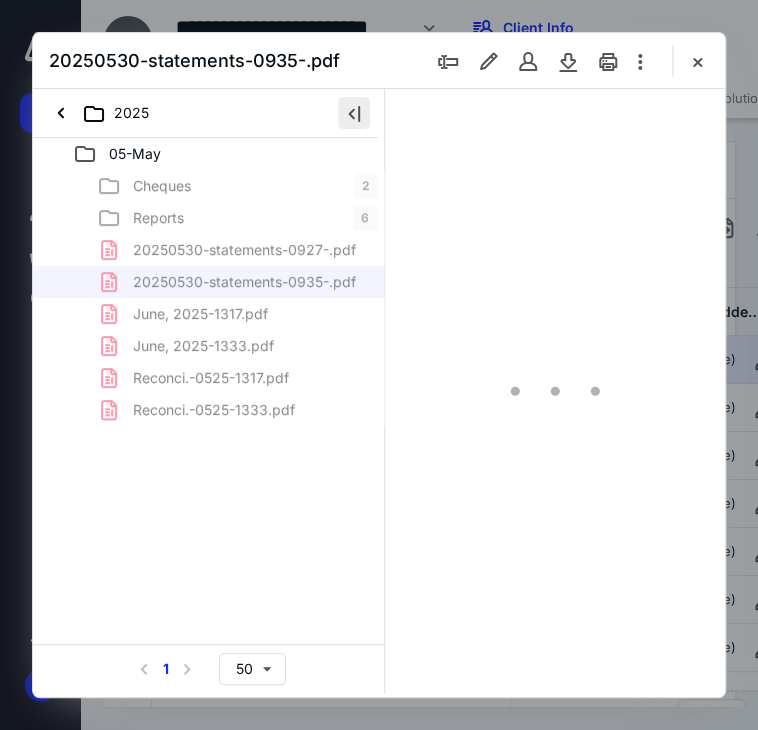 click at bounding box center (354, 113) 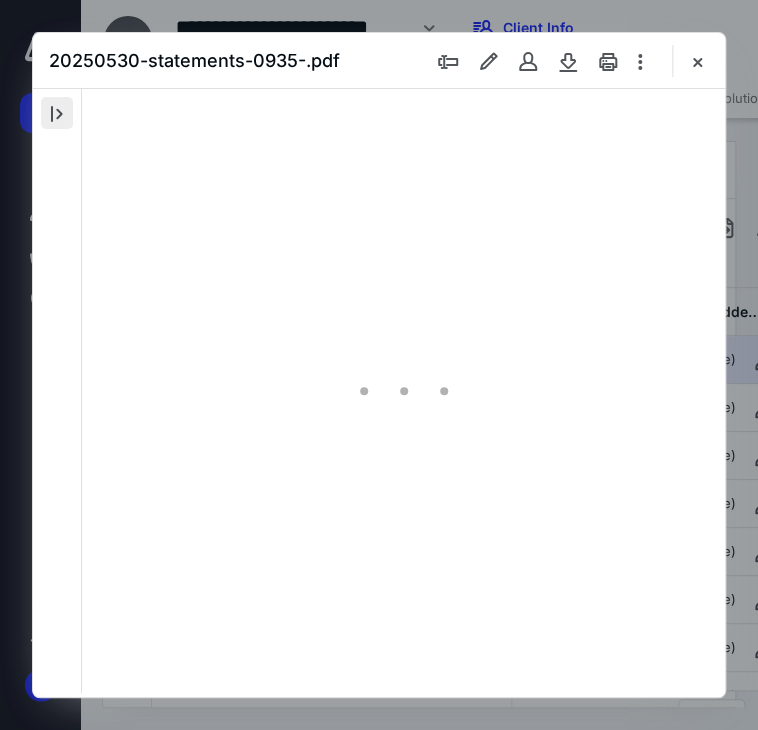scroll, scrollTop: 107, scrollLeft: 0, axis: vertical 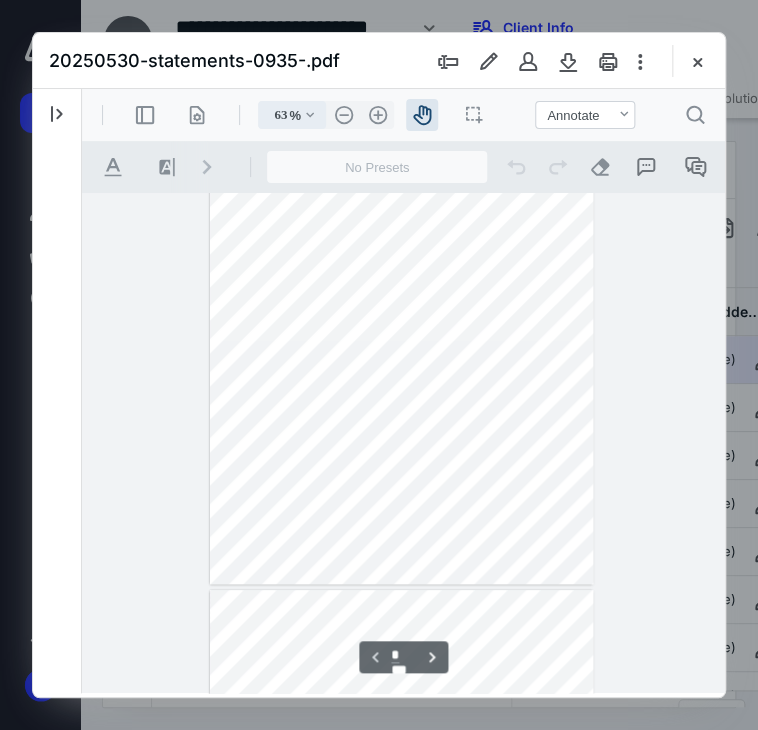 drag, startPoint x: 275, startPoint y: 112, endPoint x: 319, endPoint y: 110, distance: 44.04543 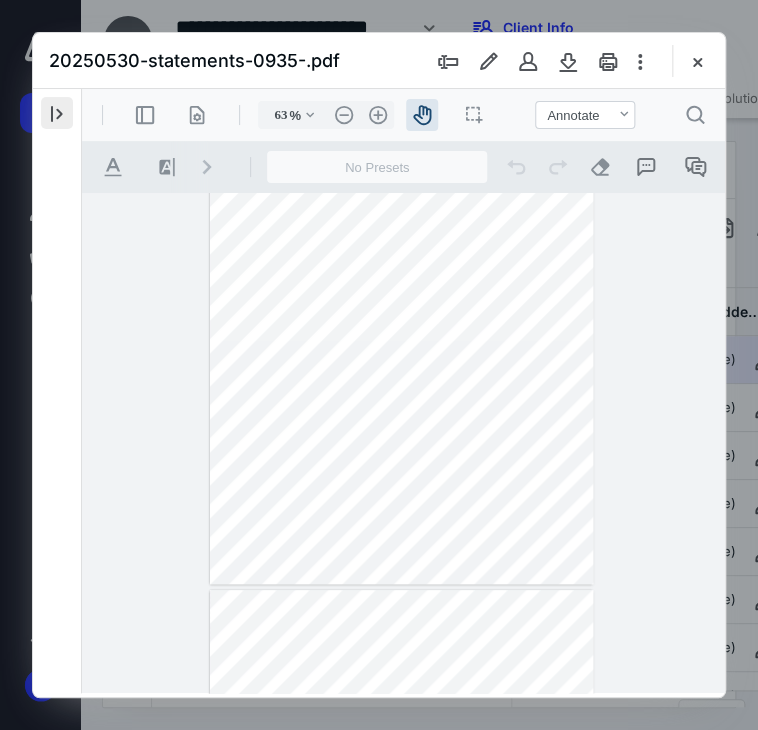 click at bounding box center (57, 113) 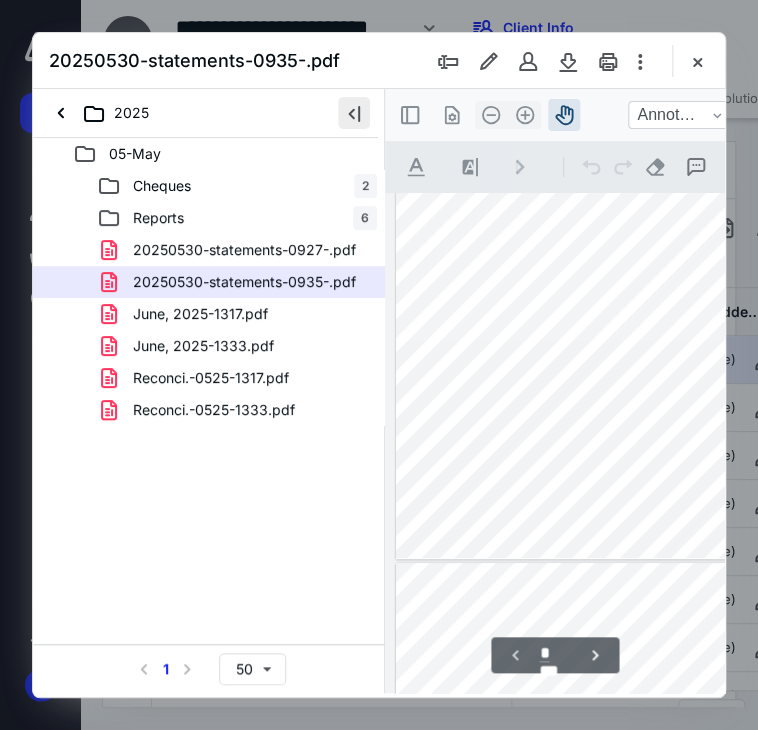 scroll, scrollTop: 106, scrollLeft: 0, axis: vertical 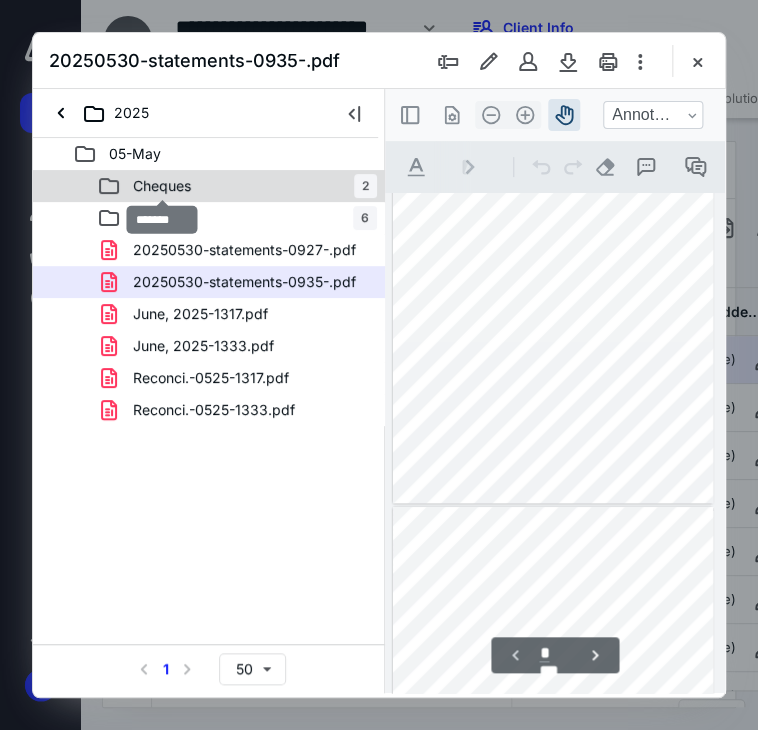 click on "Cheques" at bounding box center (162, 186) 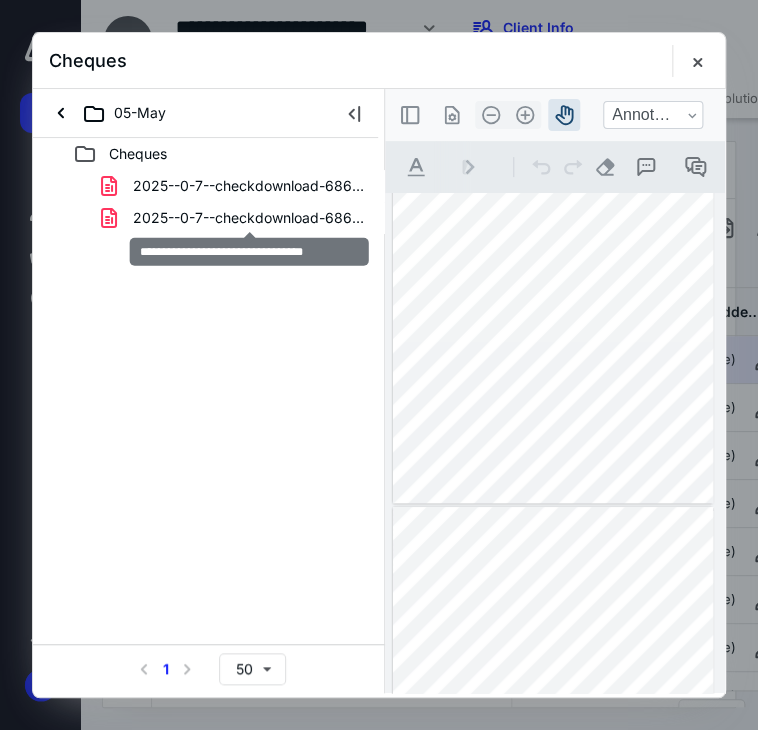 click on "2025--0-7--checkdownload-6861.pdf" at bounding box center [249, 218] 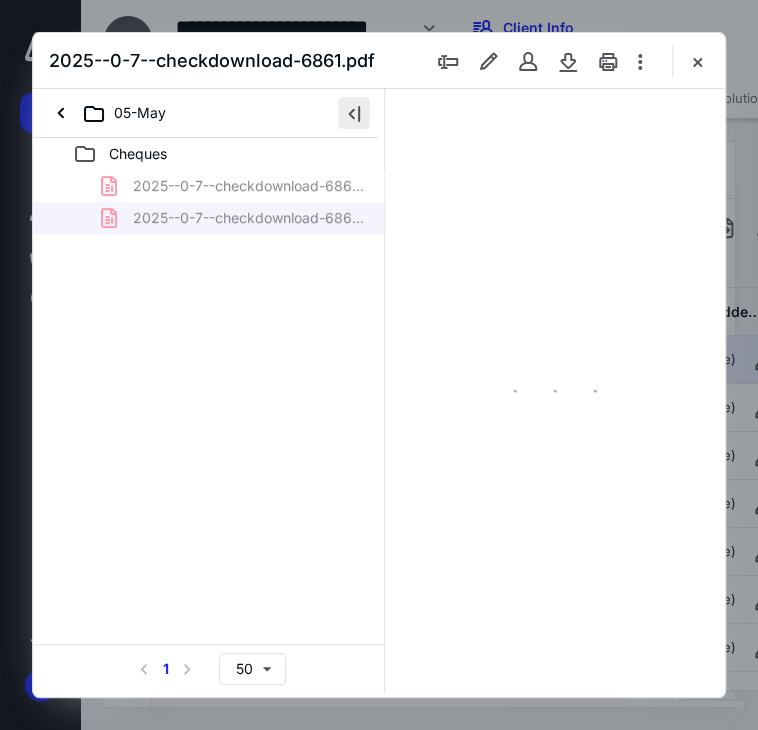 click at bounding box center (354, 113) 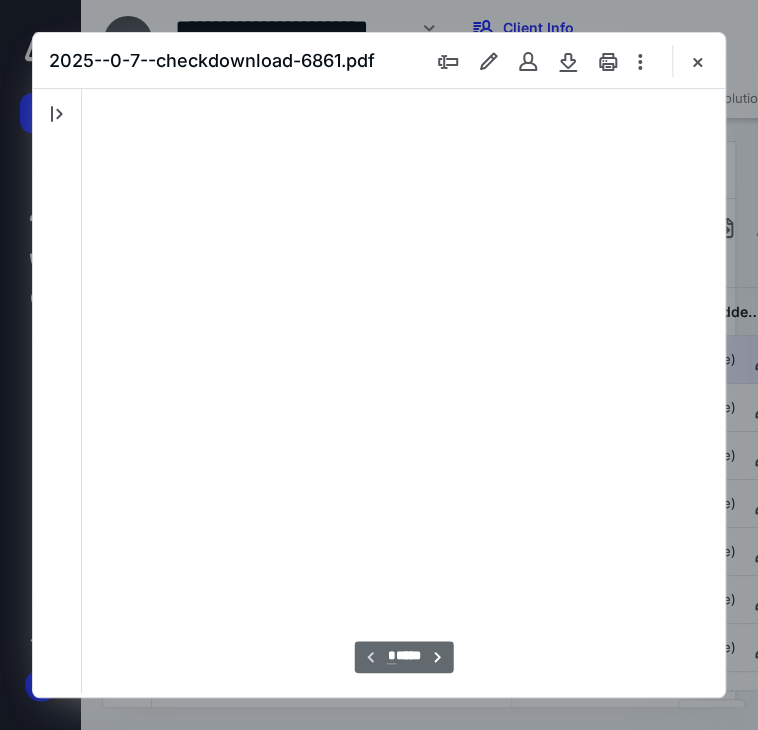 scroll, scrollTop: 107, scrollLeft: 0, axis: vertical 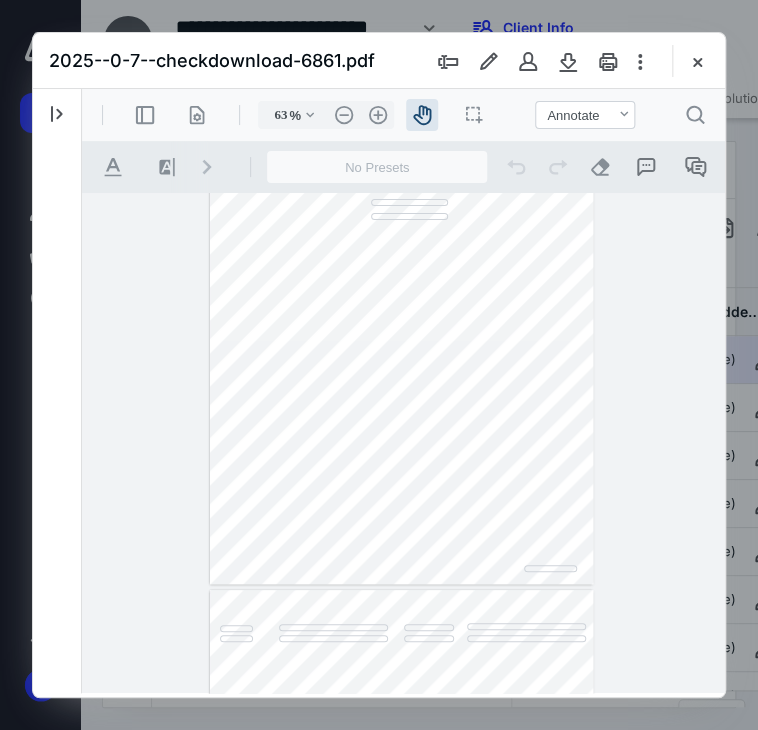 drag, startPoint x: 270, startPoint y: 114, endPoint x: 360, endPoint y: 114, distance: 90 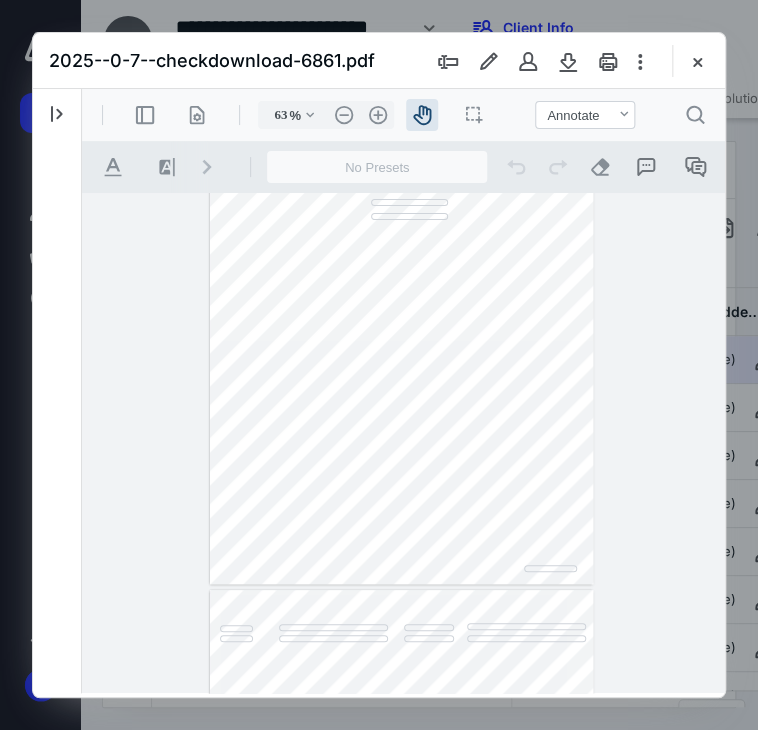 click on "63 % .cls-1{fill:#abb0c4;} icon - chevron - down .cls-1{fill:#abb0c4;} icon - header - zoom - out - line Current zoom is   63 % .cls-1{fill:#abb0c4;} icon - header - zoom - in - line" at bounding box center (326, 115) 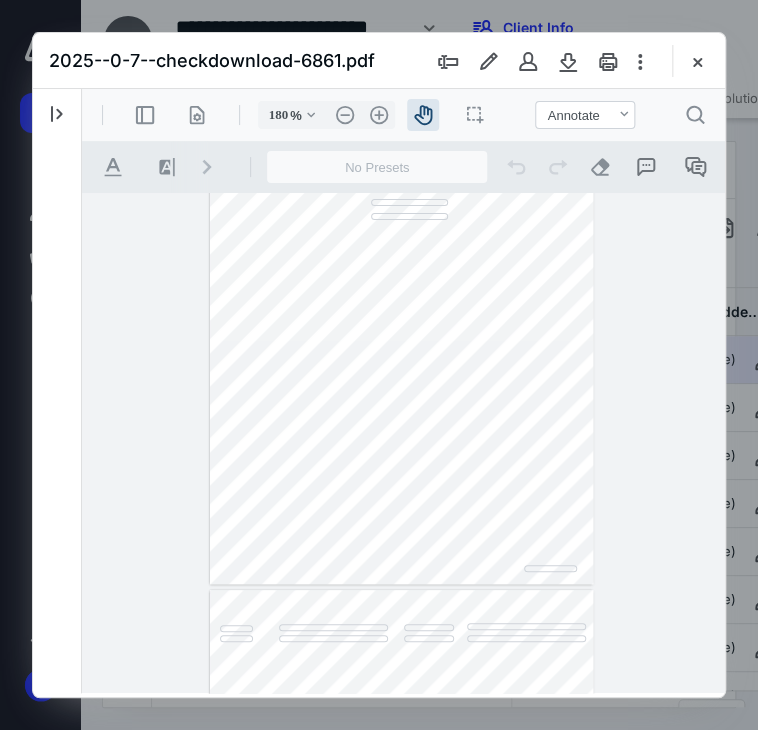 type on "180" 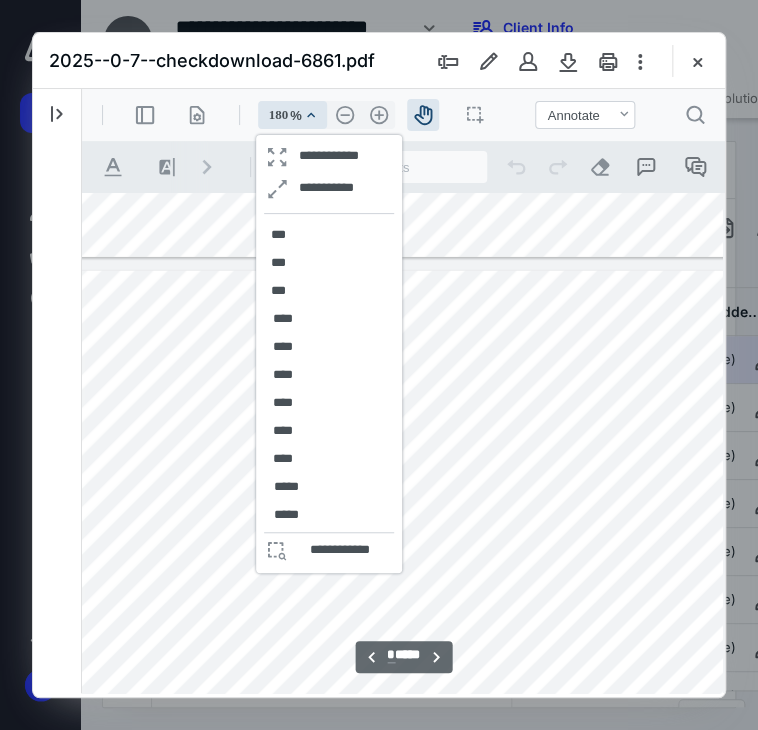 scroll, scrollTop: 1596, scrollLeft: 252, axis: both 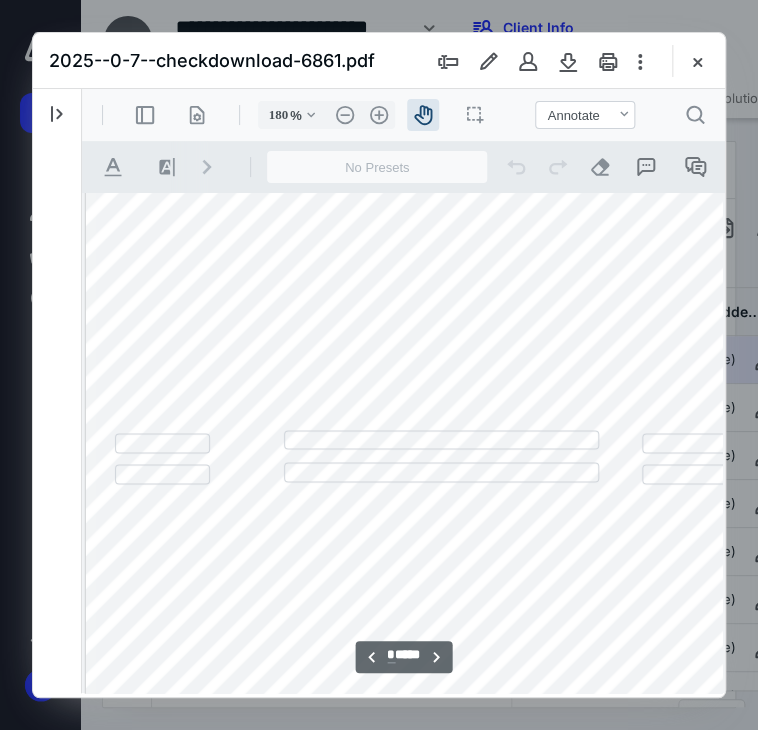 drag, startPoint x: 376, startPoint y: 536, endPoint x: 373, endPoint y: 495, distance: 41.109608 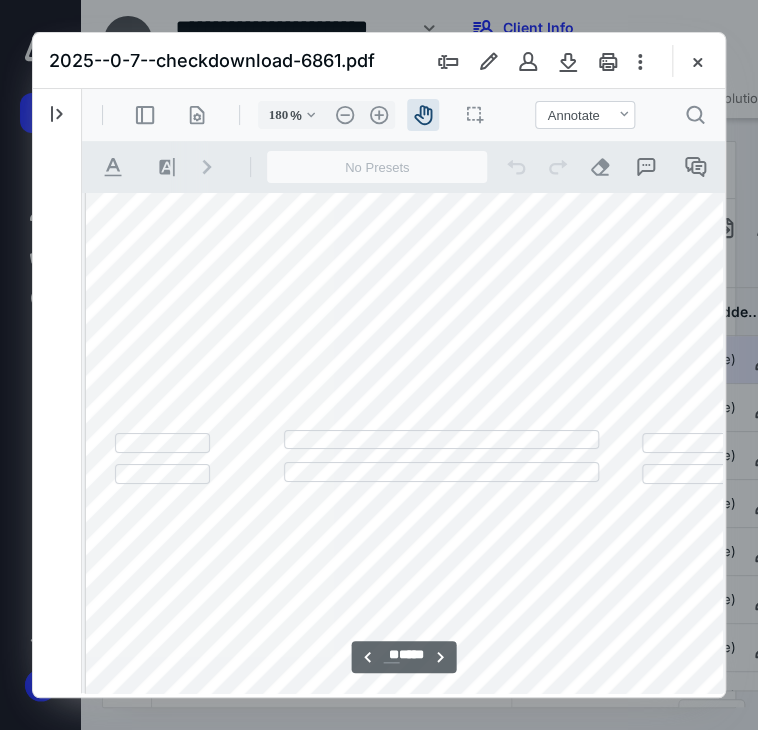 scroll, scrollTop: 22388, scrollLeft: 3, axis: both 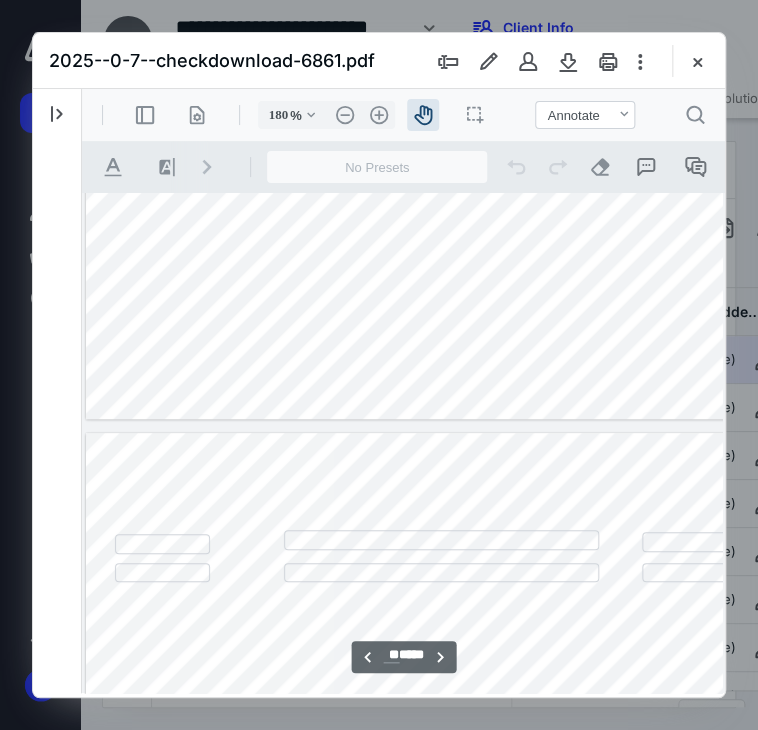 type on "**" 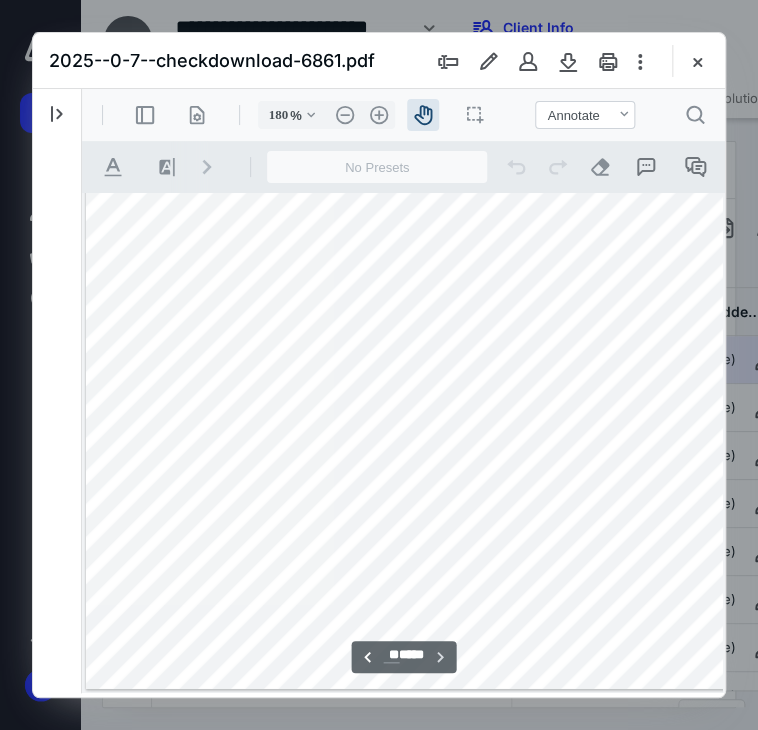 scroll, scrollTop: 23968, scrollLeft: 3, axis: both 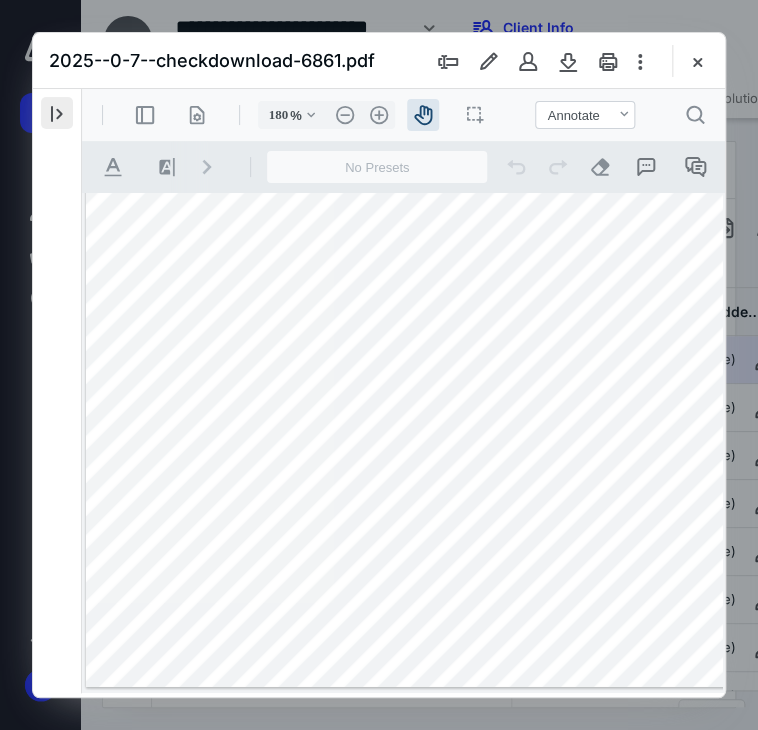 click at bounding box center (57, 113) 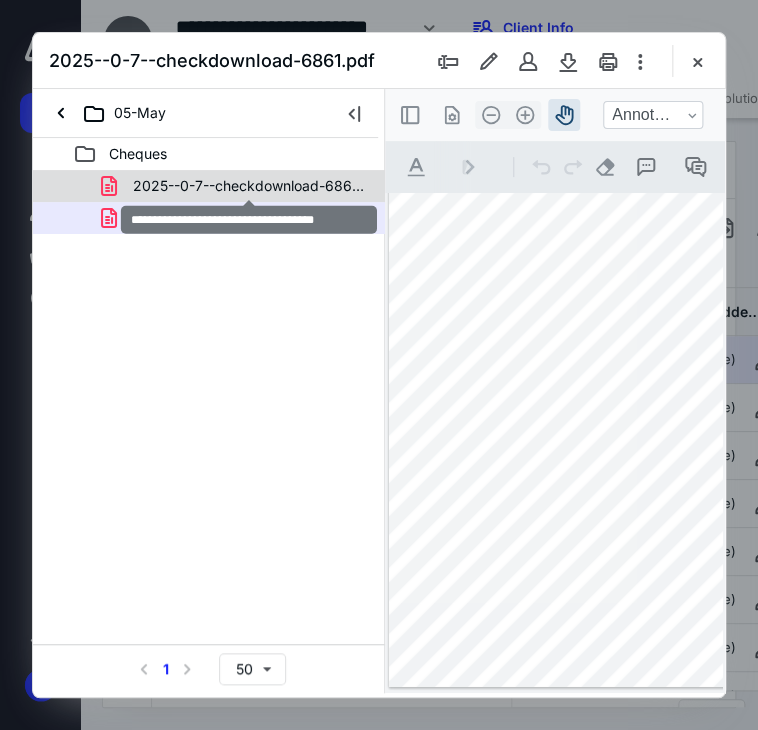click on "2025--0-7--checkdownload-6861 (1).pdf" at bounding box center [249, 186] 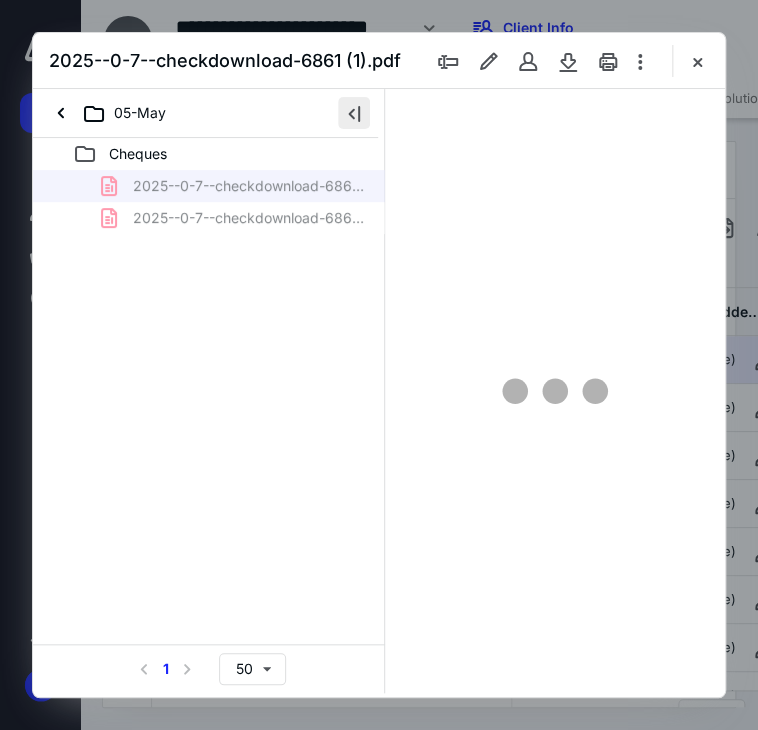 click at bounding box center (354, 113) 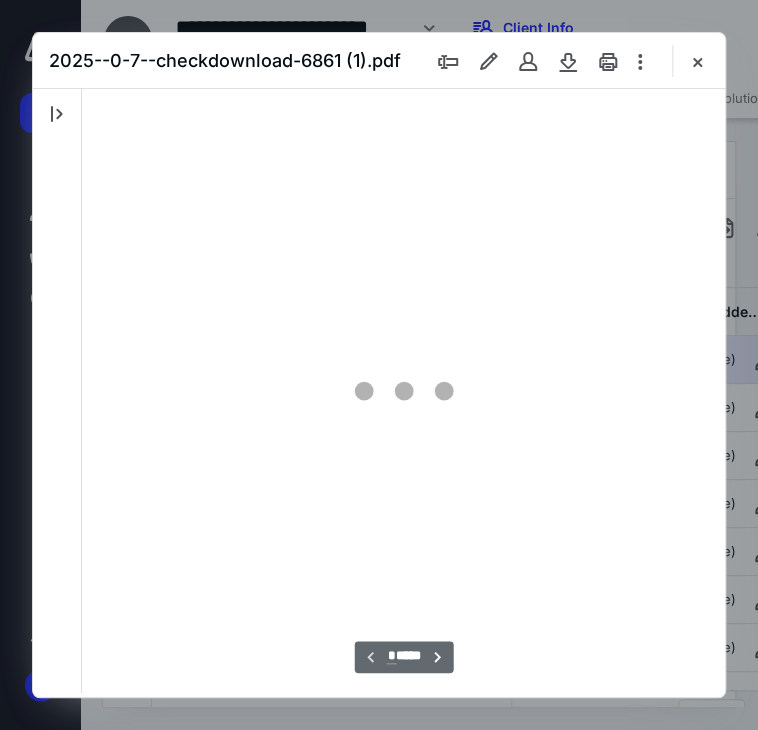 scroll, scrollTop: 107, scrollLeft: 0, axis: vertical 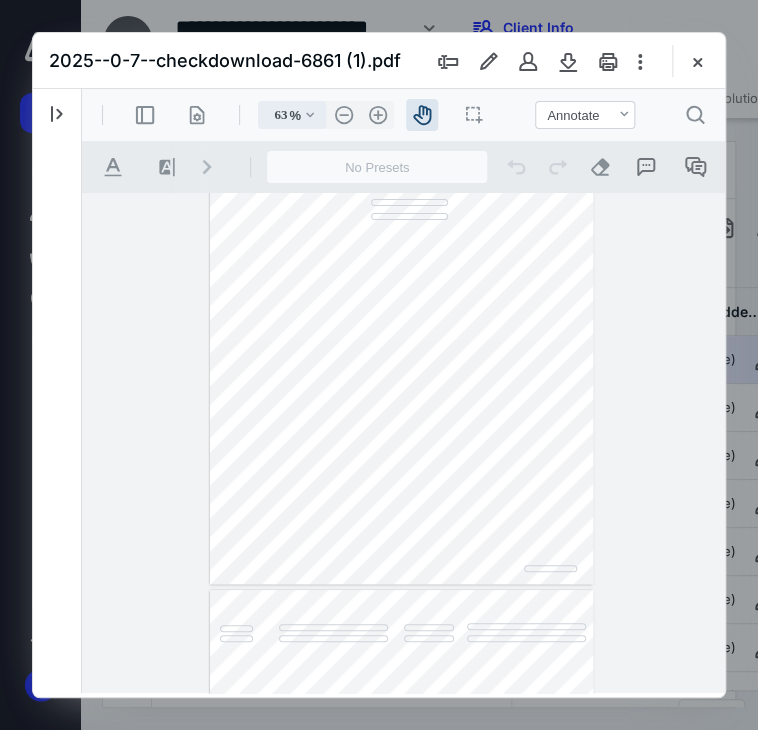 click on ".cls-1{fill:#abb0c4;} icon - chevron - down" at bounding box center [310, 115] 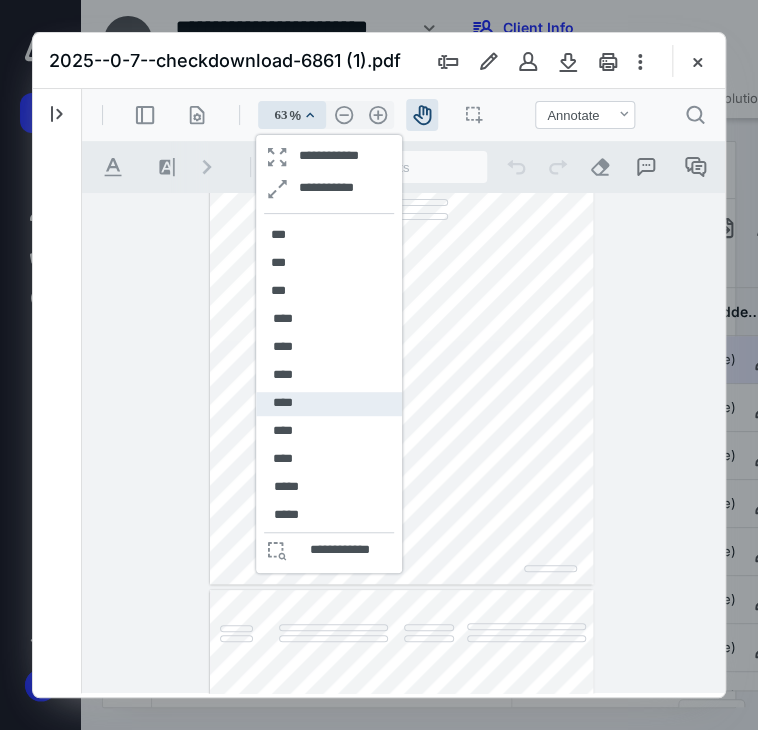 click on "****" at bounding box center [282, 403] 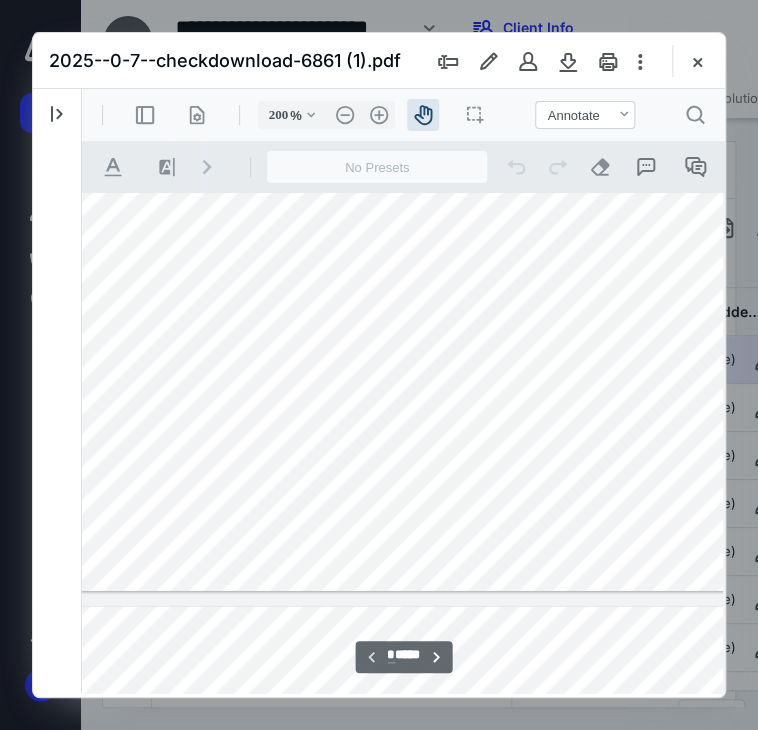 scroll, scrollTop: 1611, scrollLeft: 316, axis: both 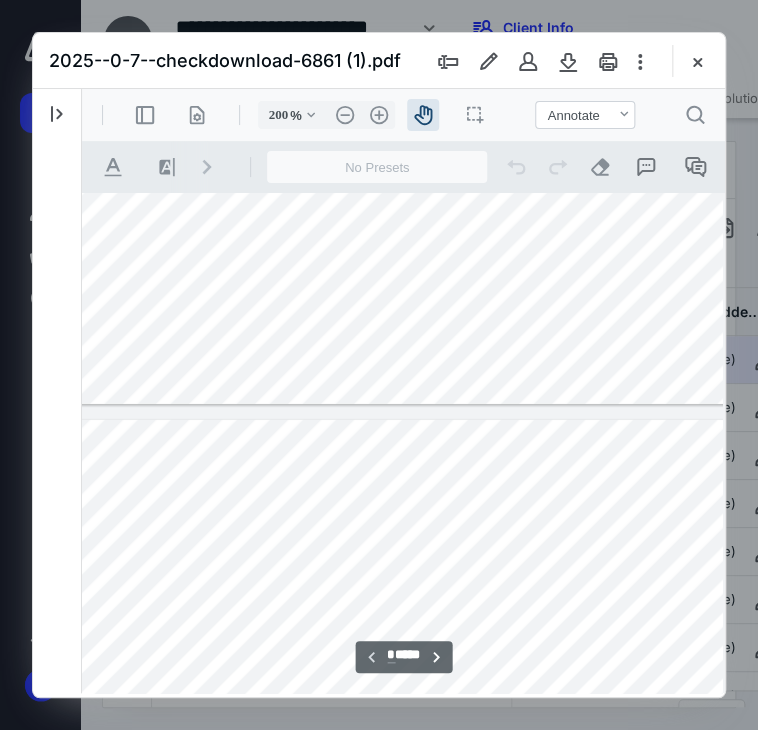 type on "*" 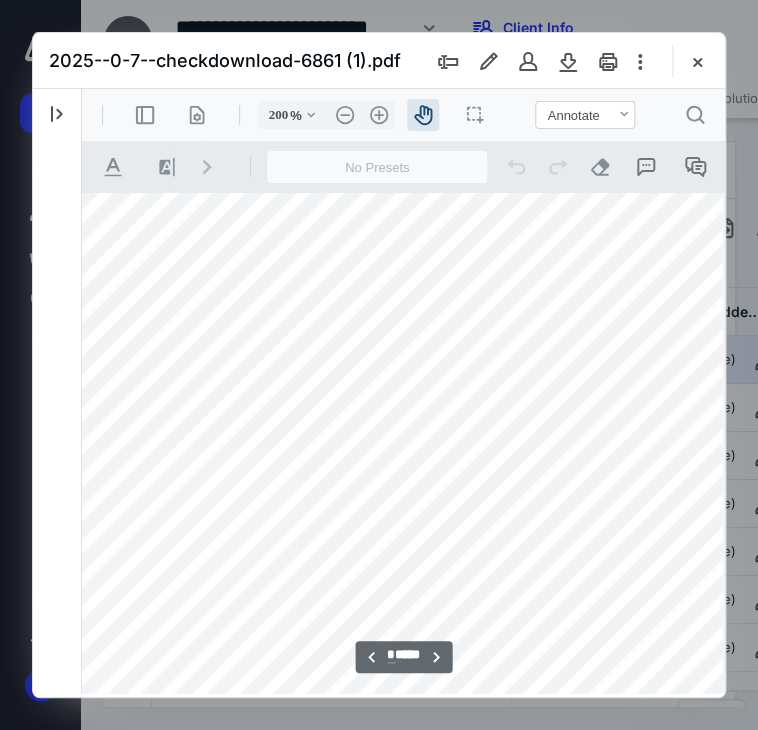 scroll, scrollTop: 1780, scrollLeft: 39, axis: both 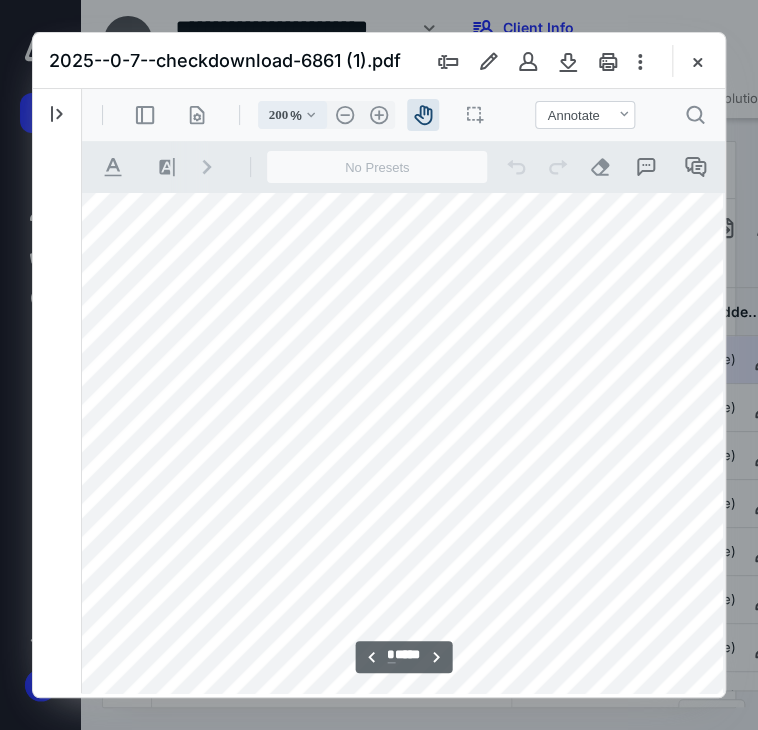 click on ".cls-1{fill:#abb0c4;} icon - chevron - down" at bounding box center [311, 115] 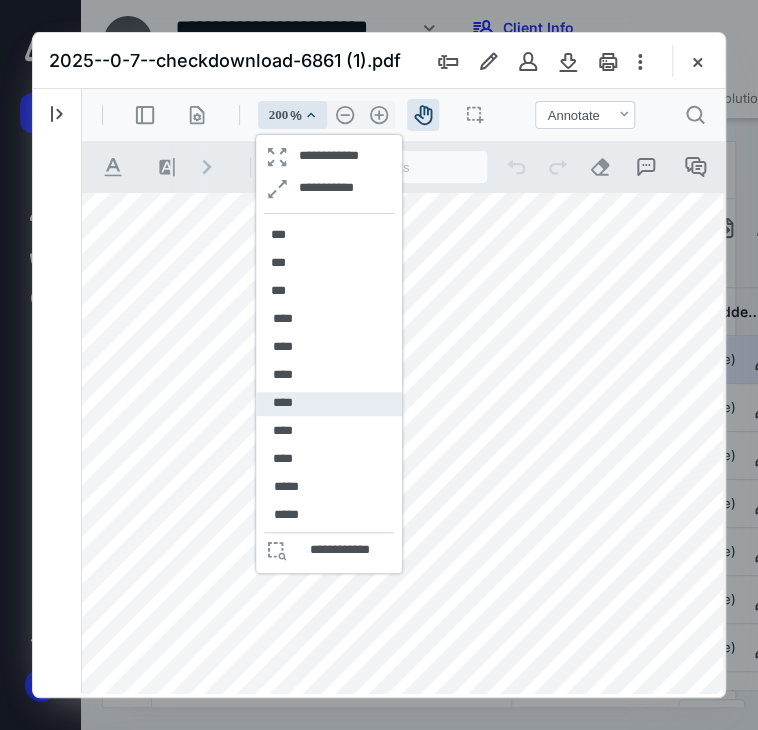 drag, startPoint x: 270, startPoint y: 118, endPoint x: 316, endPoint y: 108, distance: 47.07441 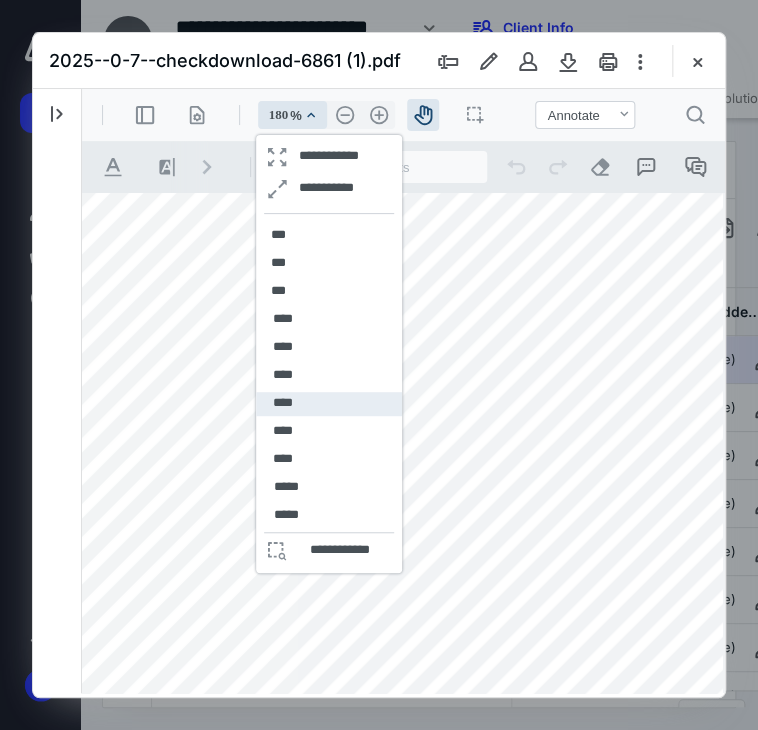 type on "180" 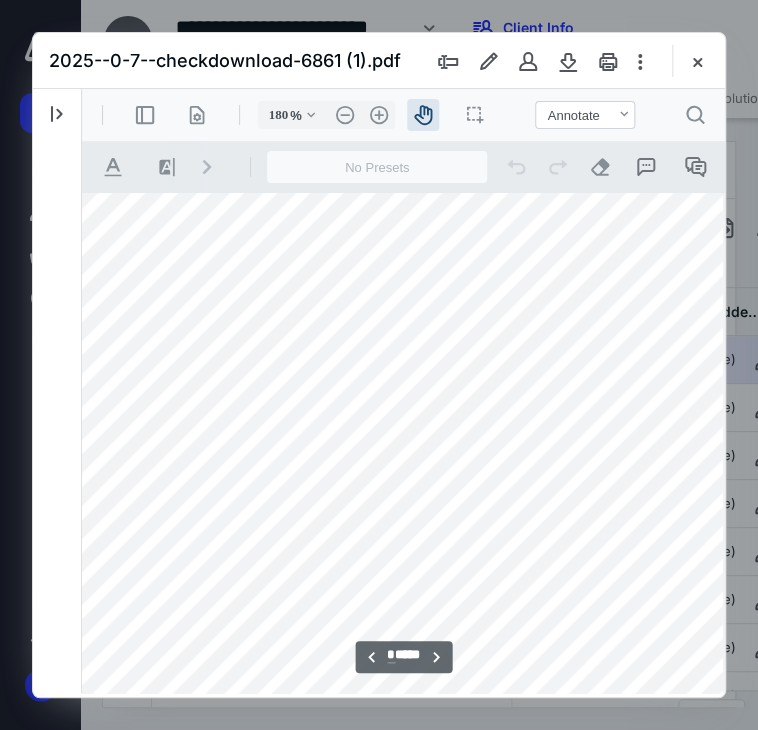 scroll, scrollTop: 1582, scrollLeft: 3, axis: both 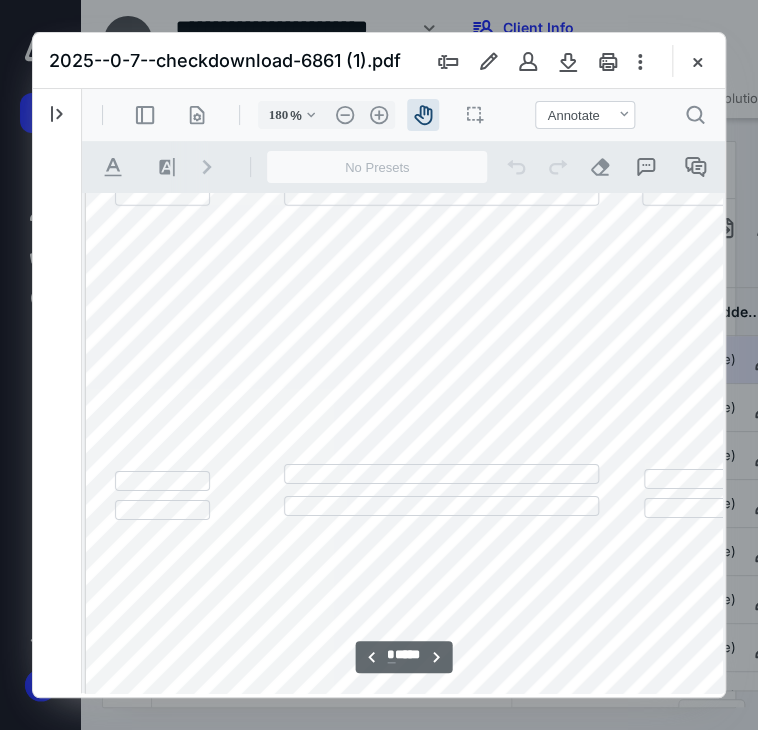 click on "**********" at bounding box center (637, 770) 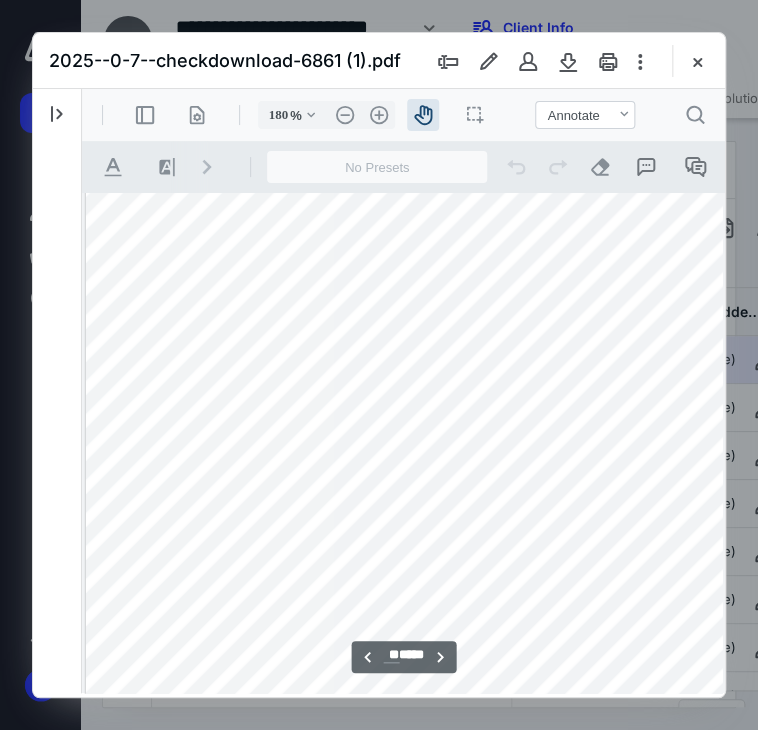 scroll, scrollTop: 24082, scrollLeft: 3, axis: both 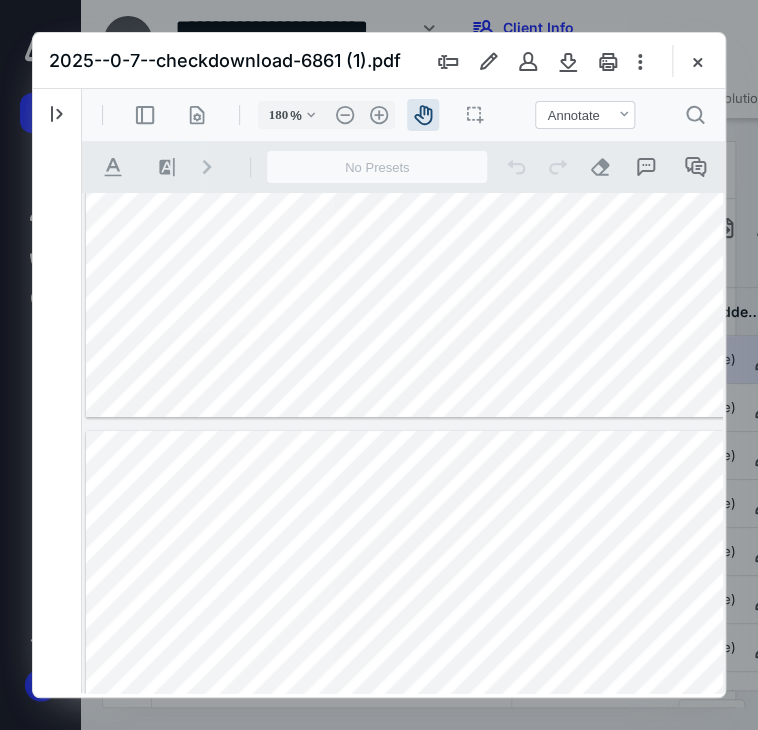 type on "**" 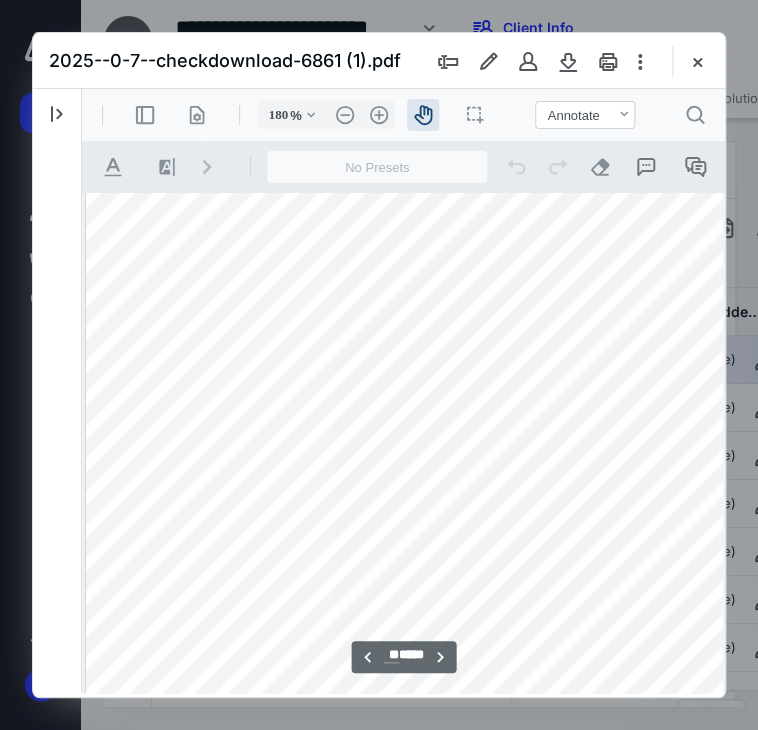 scroll, scrollTop: 24916, scrollLeft: 3, axis: both 